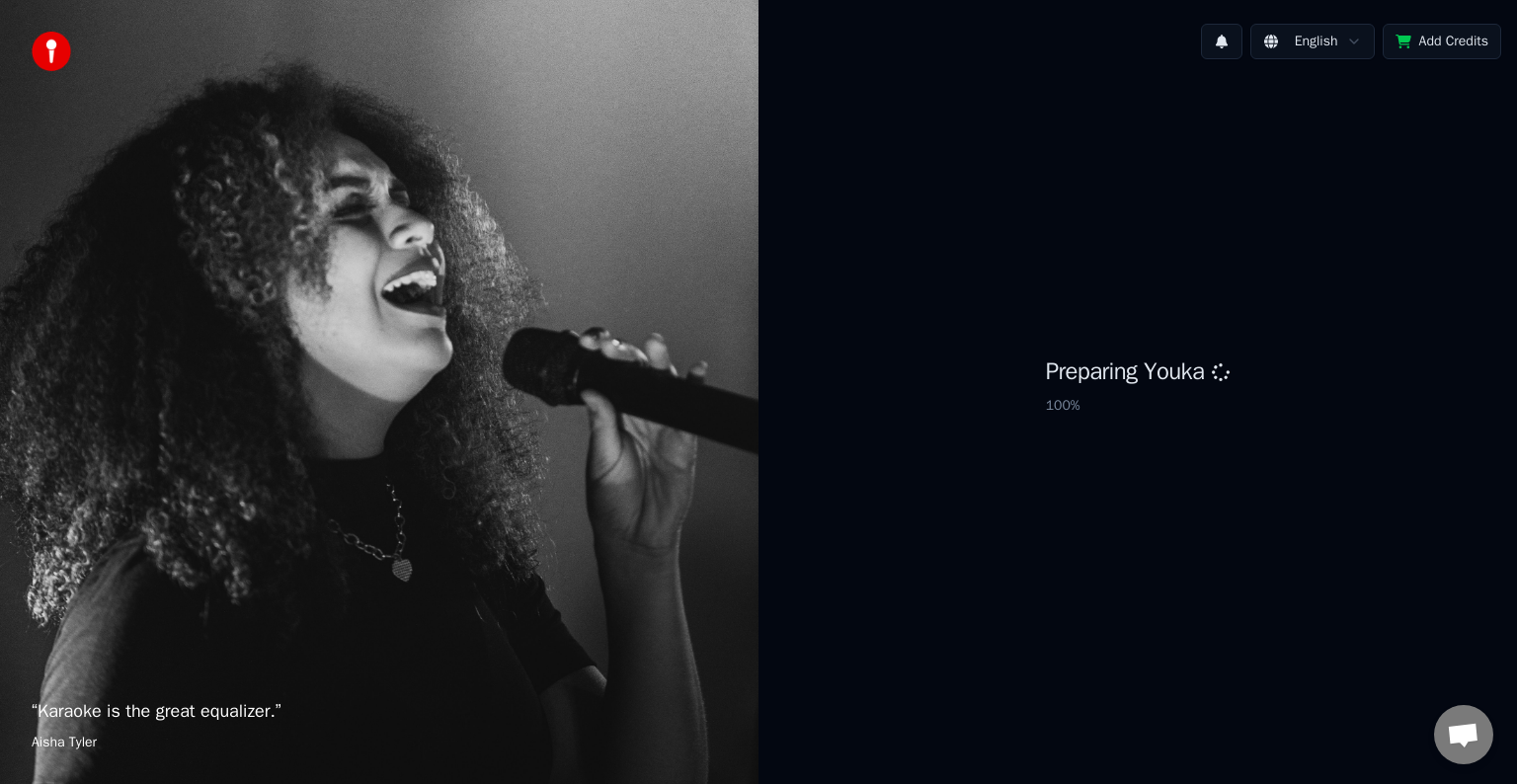 scroll, scrollTop: 0, scrollLeft: 0, axis: both 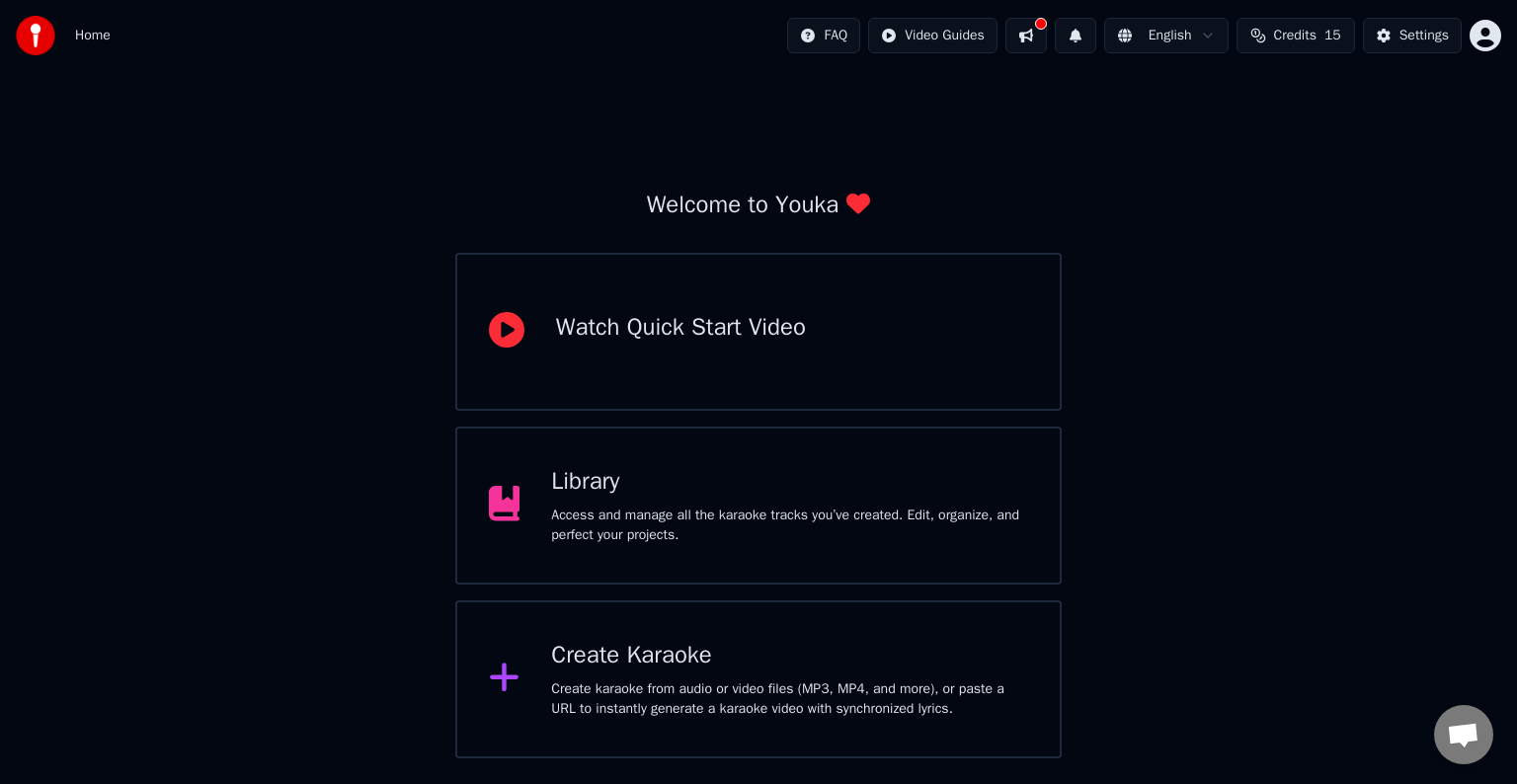 click on "Create Karaoke" at bounding box center [789, 656] 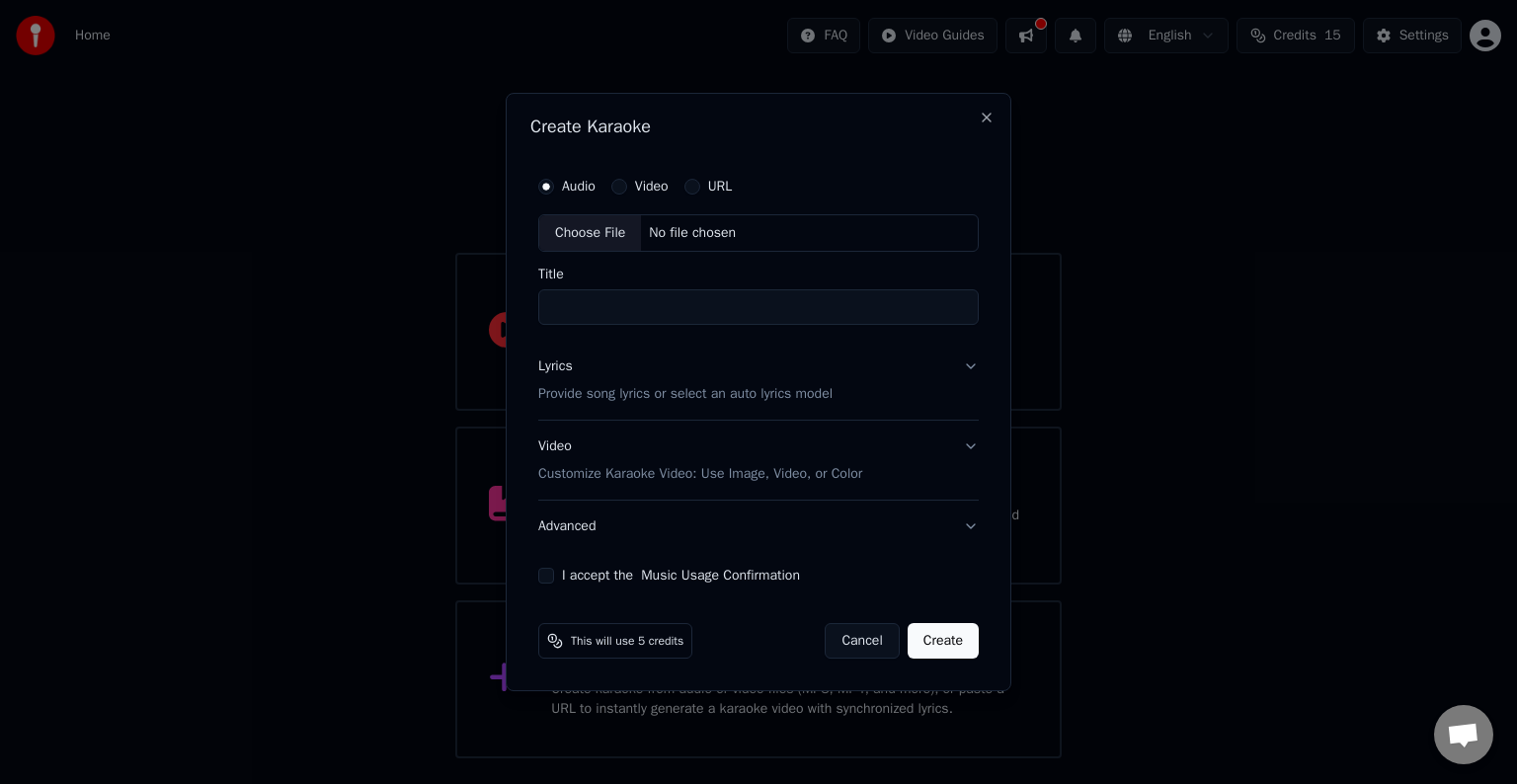 click on "No file chosen" at bounding box center [692, 233] 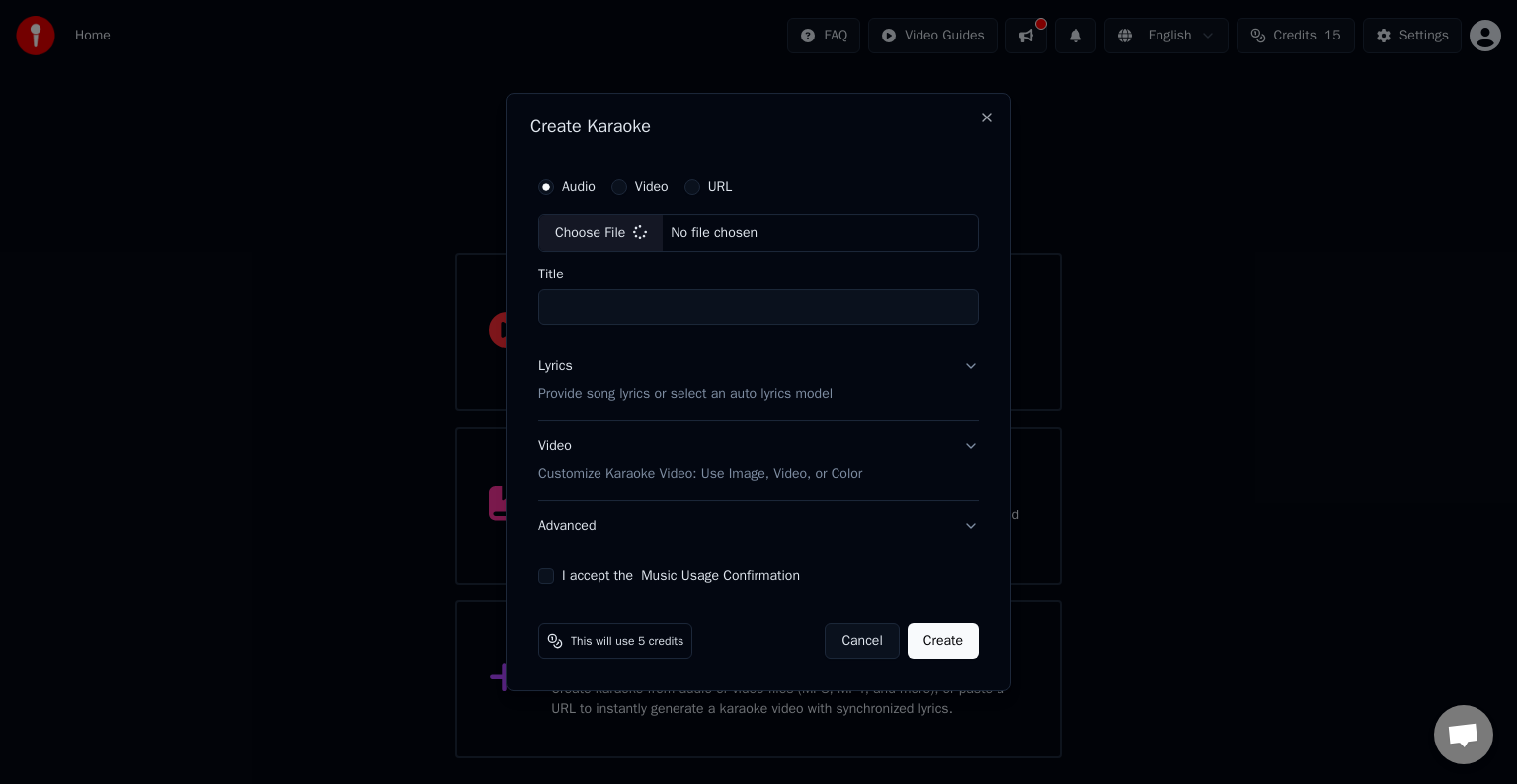 type on "******" 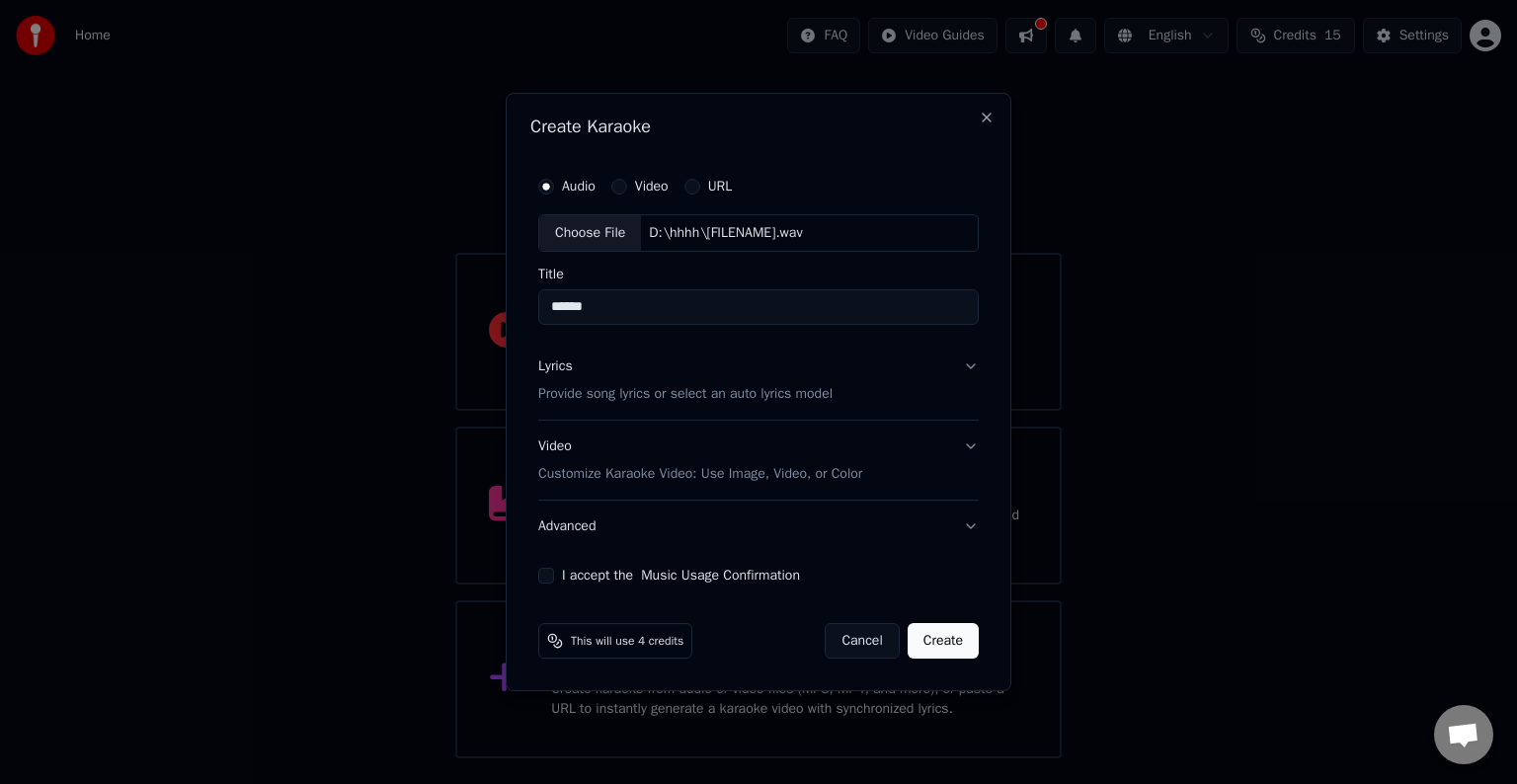click on "Lyrics Provide song lyrics or select an auto lyrics model" at bounding box center [758, 380] 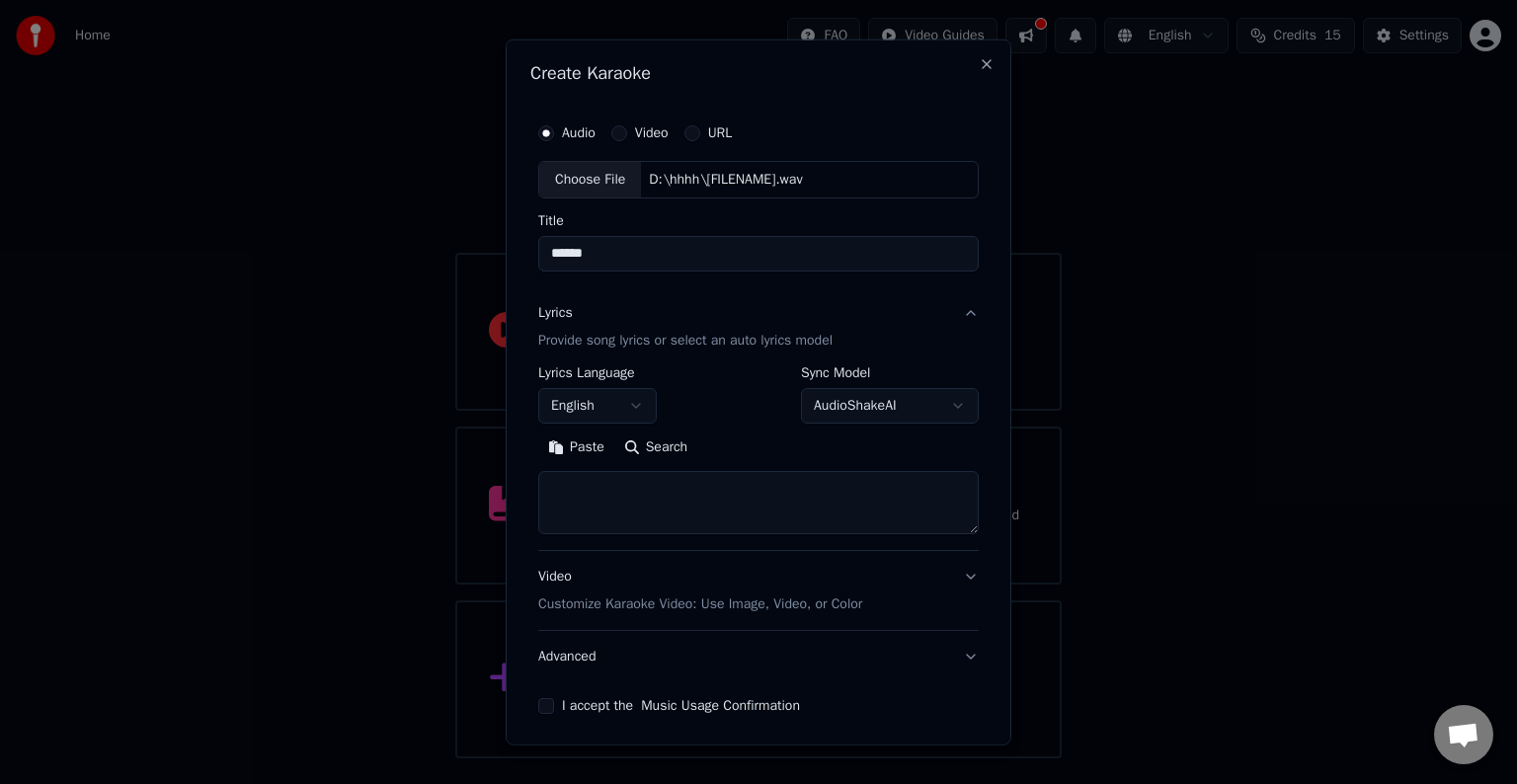 click on "Paste" at bounding box center [576, 447] 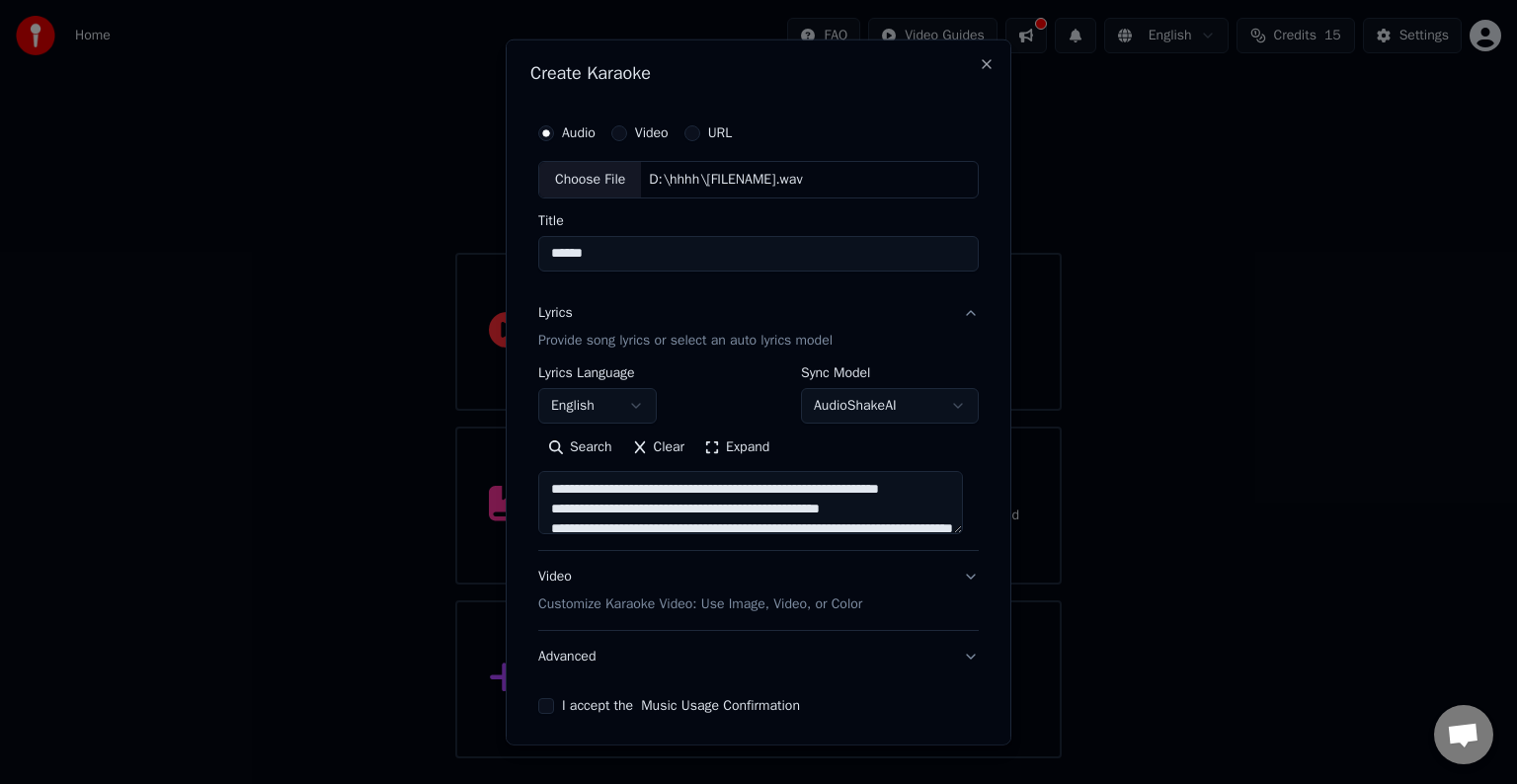 click on "Video Customize Karaoke Video: Use Image, Video, or Color" at bounding box center (758, 590) 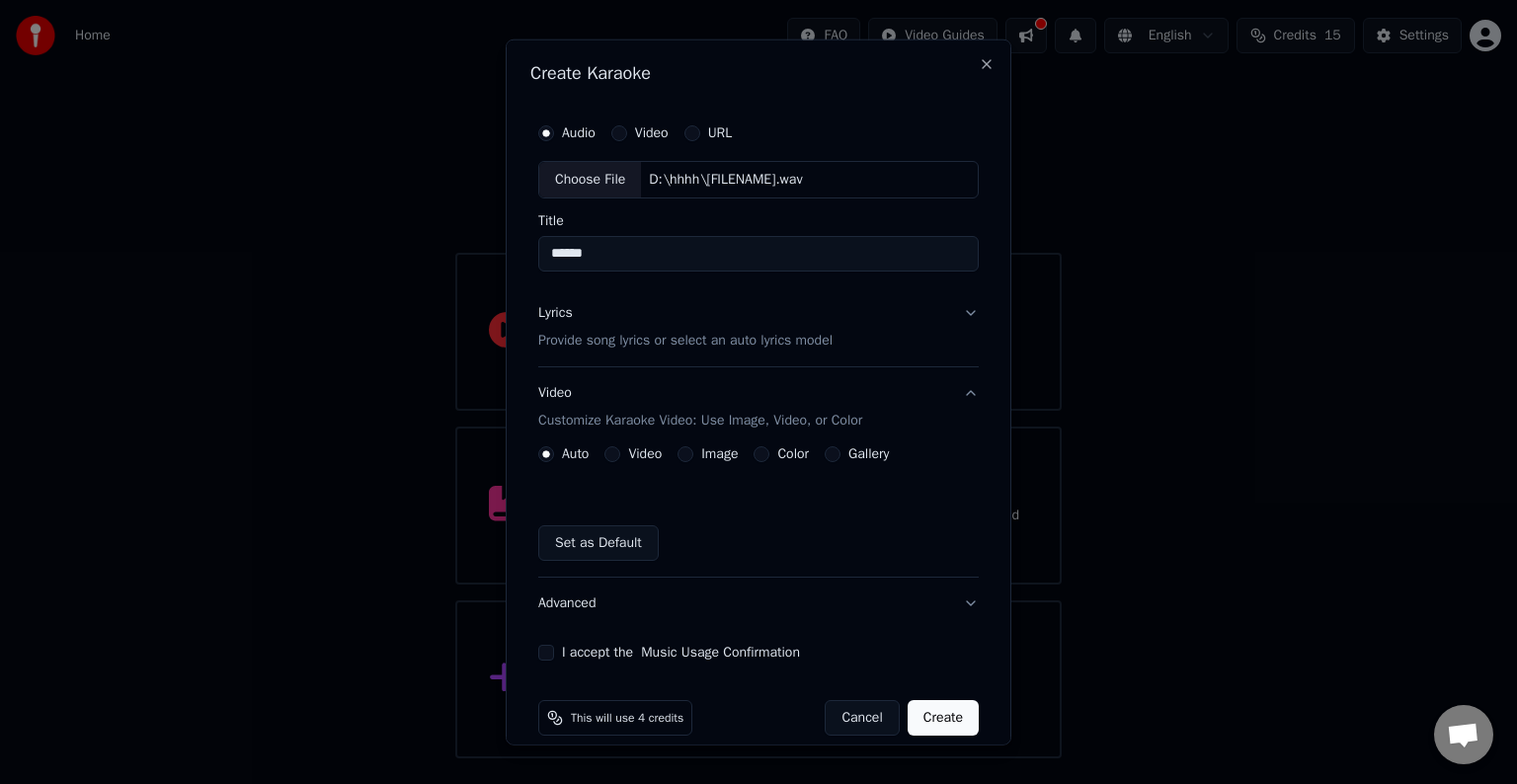 click on "Video" at bounding box center (612, 454) 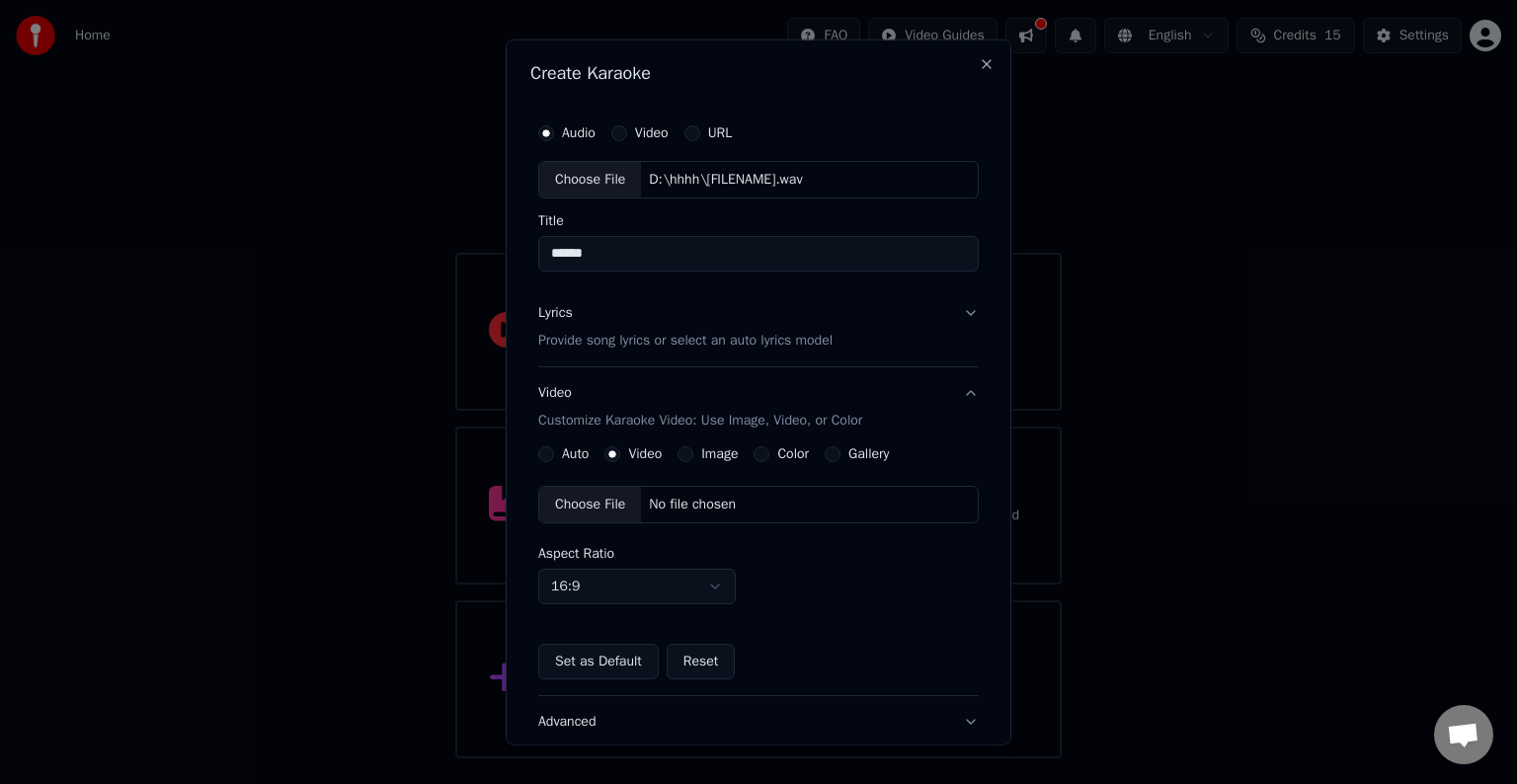 click on "Choose File No file chosen" at bounding box center (758, 505) 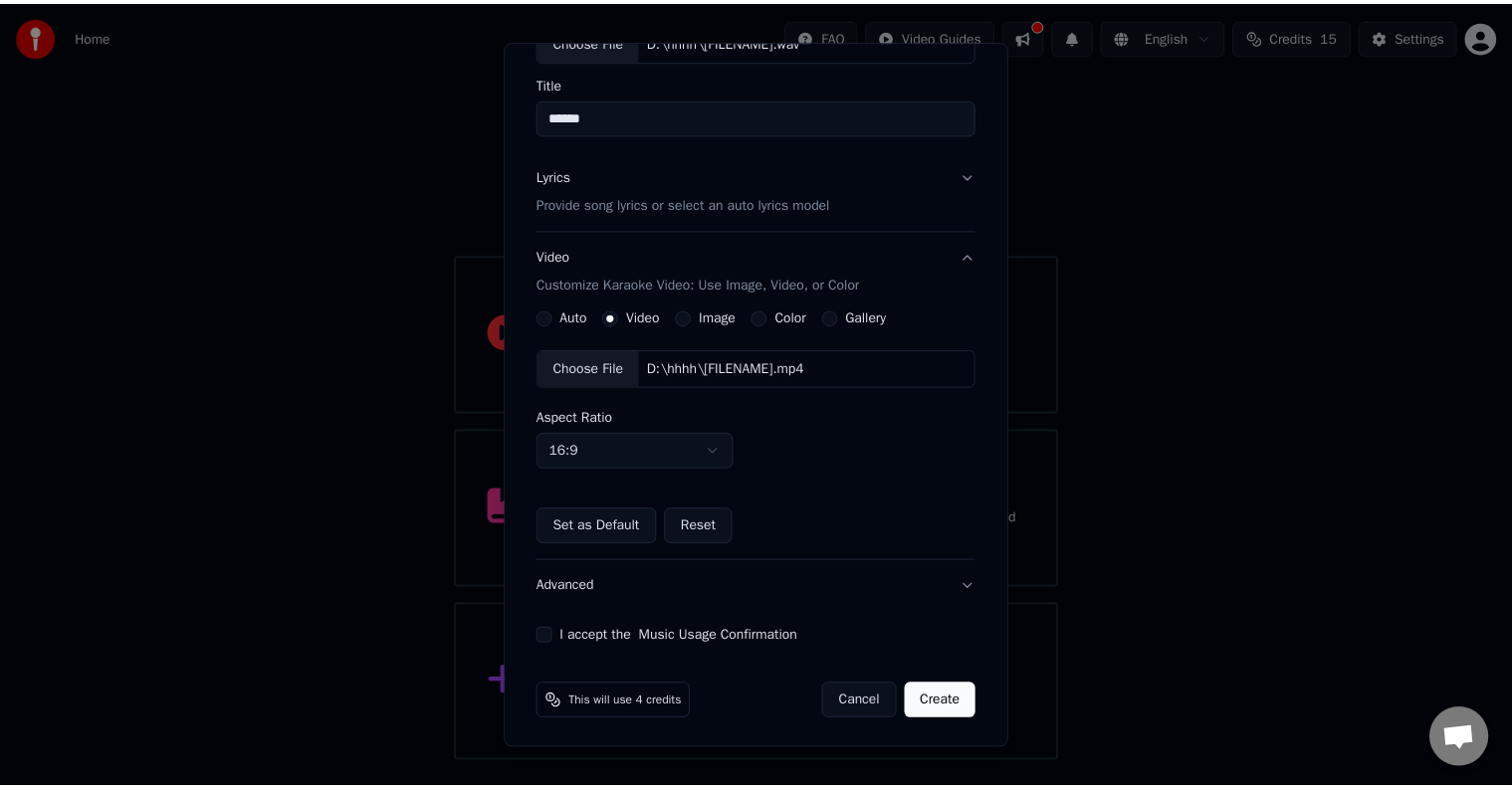 scroll, scrollTop: 140, scrollLeft: 0, axis: vertical 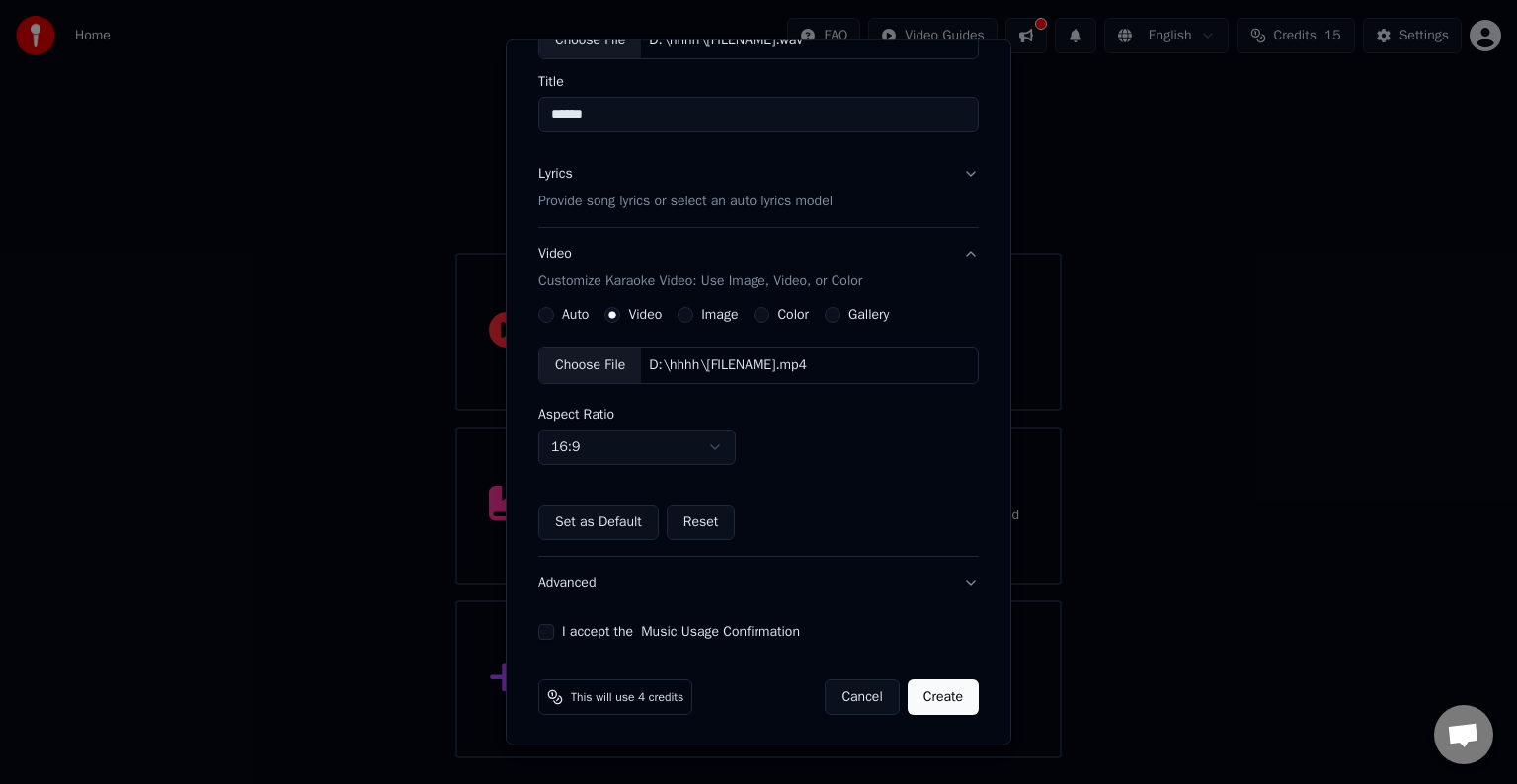 click on "I accept the   Music Usage Confirmation" at bounding box center [546, 632] 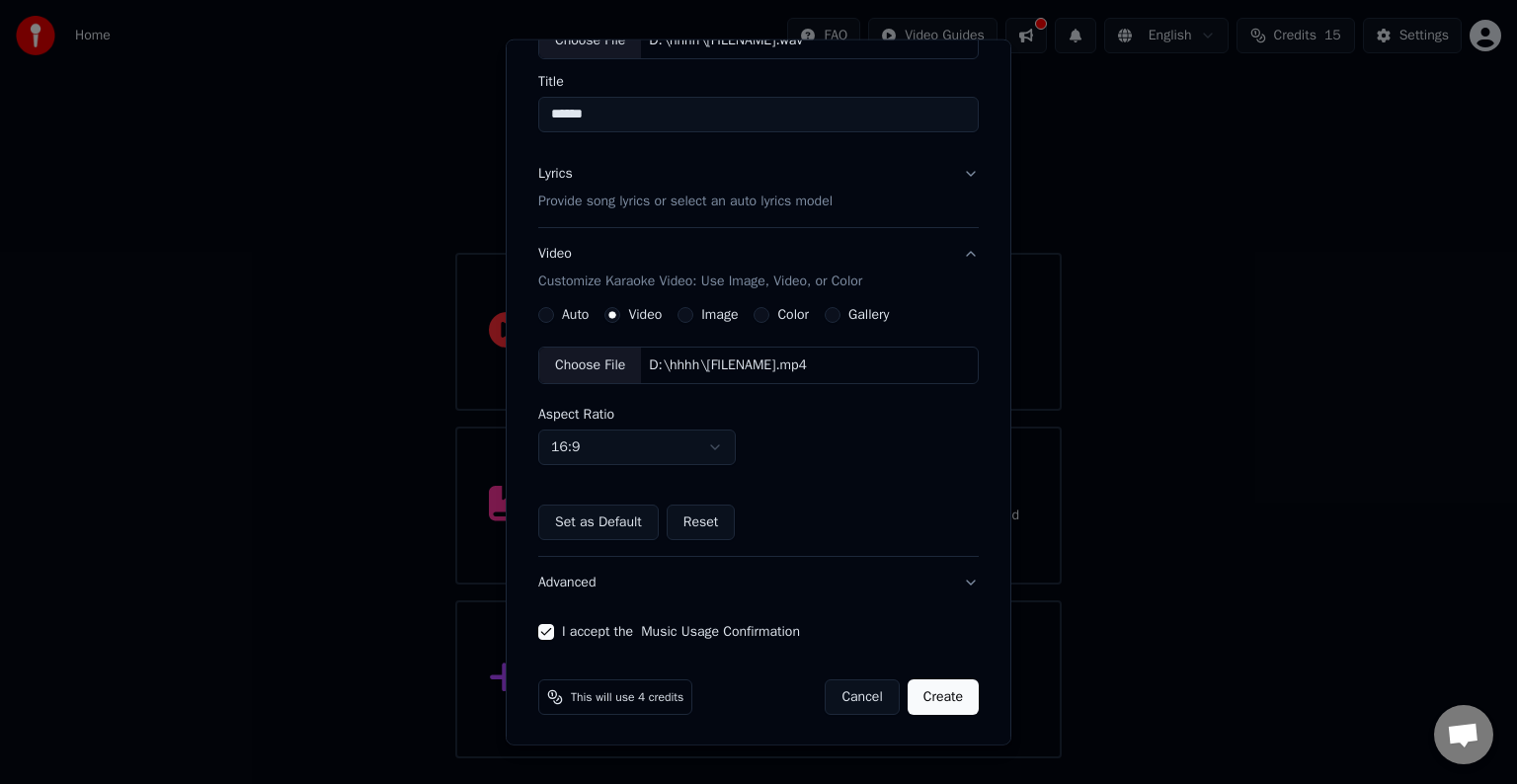 click on "This will use 4 credits Cancel Create" at bounding box center (758, 697) 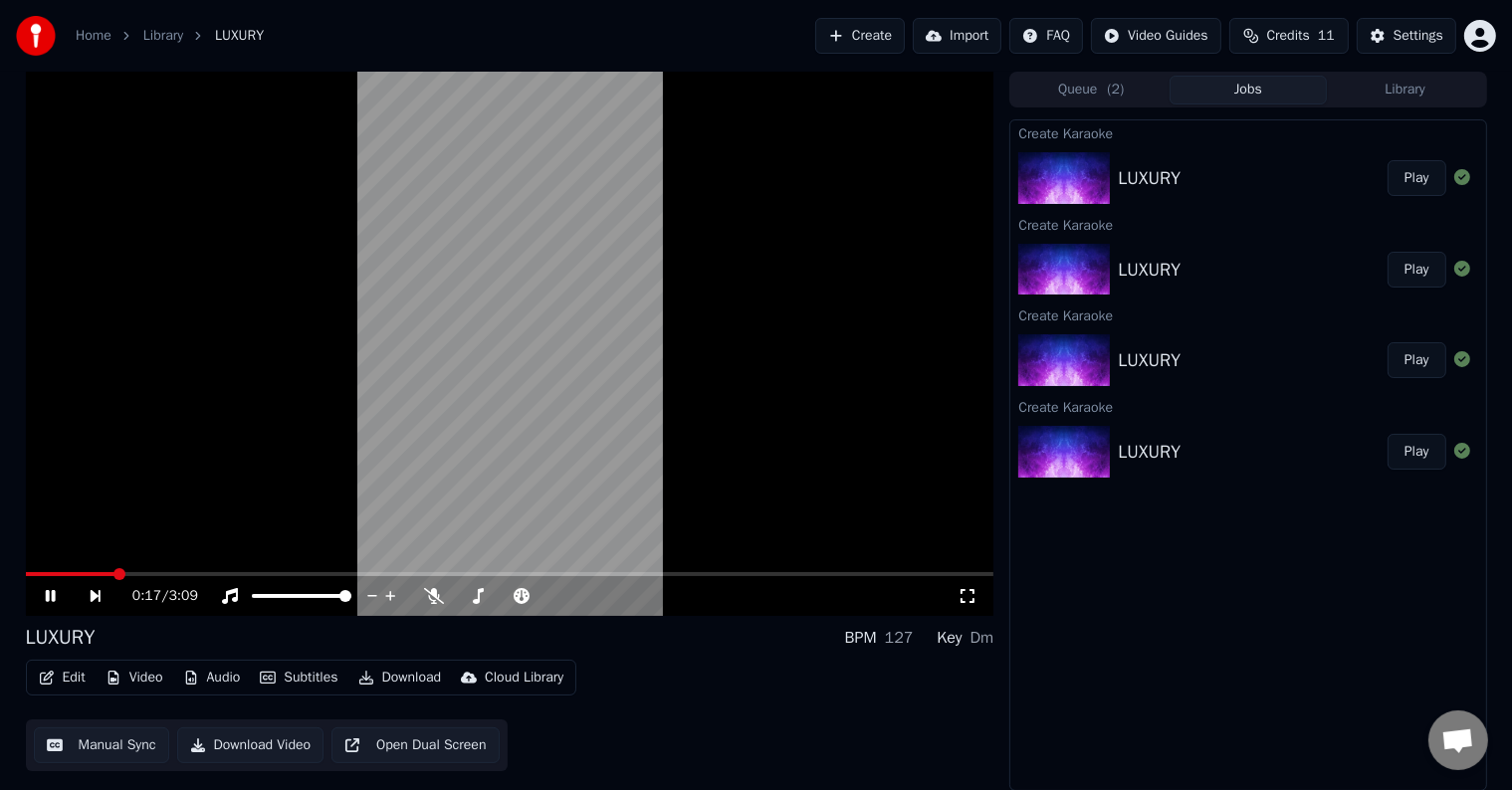click 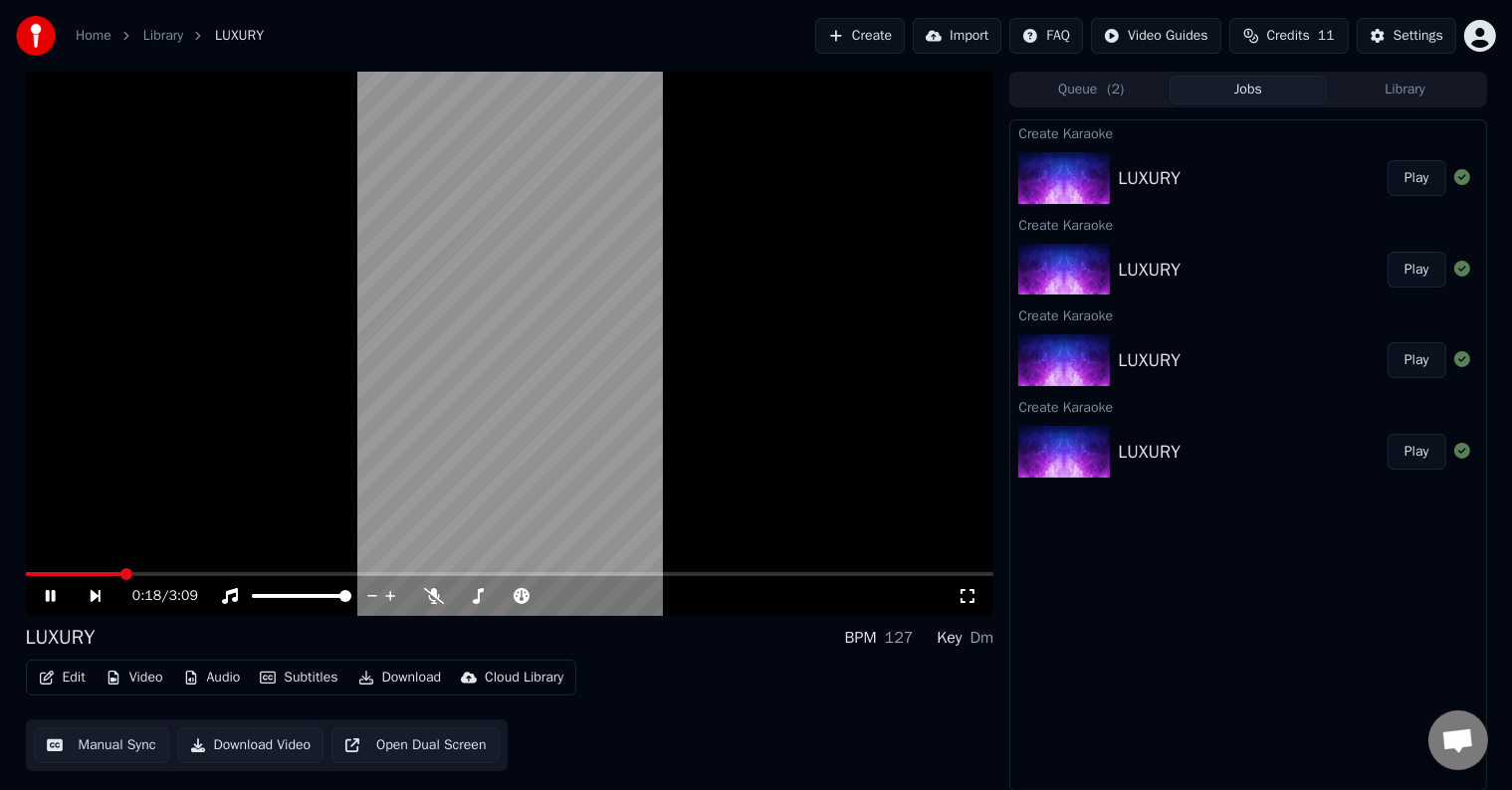 drag, startPoint x: 965, startPoint y: 620, endPoint x: 396, endPoint y: 551, distance: 573.1684 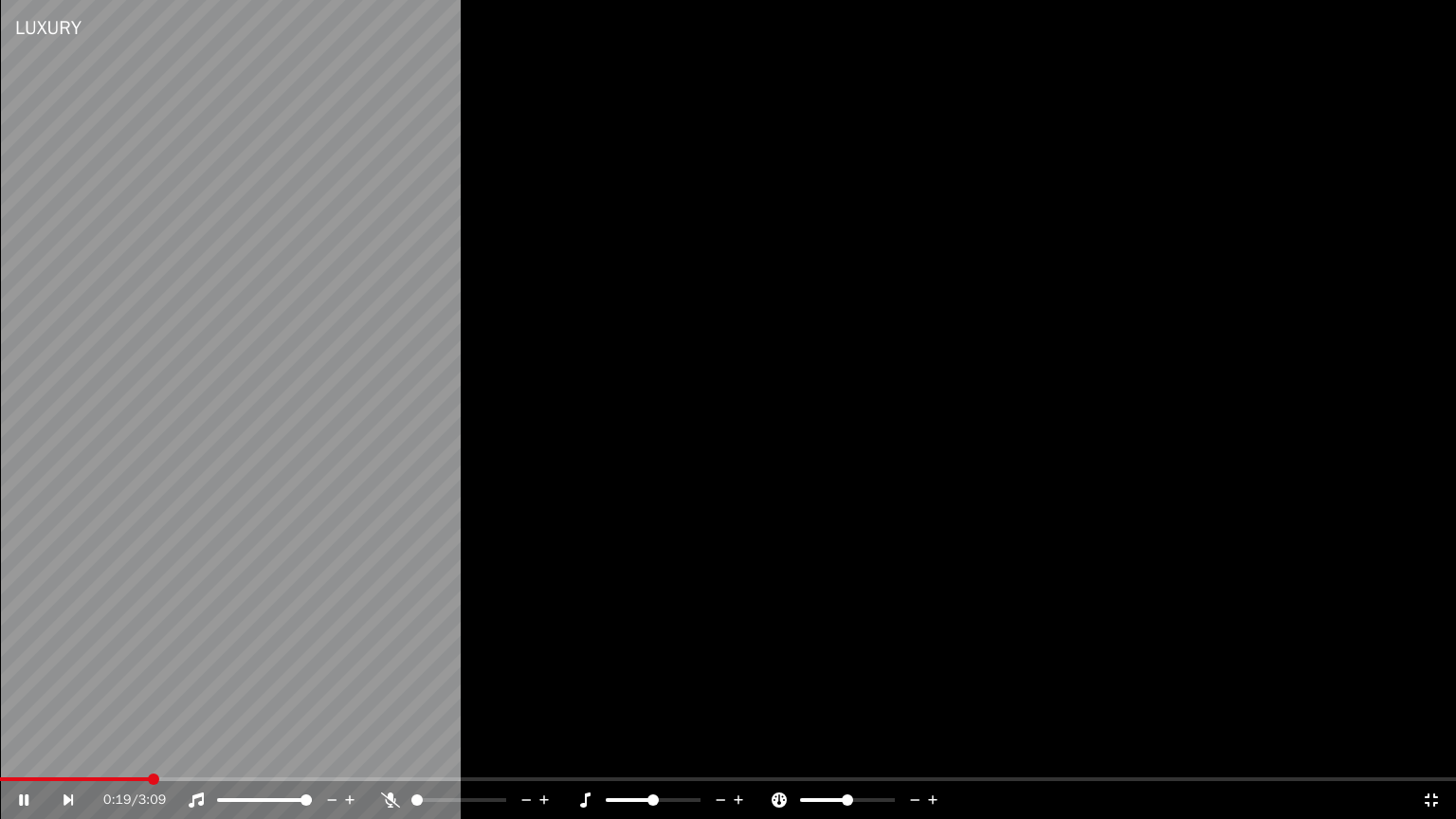 click 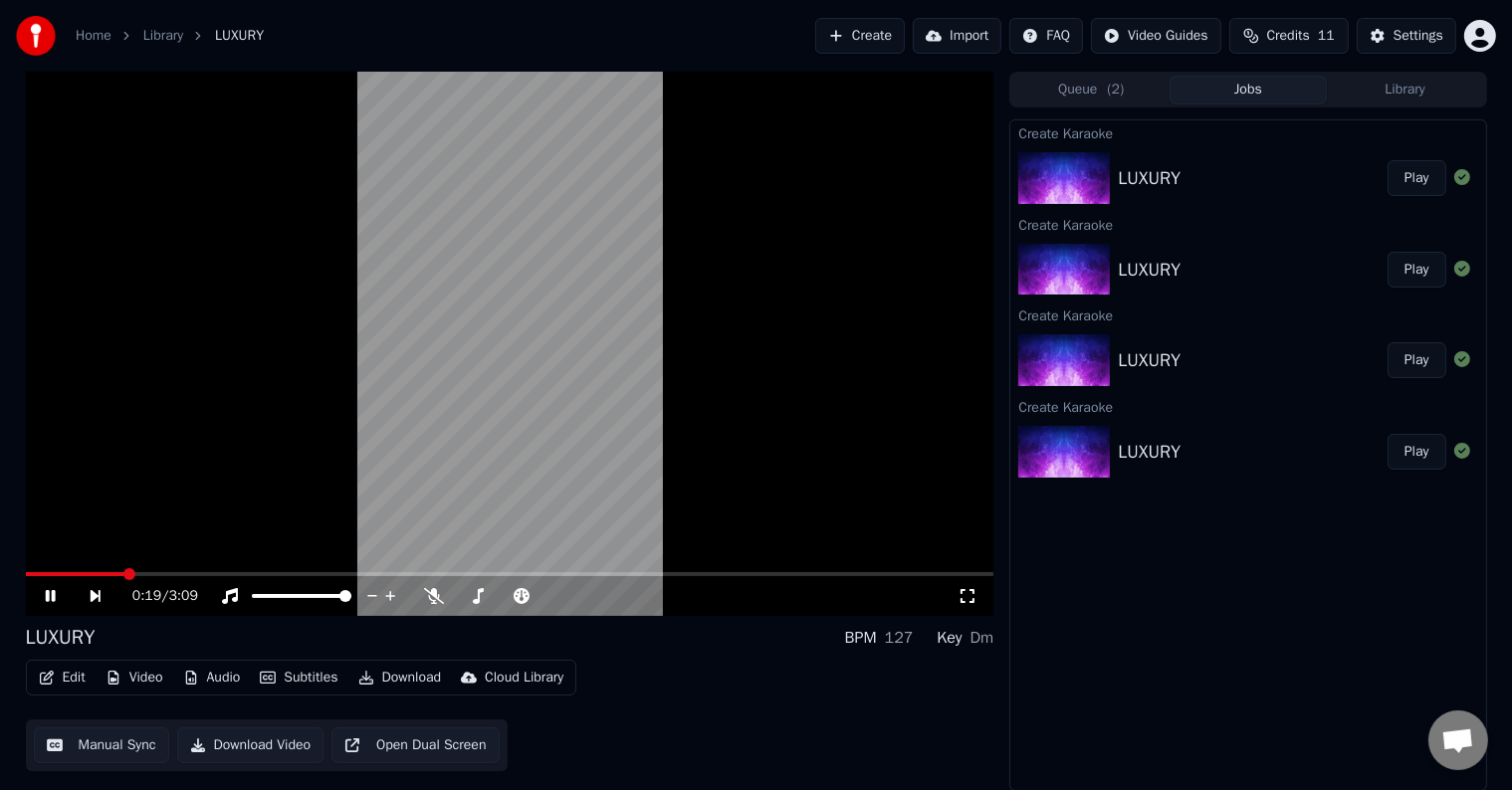 click 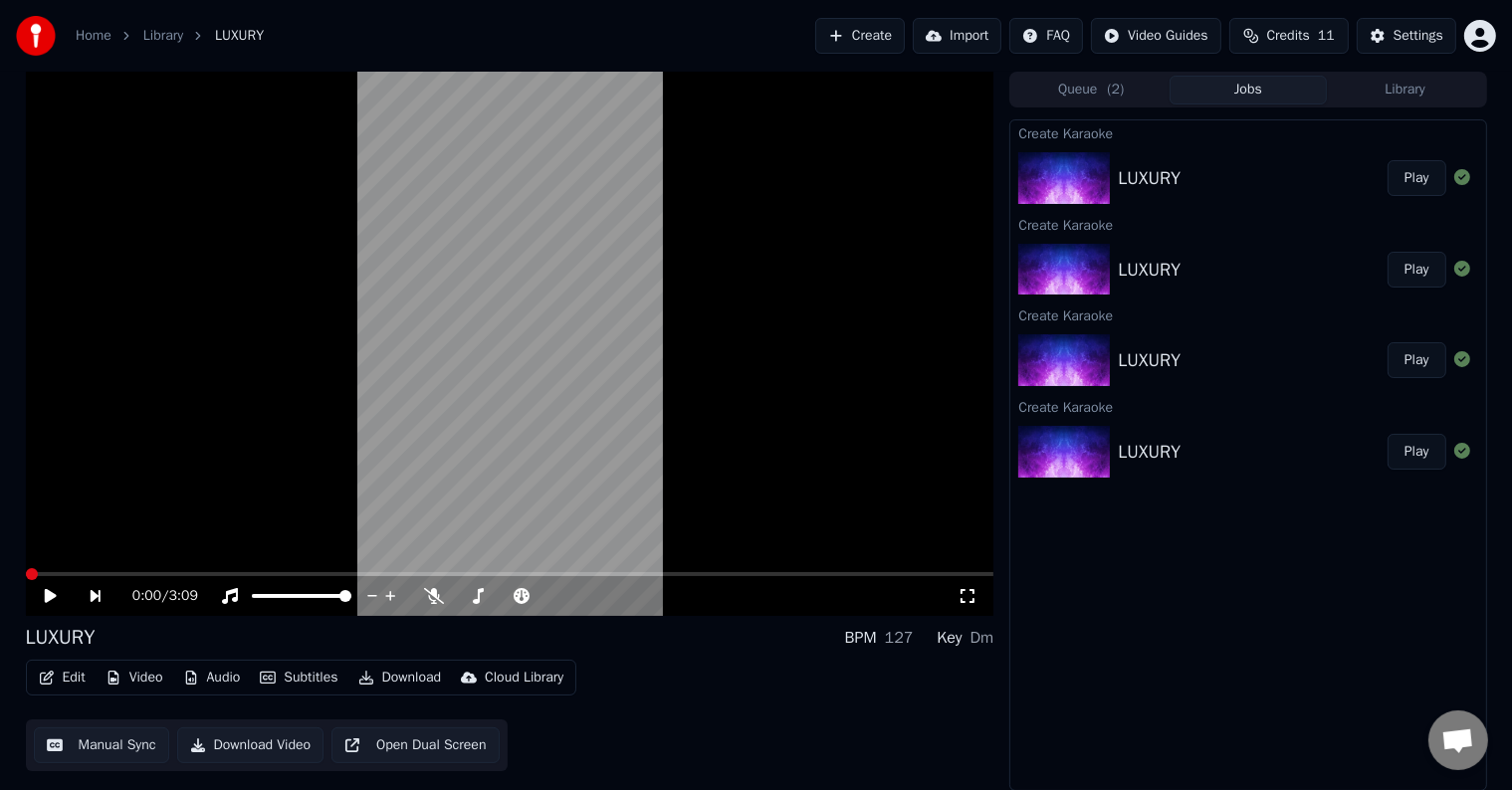 click at bounding box center (32, 574) 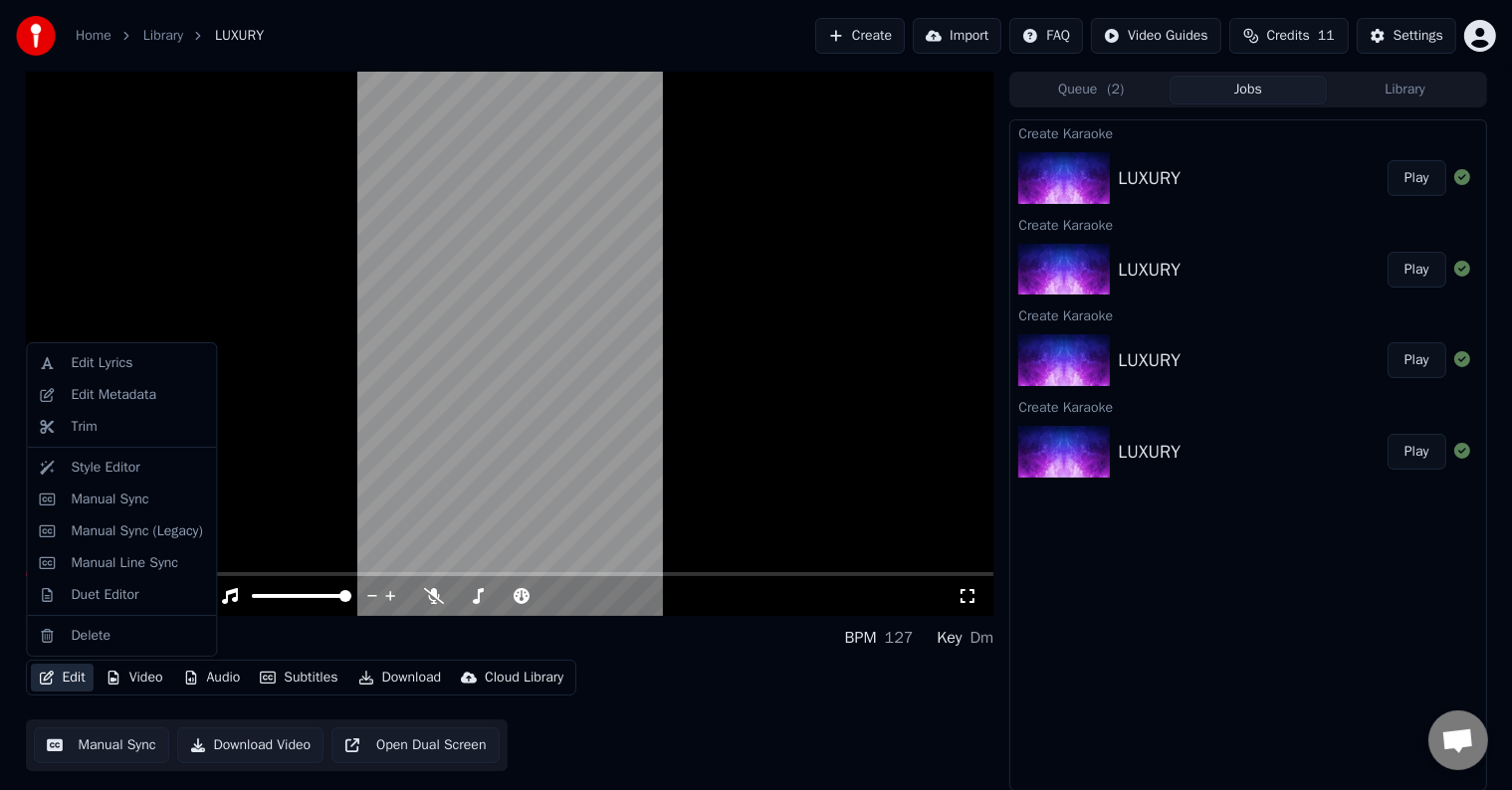 click on "Edit" at bounding box center (62, 678) 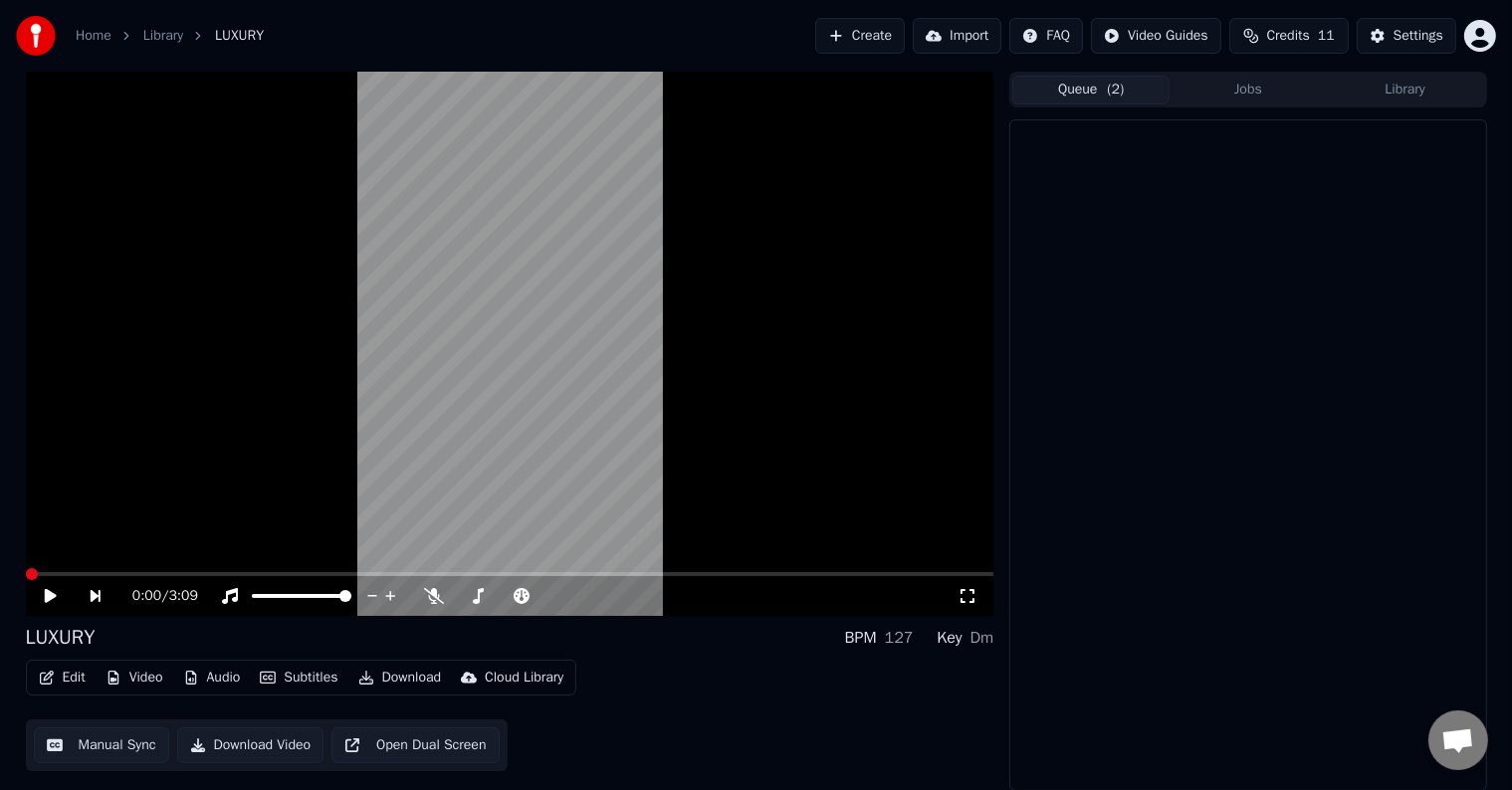 click on "Queue ( 2 )" at bounding box center (1091, 90) 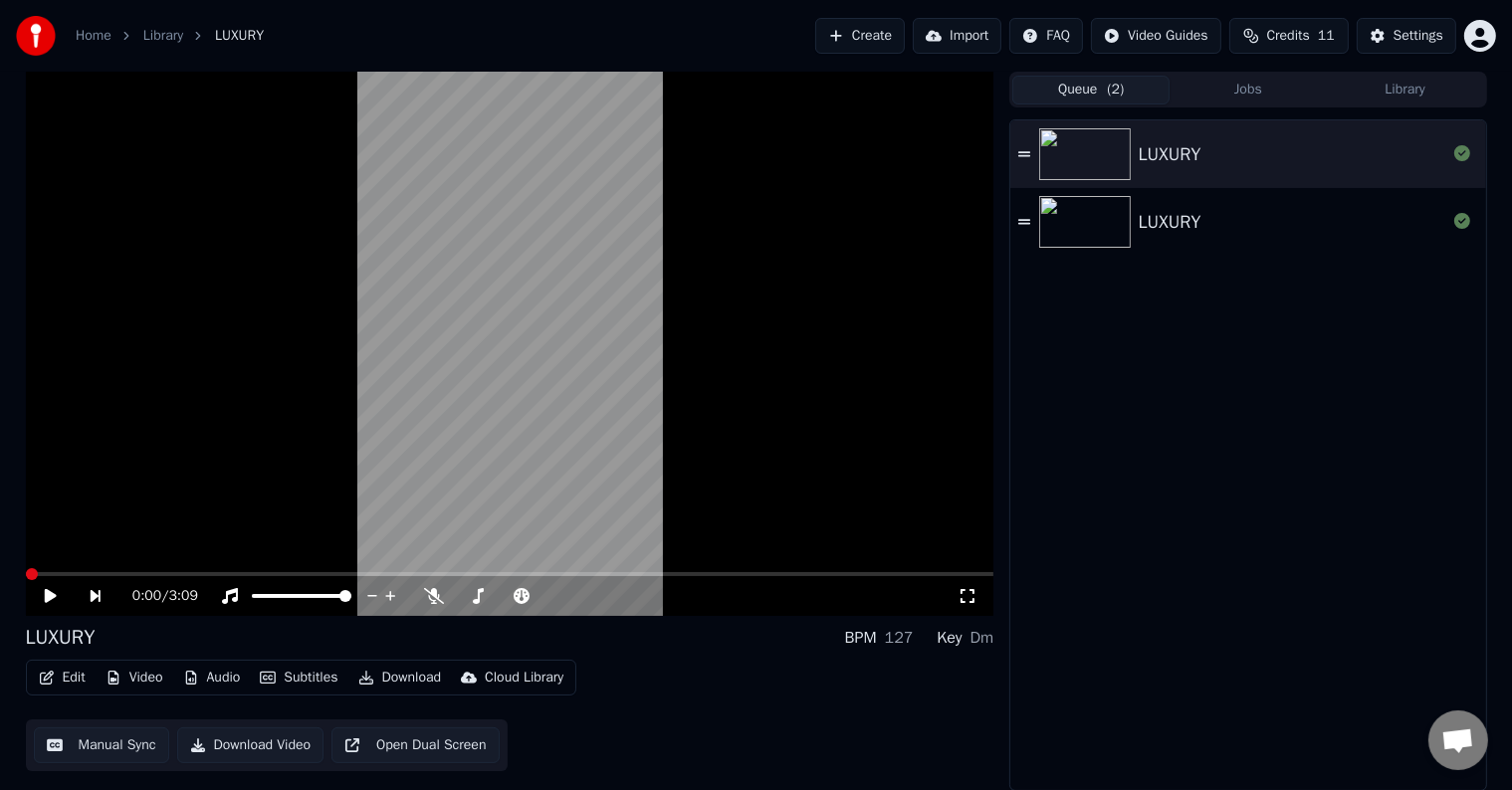 click on "LUXURY" at bounding box center [1292, 154] 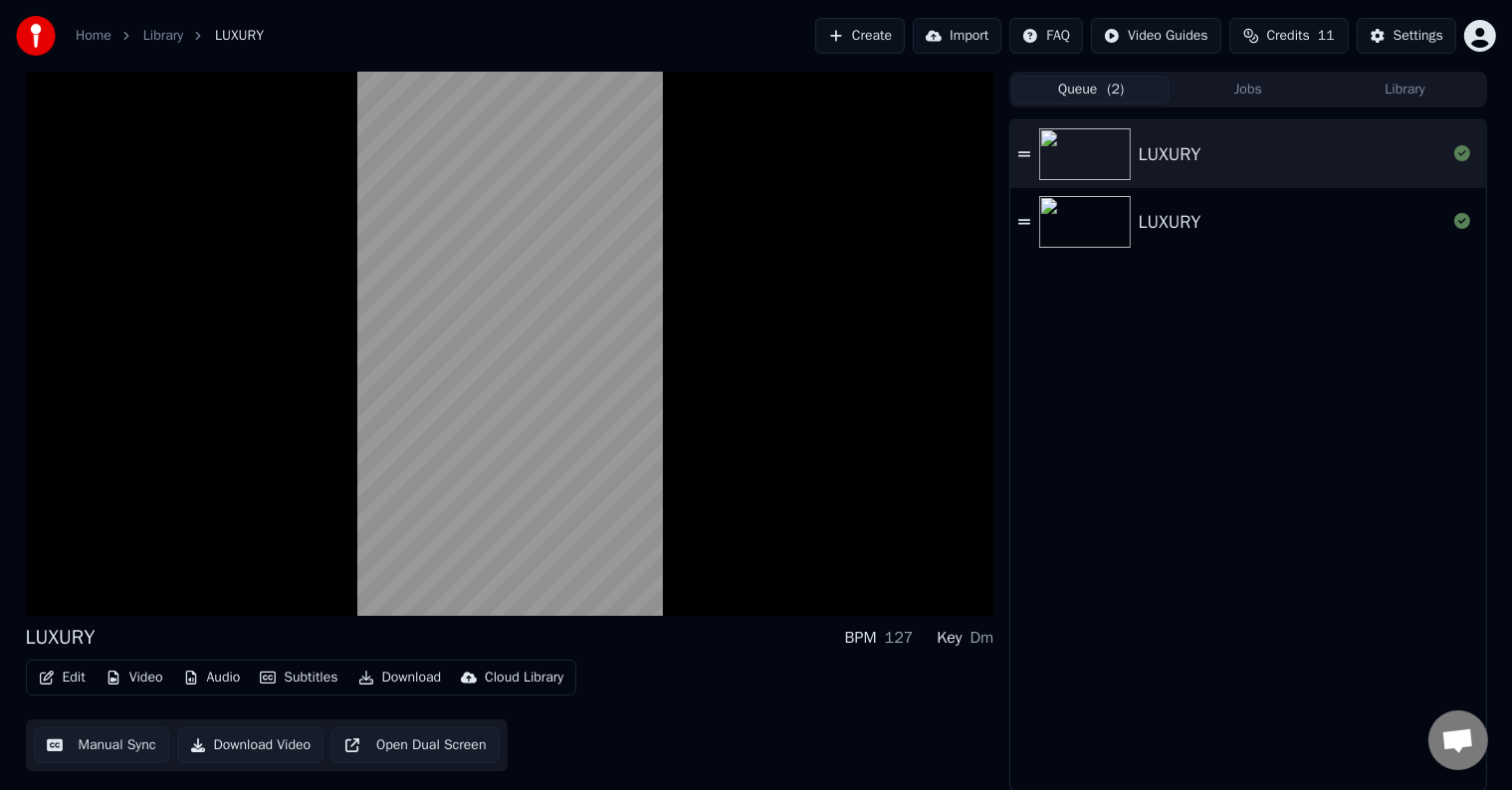 click on "LUXURY" at bounding box center (1247, 222) 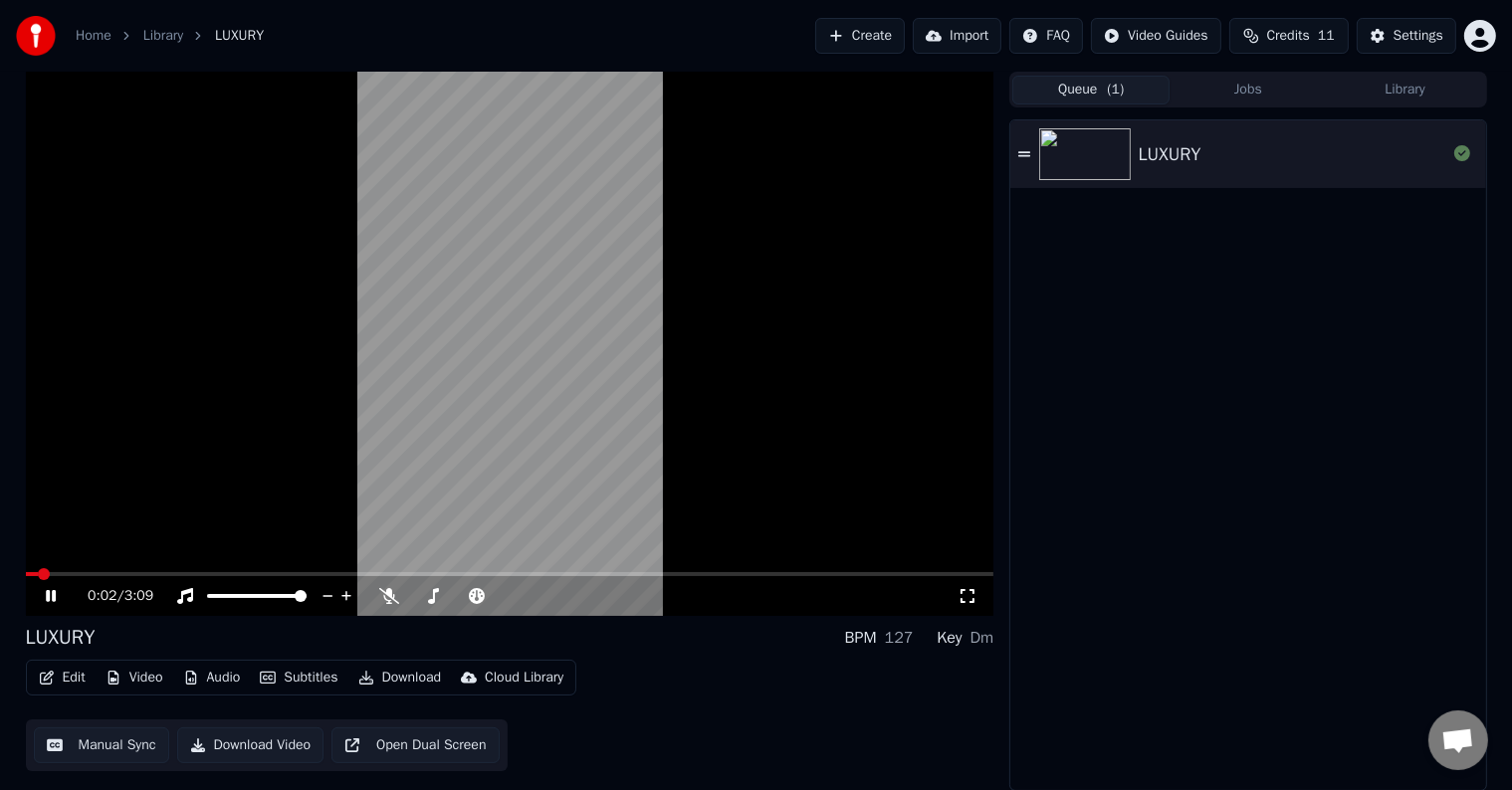 click 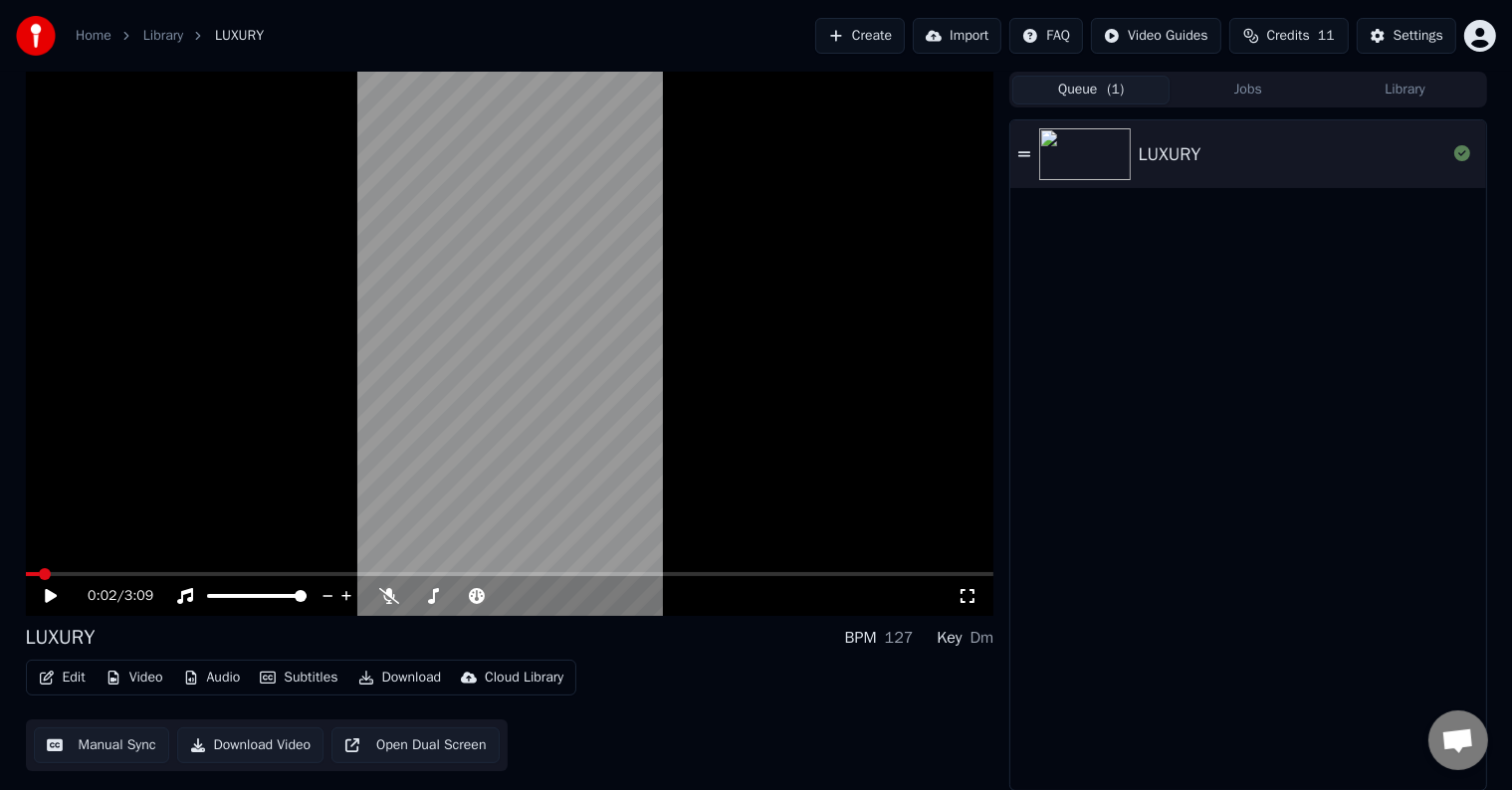 drag, startPoint x: 1348, startPoint y: 165, endPoint x: 1180, endPoint y: 159, distance: 168.10711 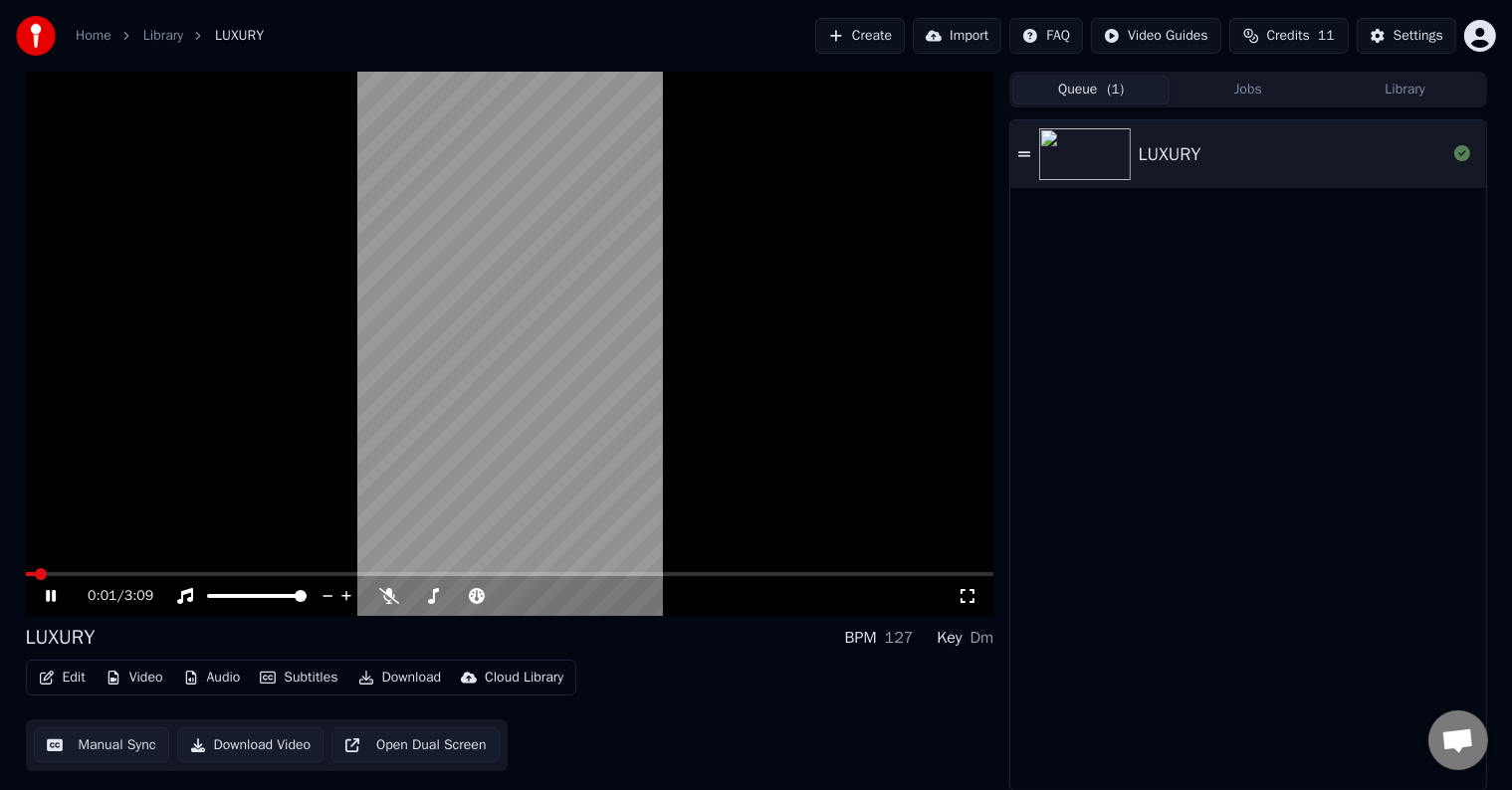 click at bounding box center (510, 343) 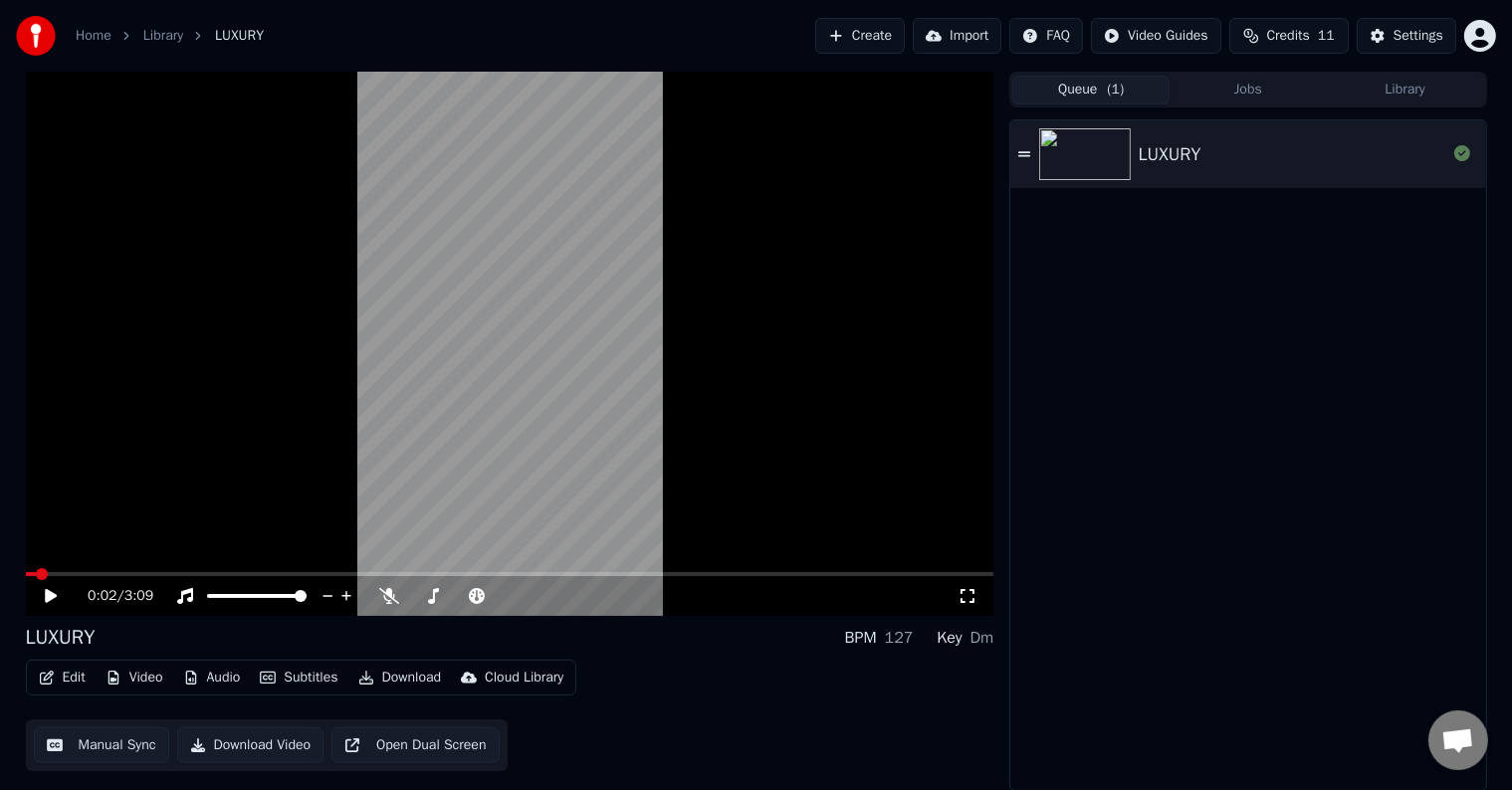 scroll, scrollTop: 0, scrollLeft: 0, axis: both 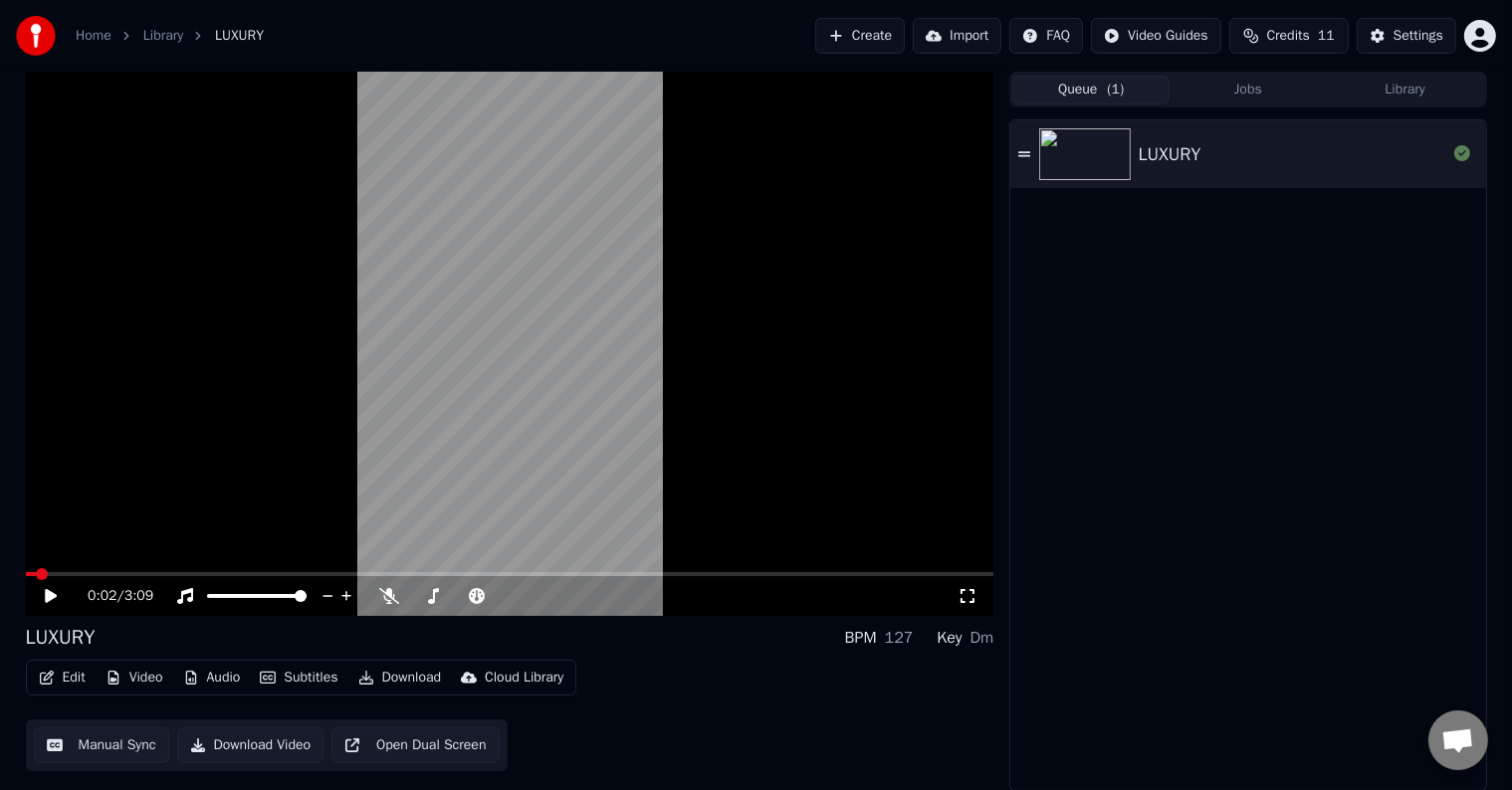 click on "Video" at bounding box center (134, 678) 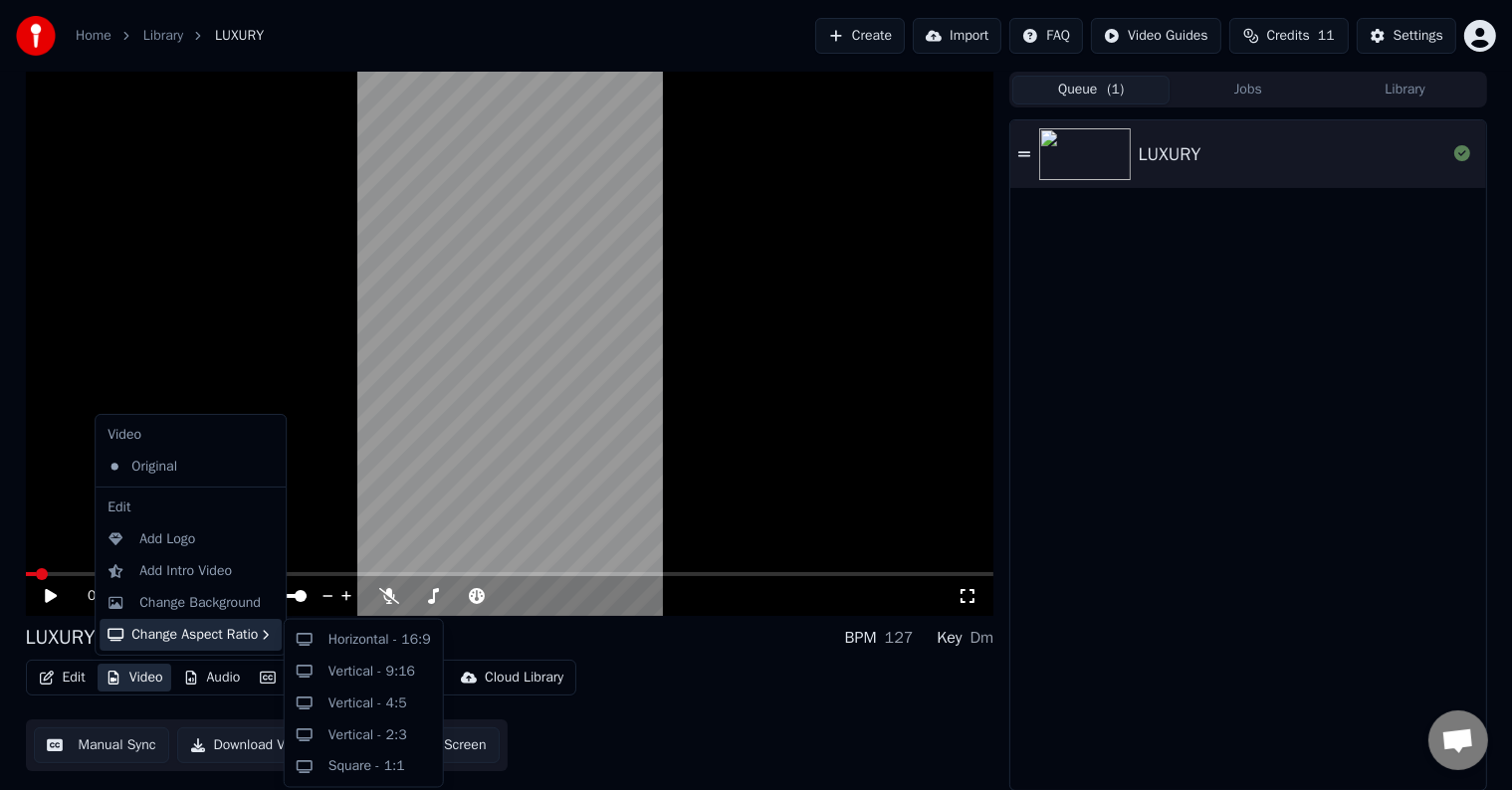 click on "Change Aspect Ratio" at bounding box center (190, 635) 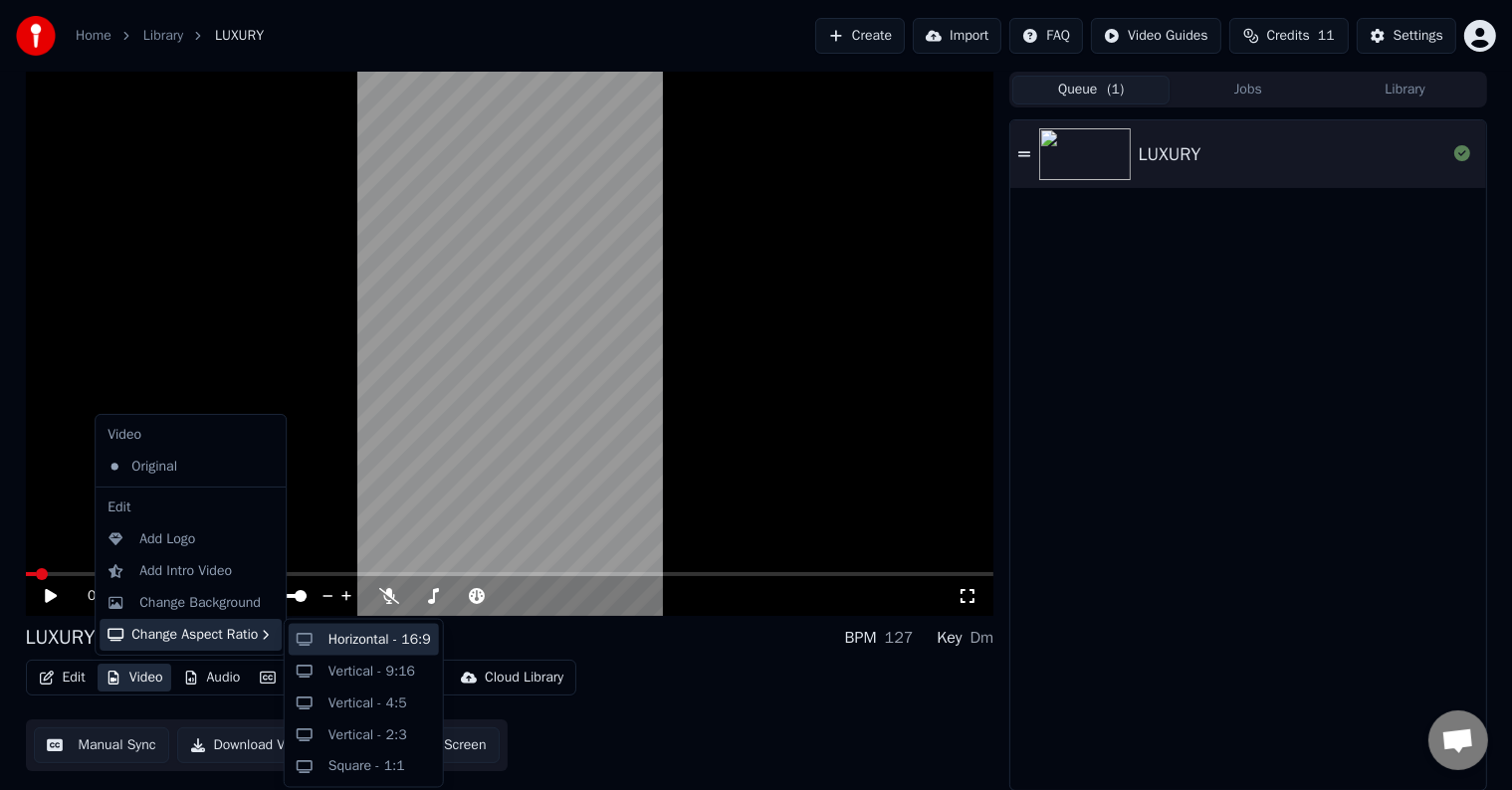 click on "Horizontal - 16:9" at bounding box center [379, 640] 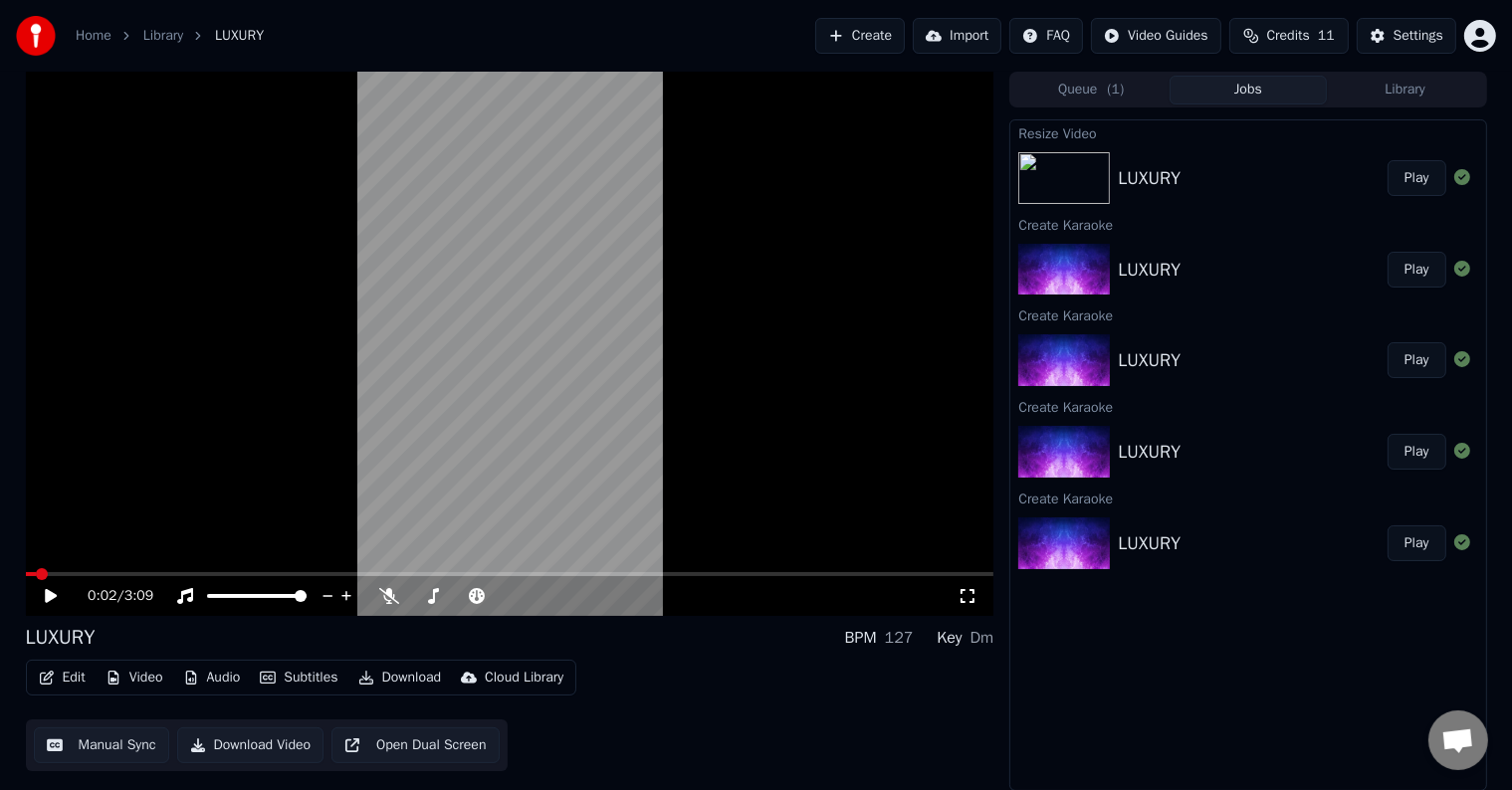 click on "Play" at bounding box center (1416, 178) 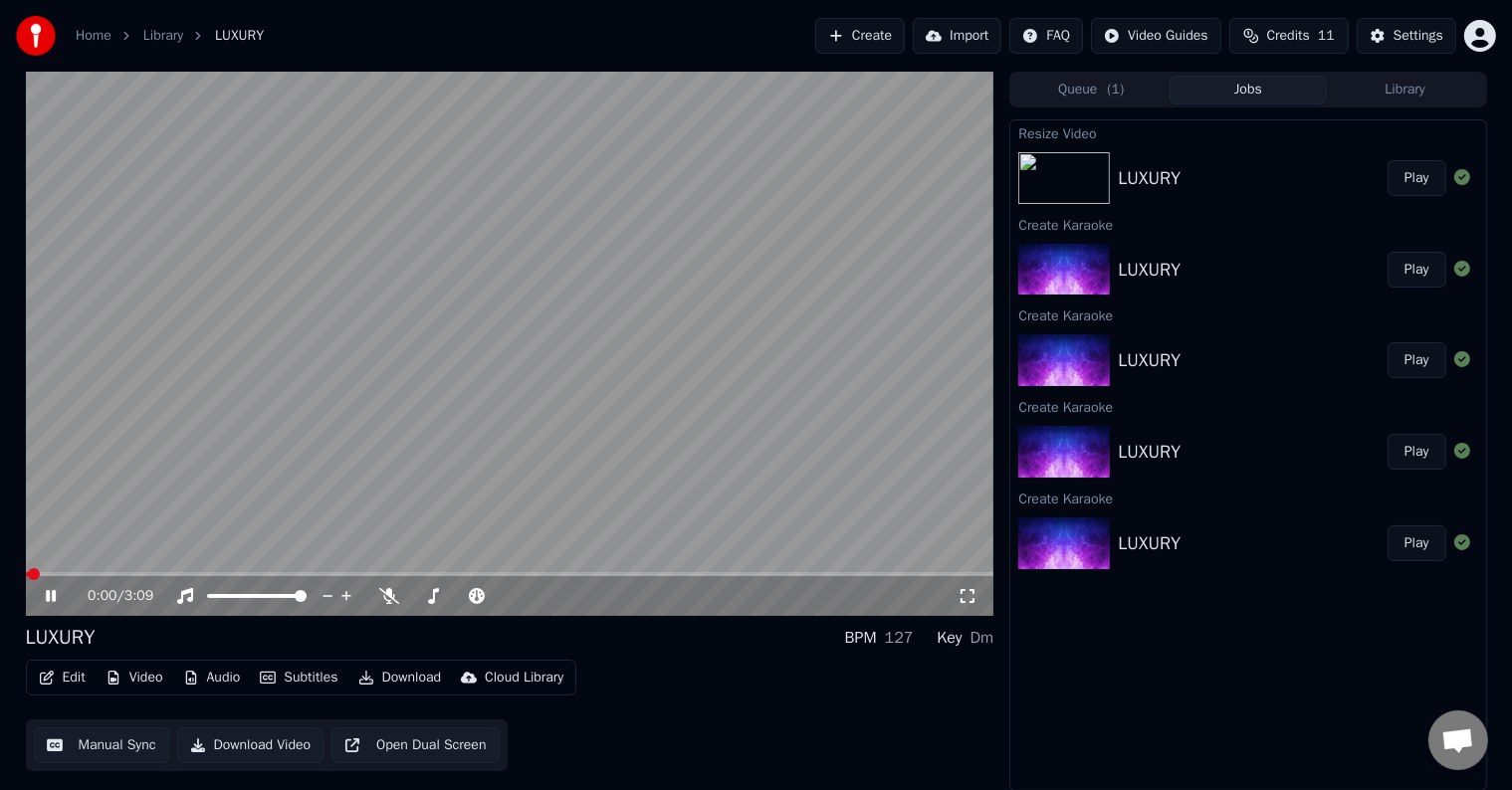 click 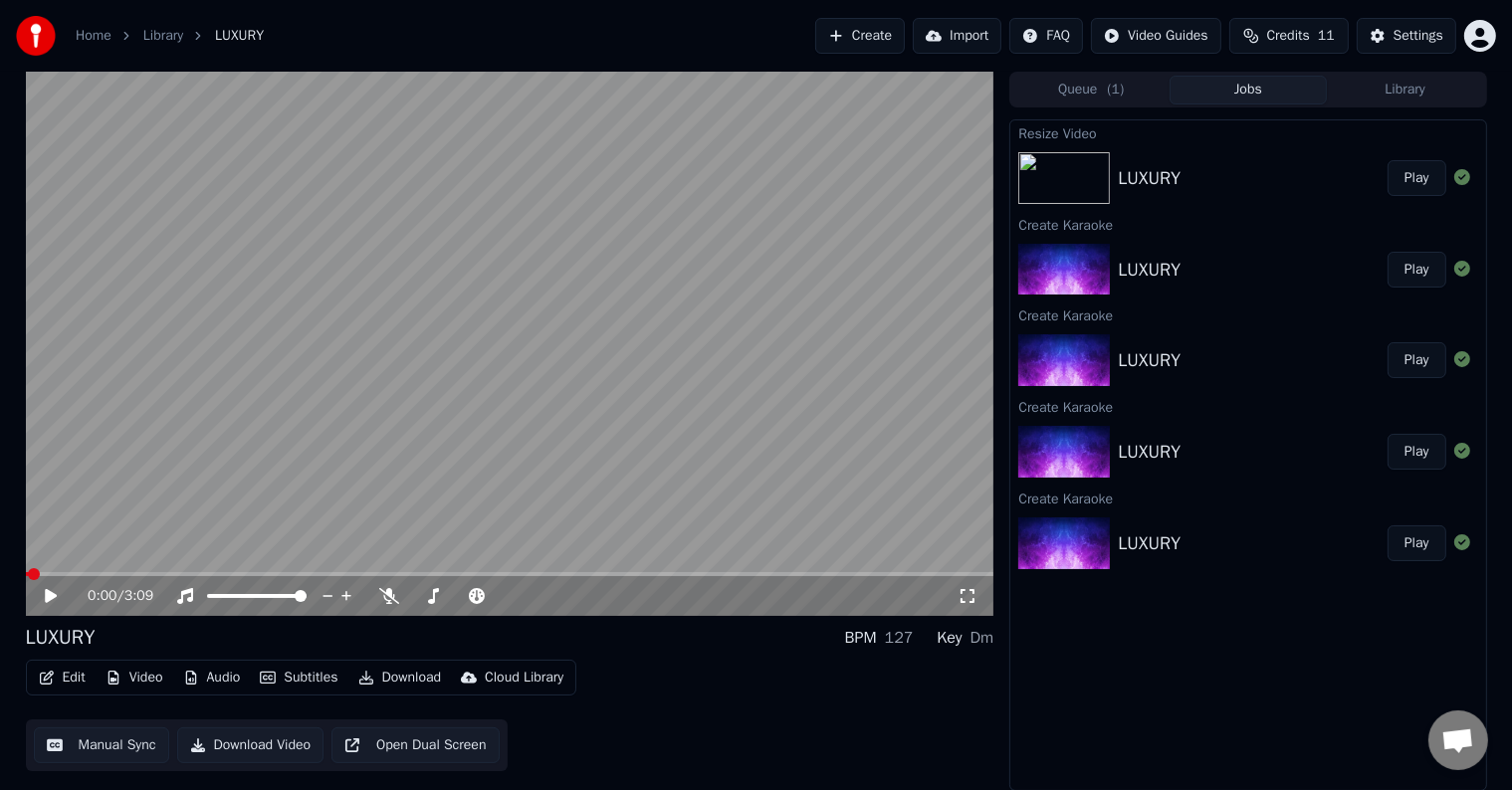 click 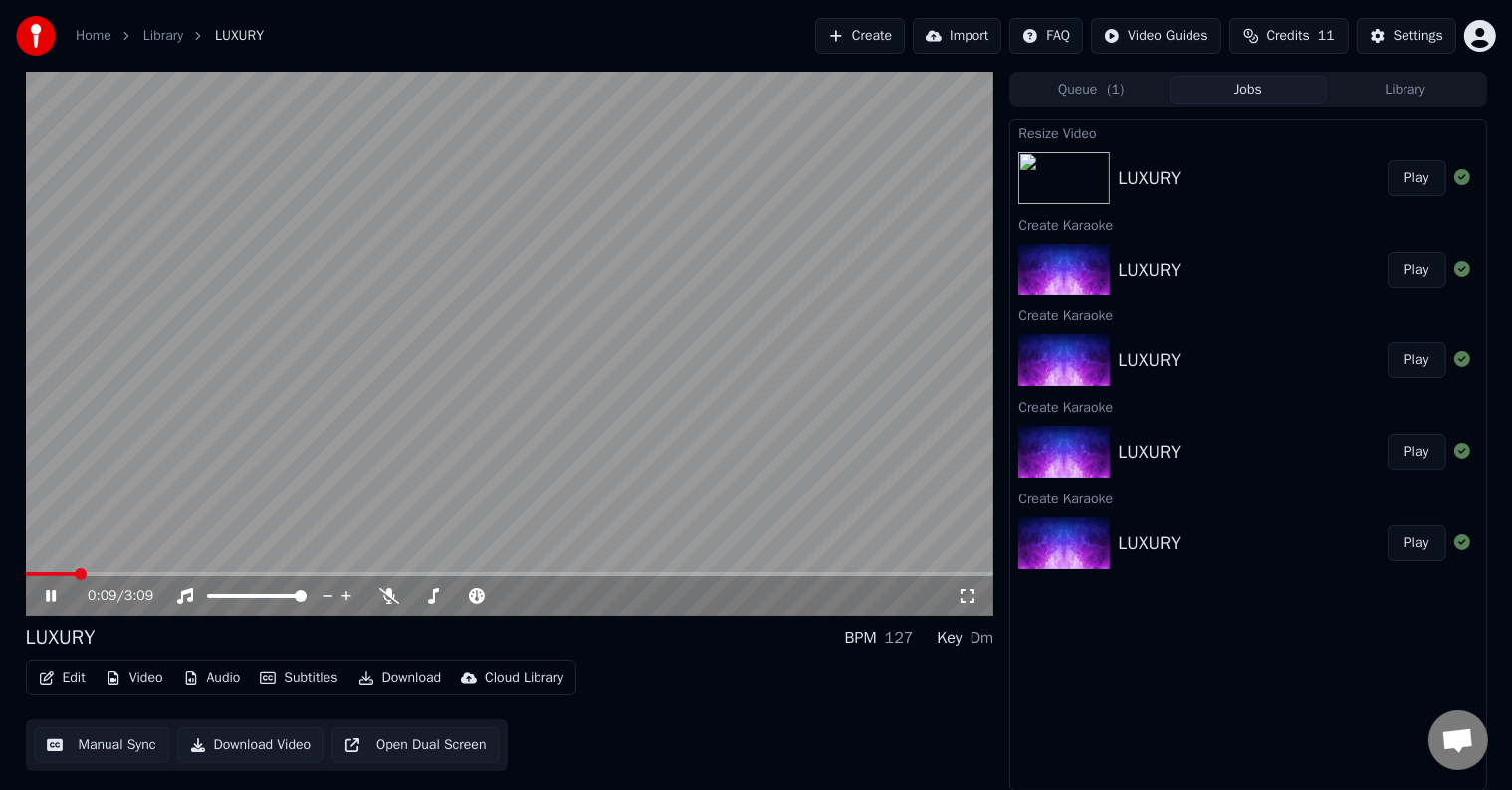 click on "Audio" at bounding box center [212, 678] 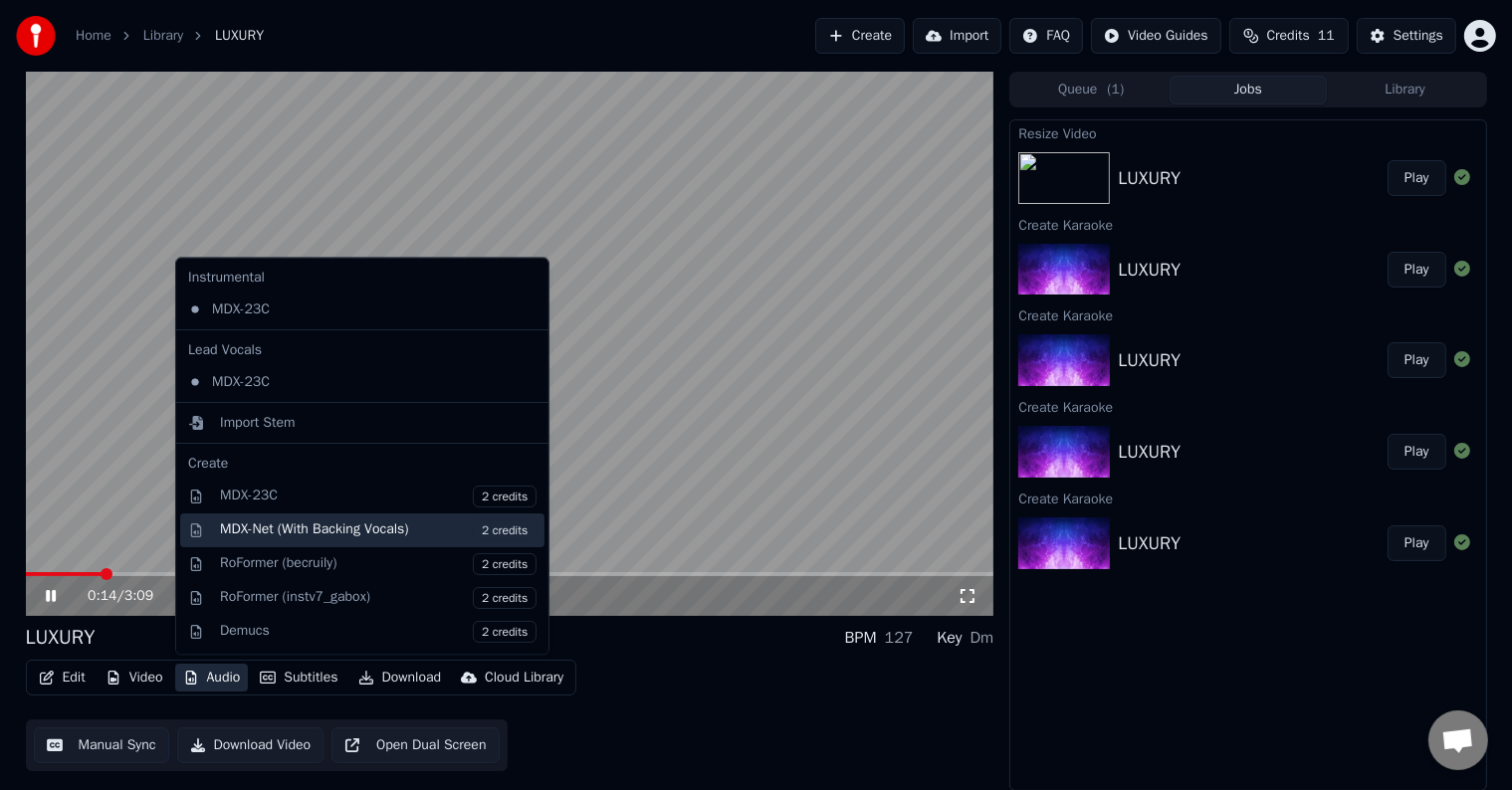 click on "2 credits" at bounding box center [505, 530] 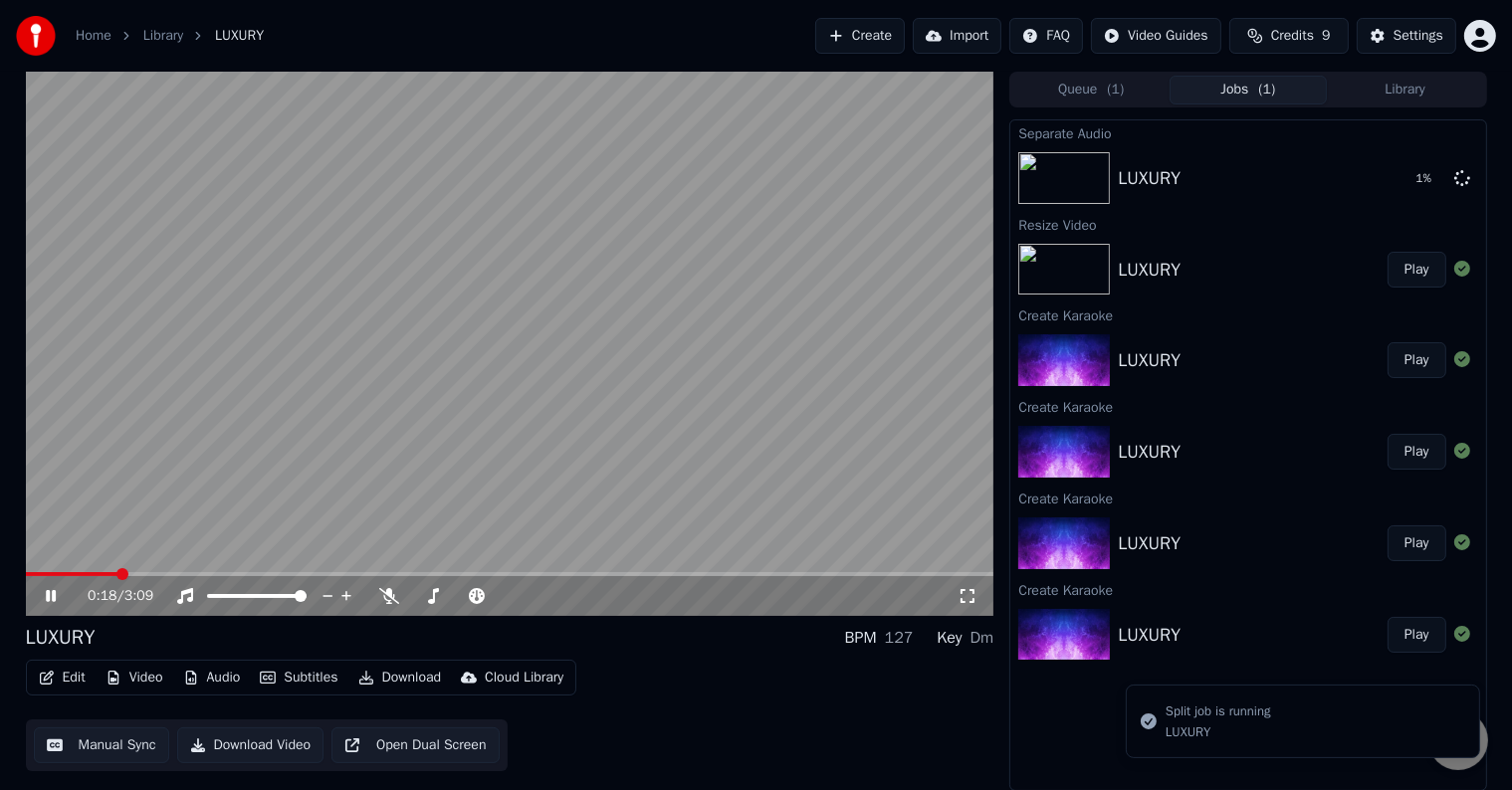 drag, startPoint x: 107, startPoint y: 569, endPoint x: 0, endPoint y: 569, distance: 107 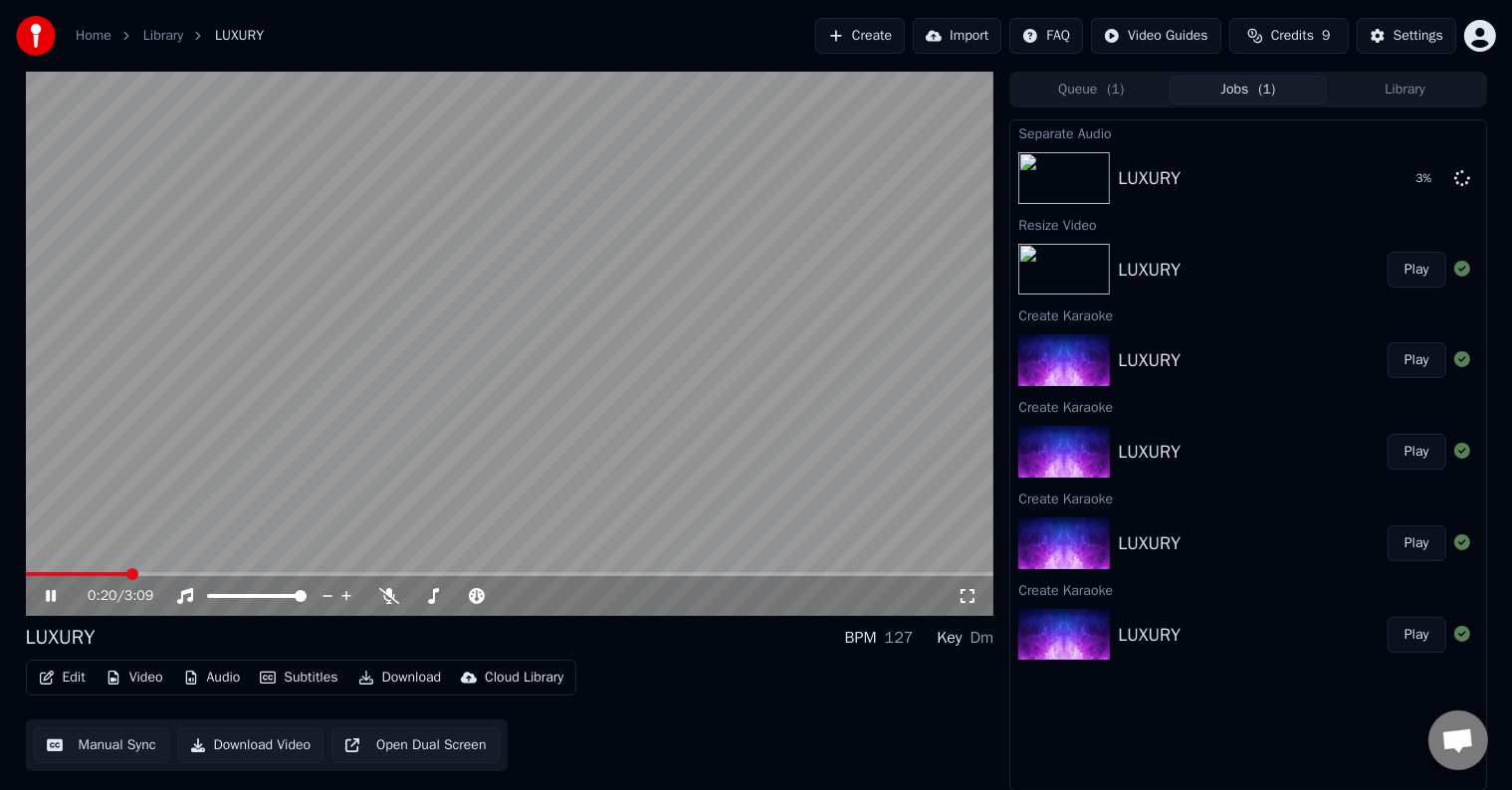 drag, startPoint x: 48, startPoint y: 599, endPoint x: 64, endPoint y: 596, distance: 16.27882 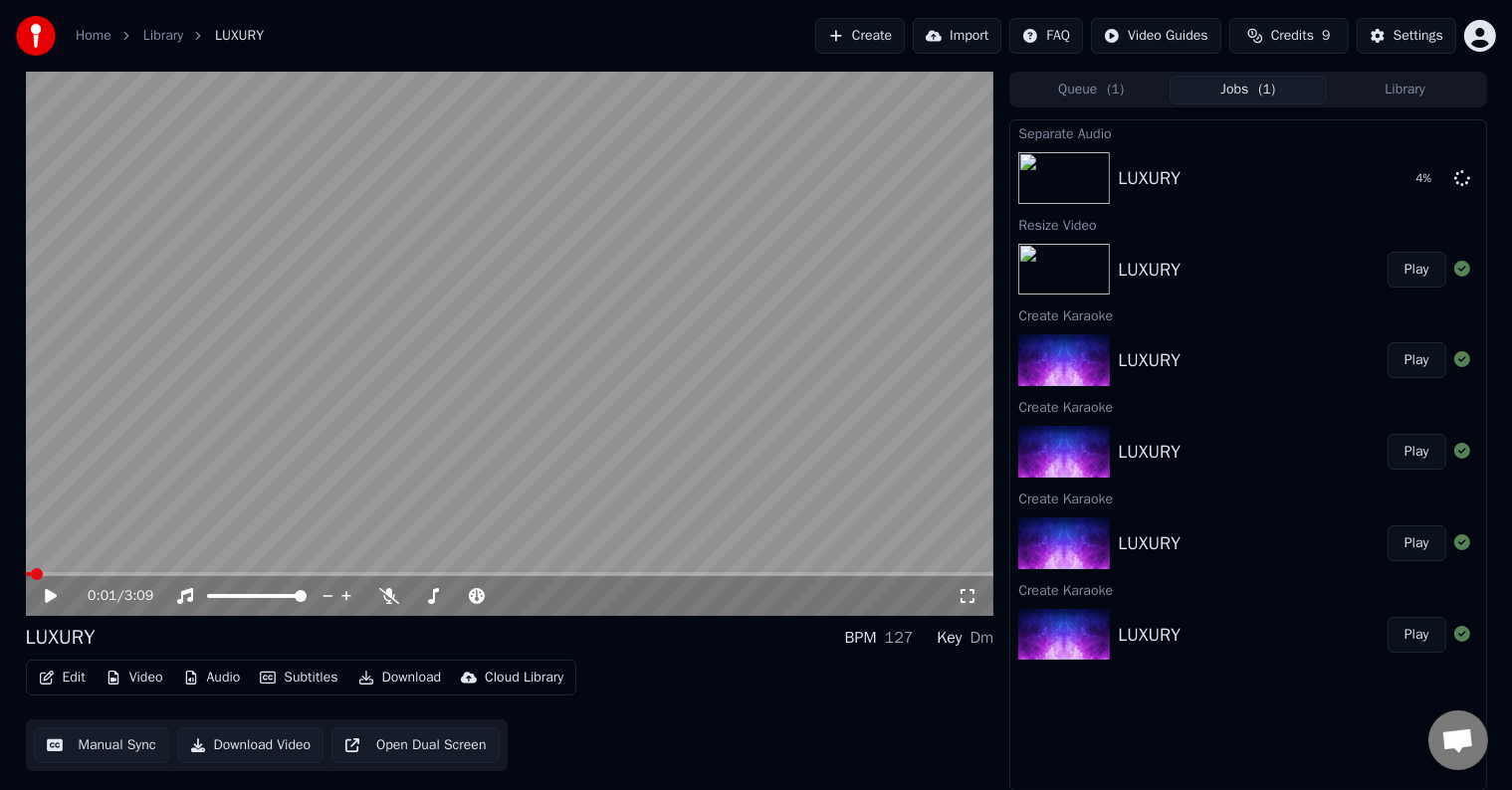 click at bounding box center [28, 574] 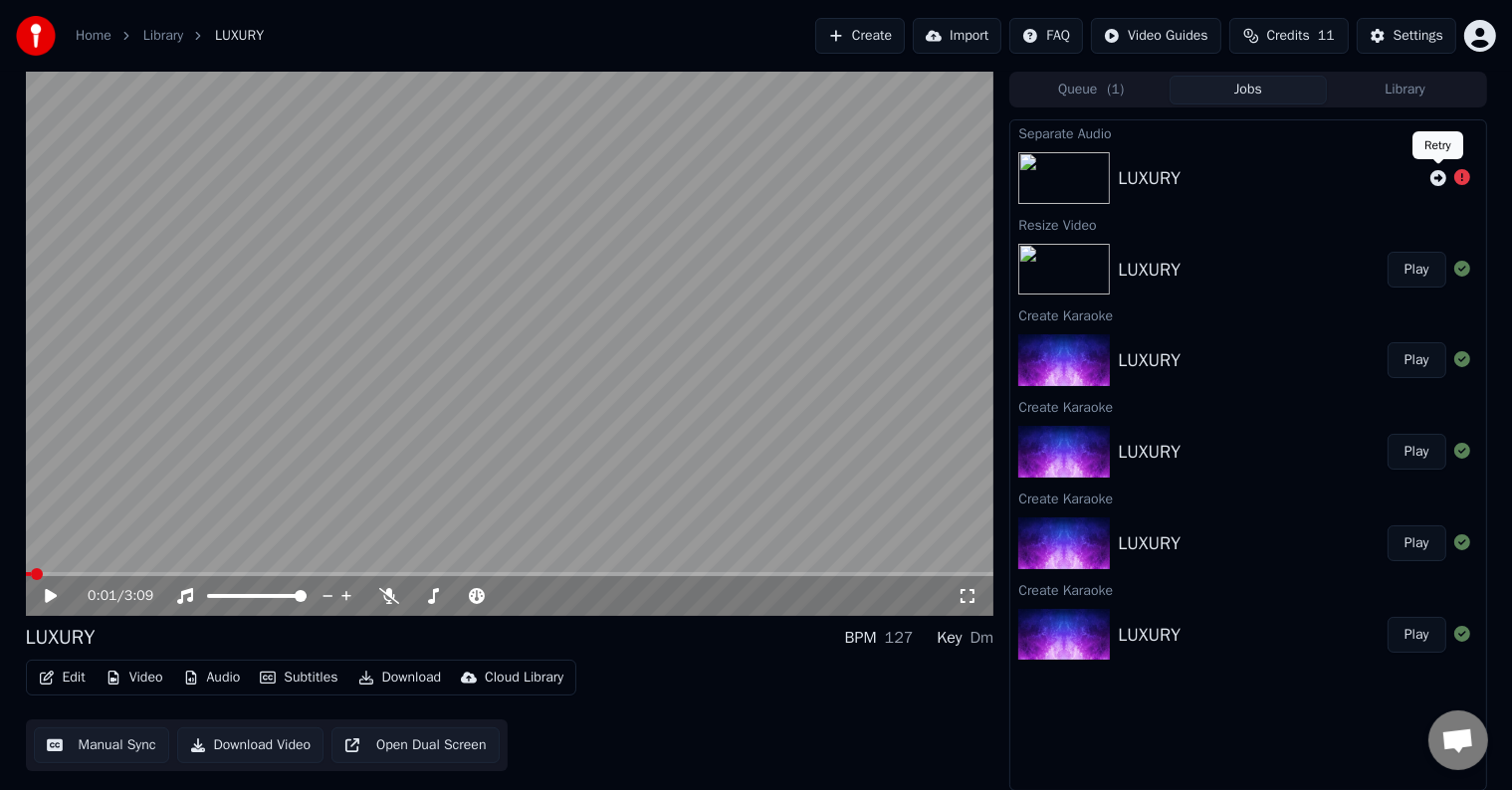 click 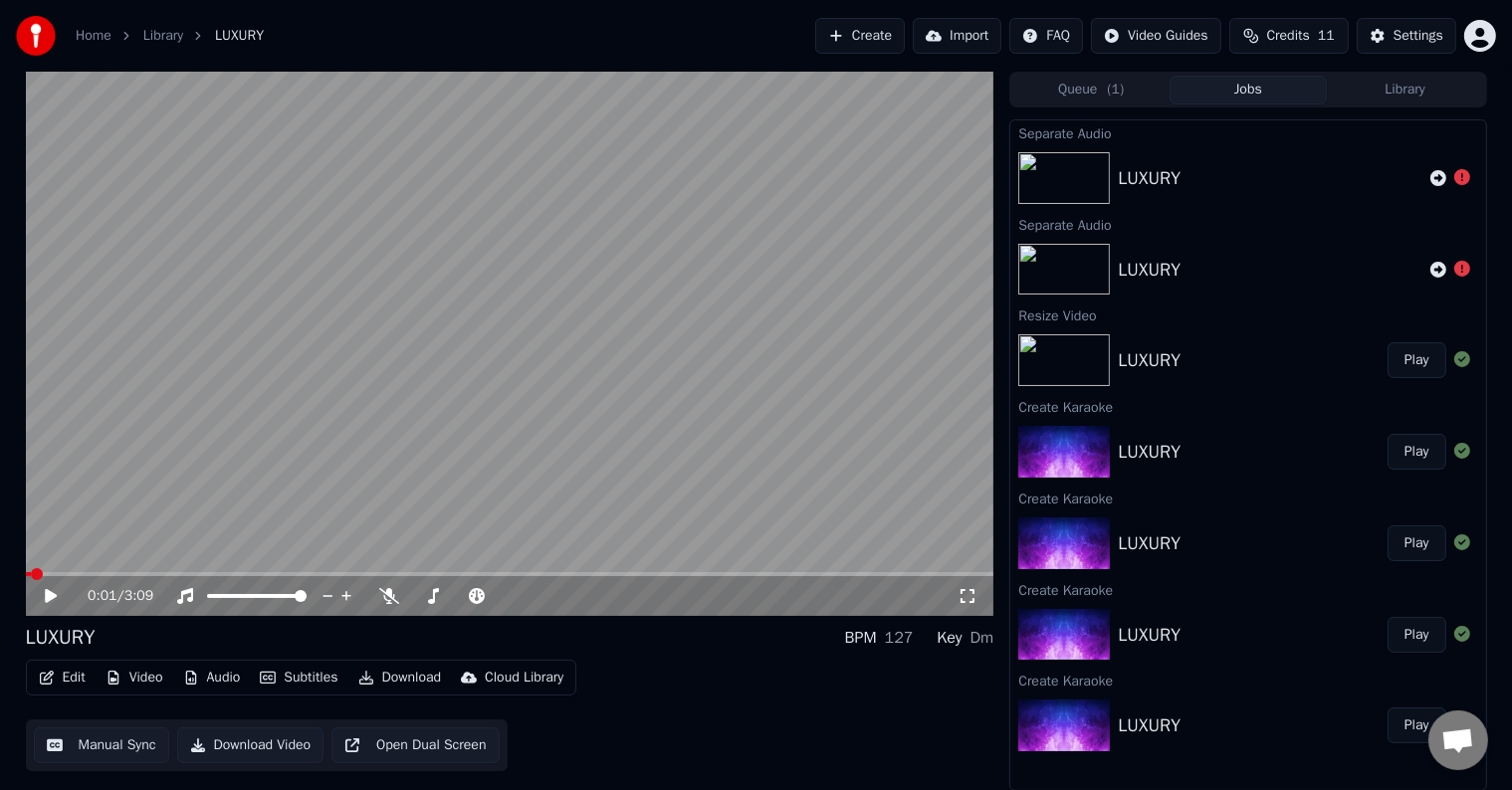 click 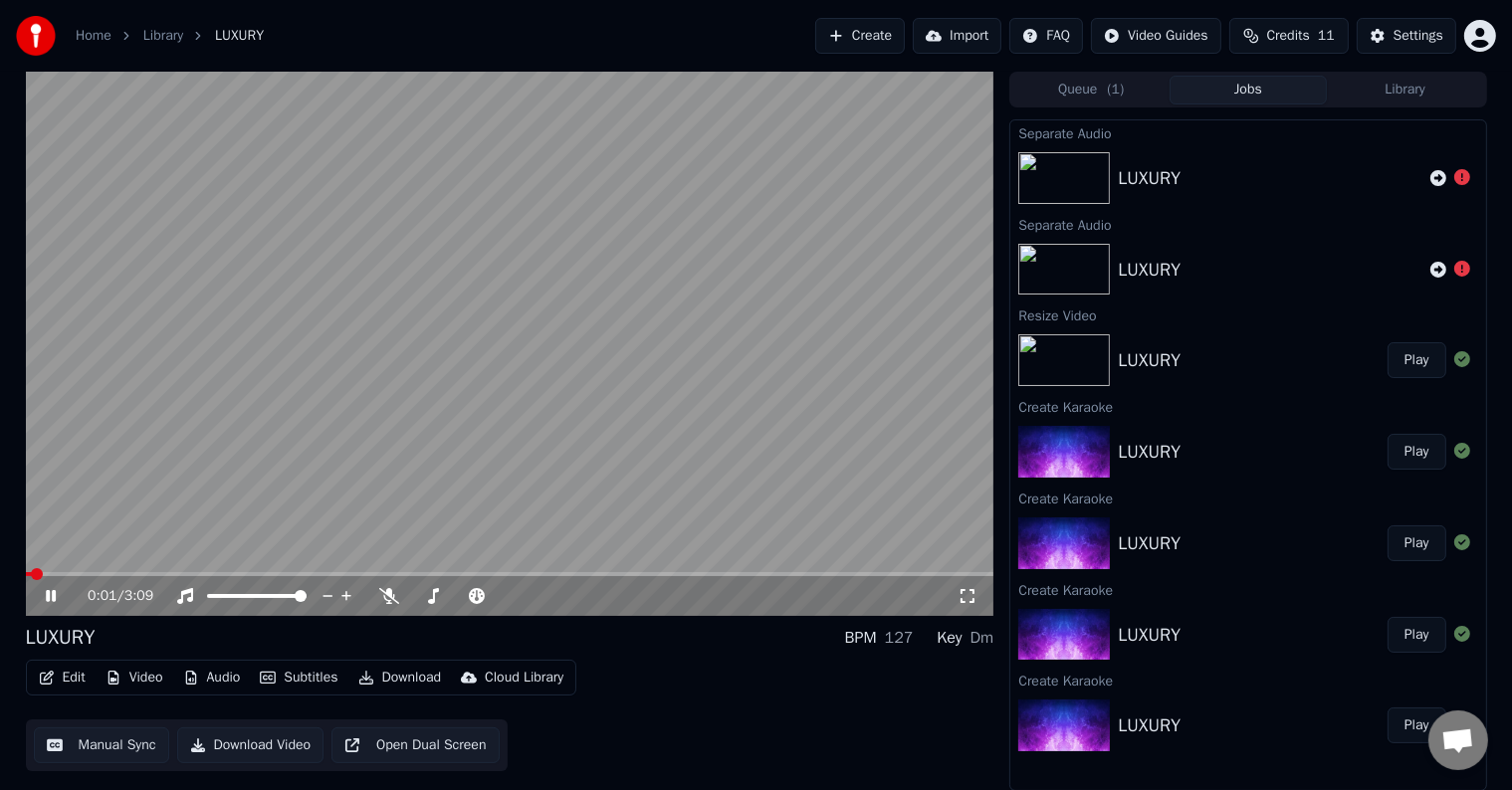 click 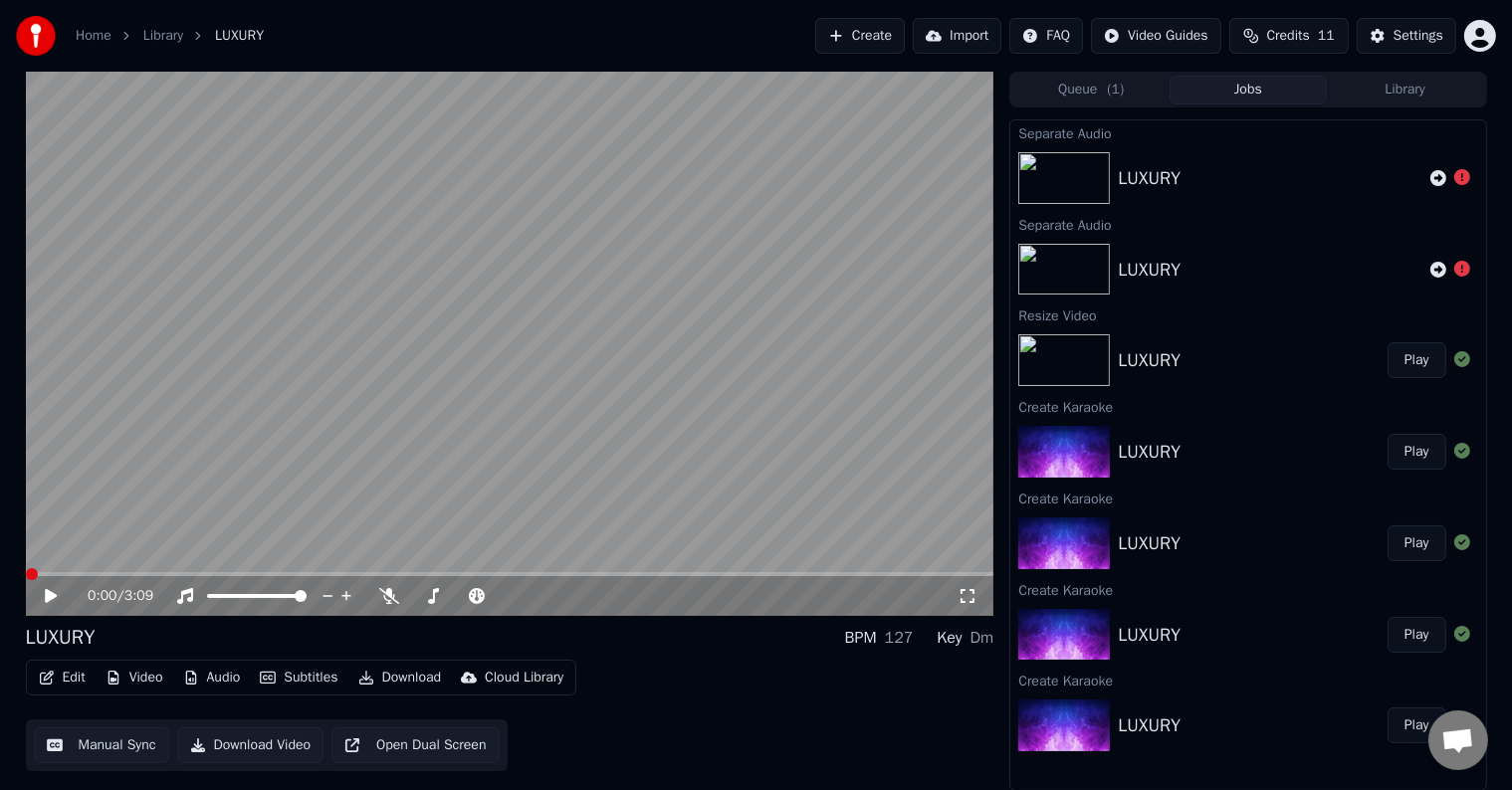 click at bounding box center [32, 574] 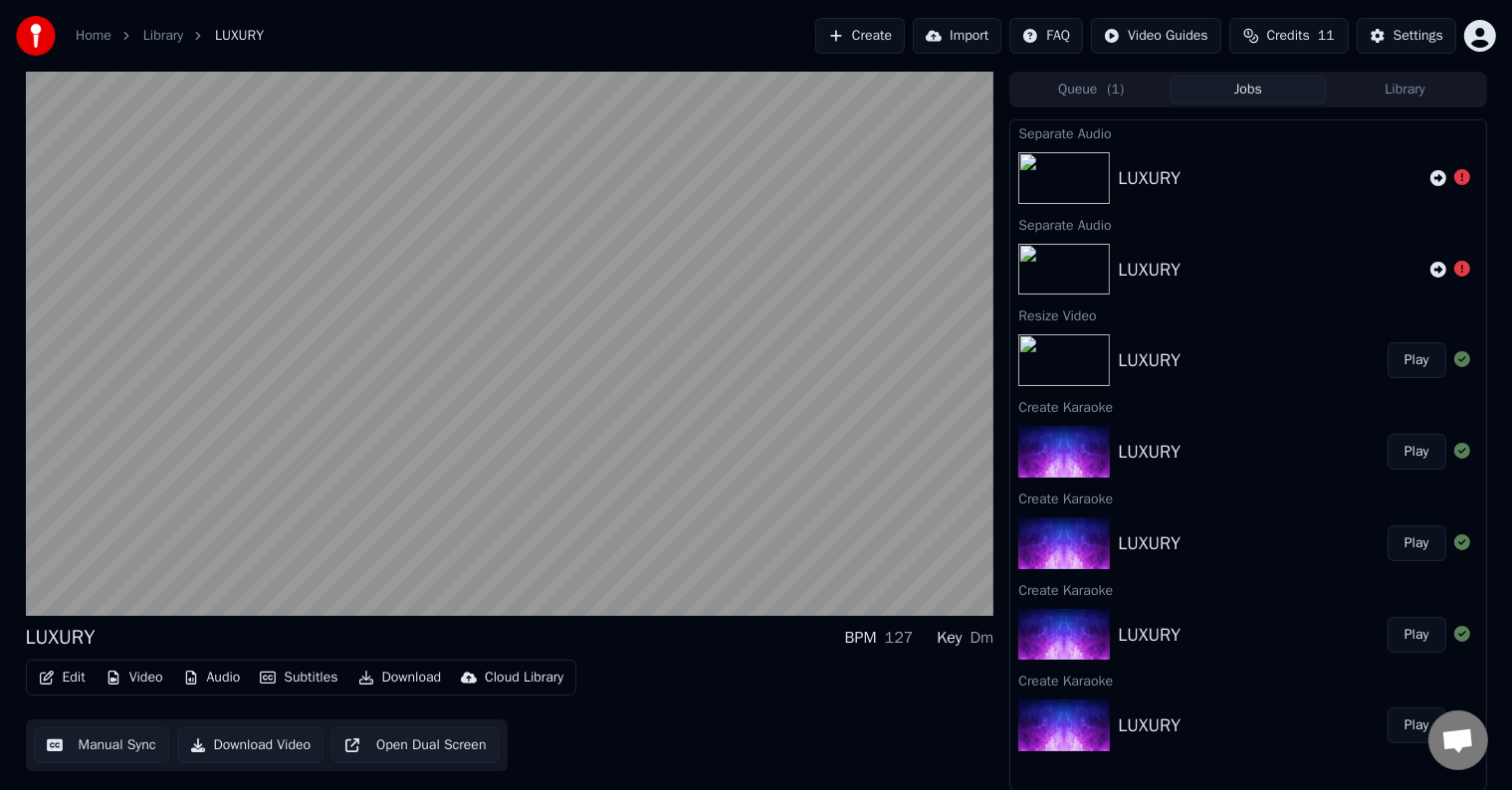 click 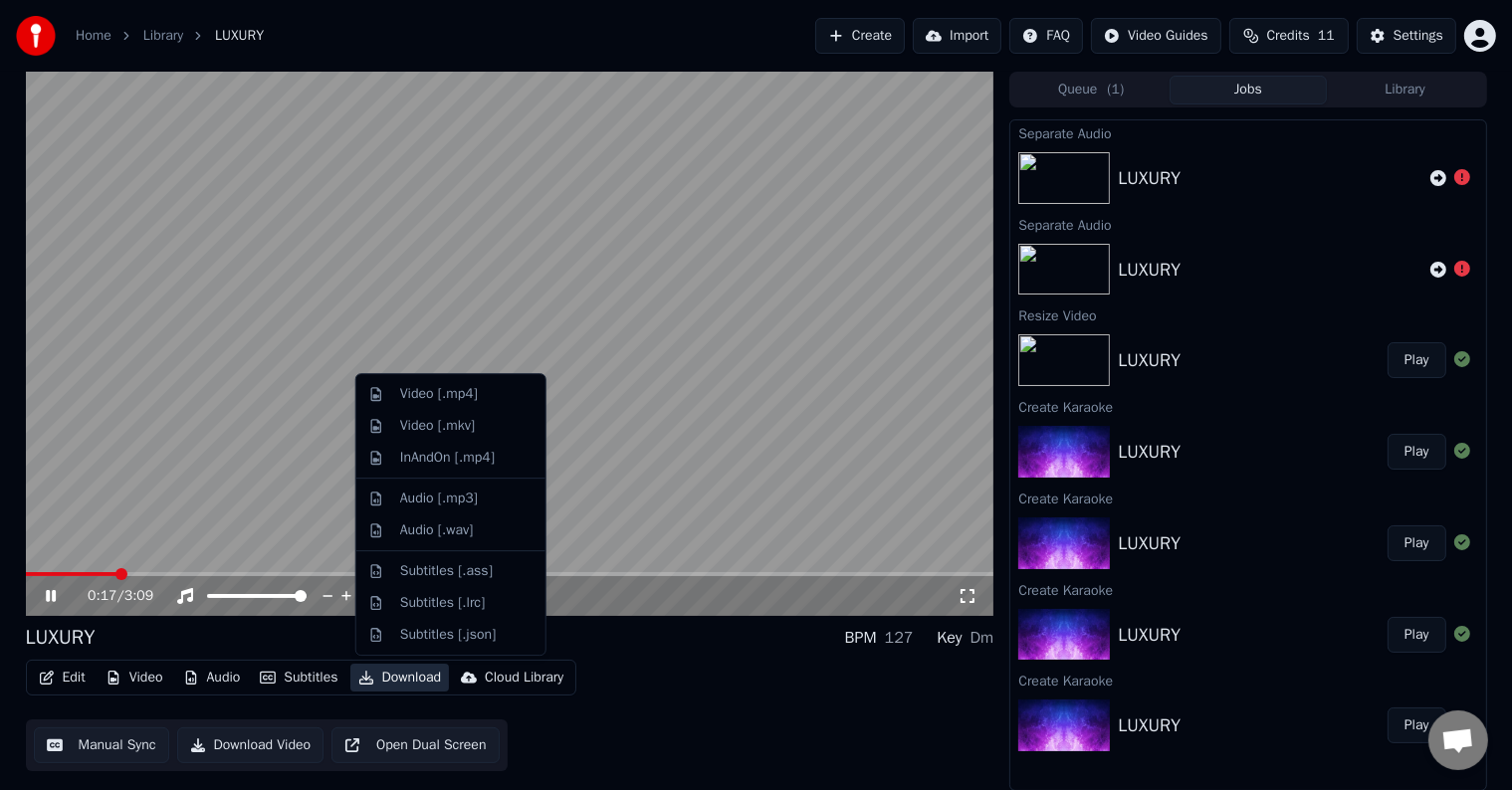 click on "Edit Video Audio Subtitles Download Cloud Library Manual Sync Download Video Open Dual Screen" at bounding box center (510, 715) 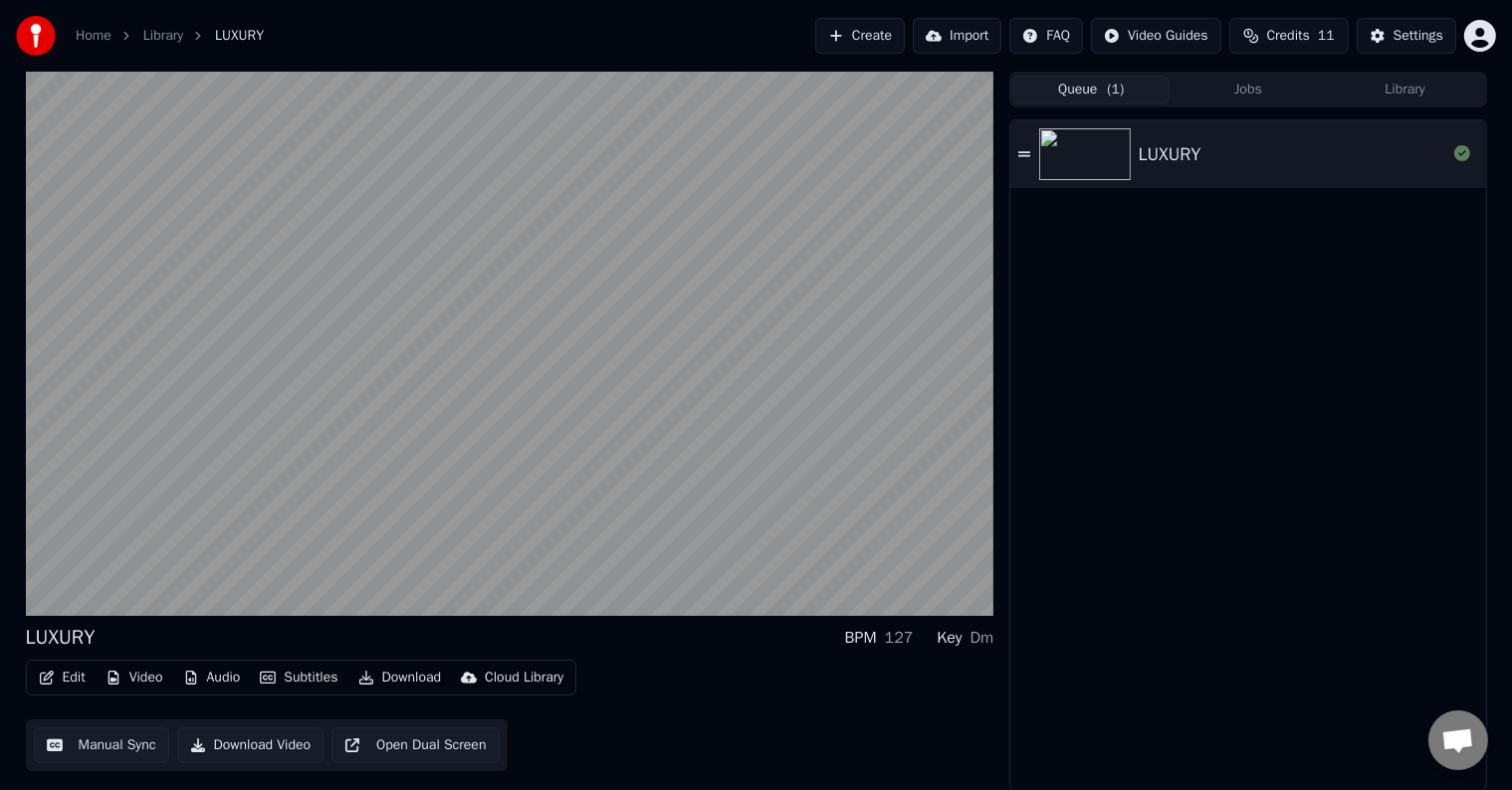click on "Queue ( 1 )" at bounding box center (1091, 90) 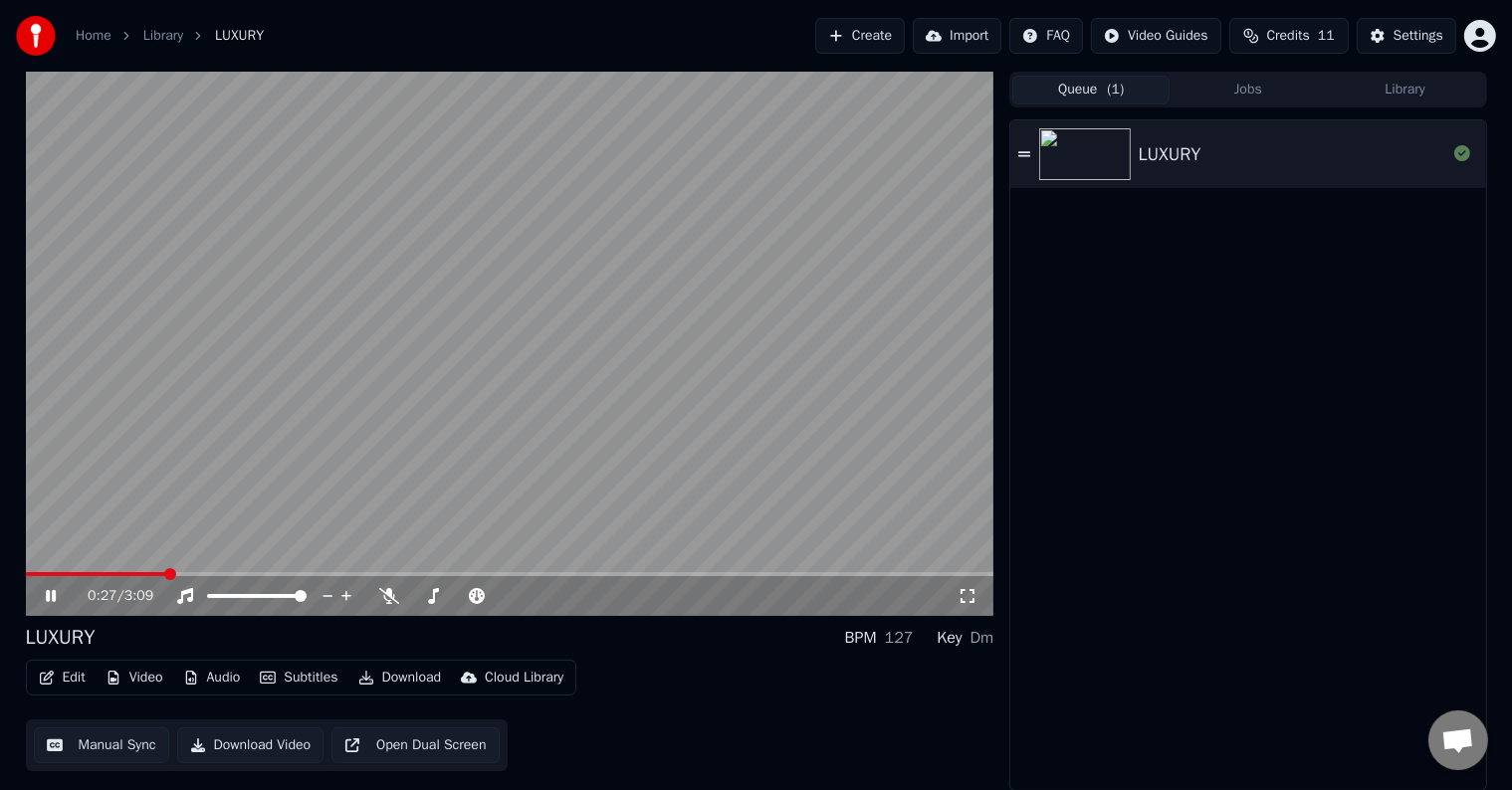 click on "Subtitles" at bounding box center (299, 678) 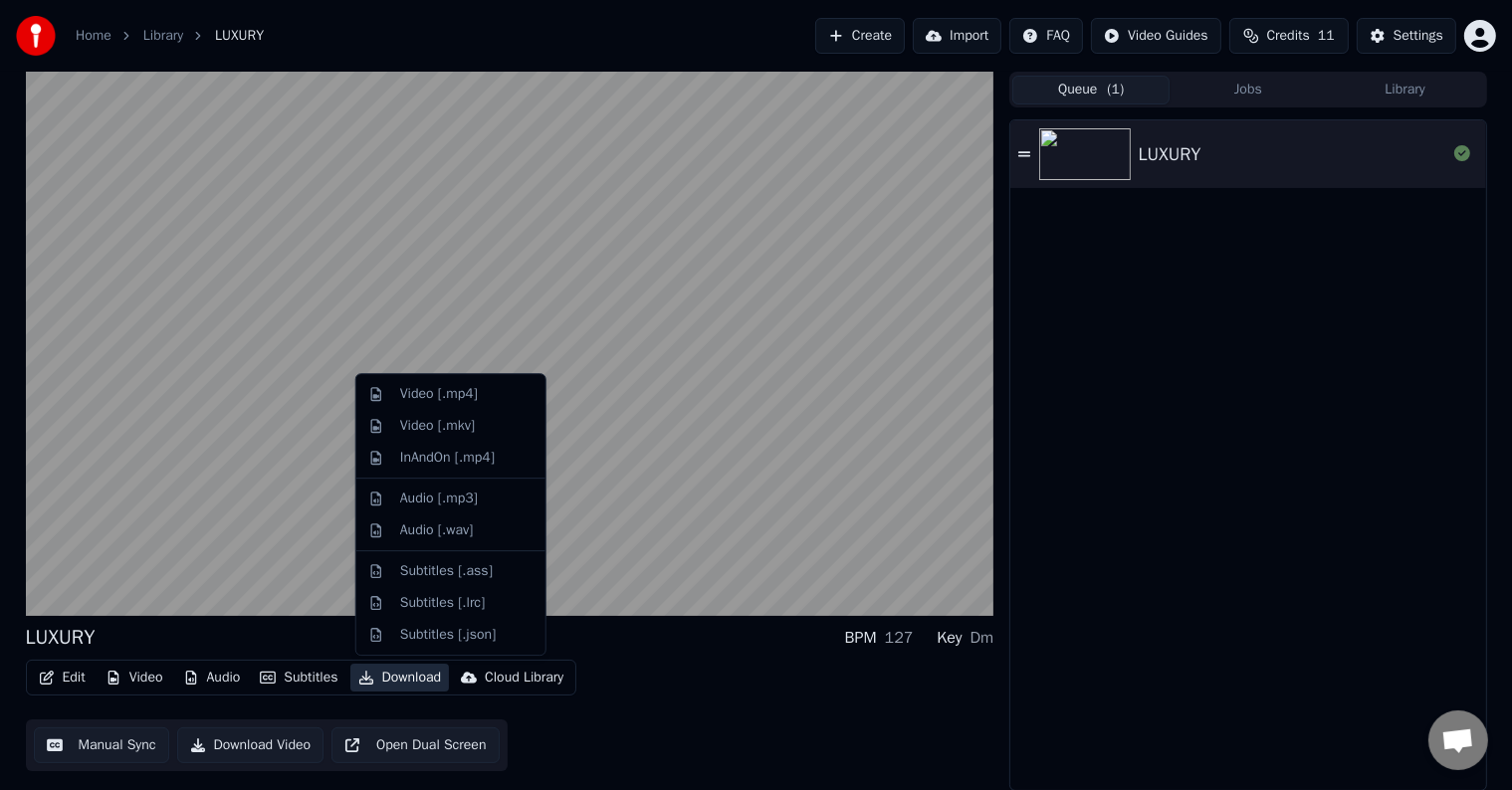 click on "Jobs" at bounding box center [1248, 90] 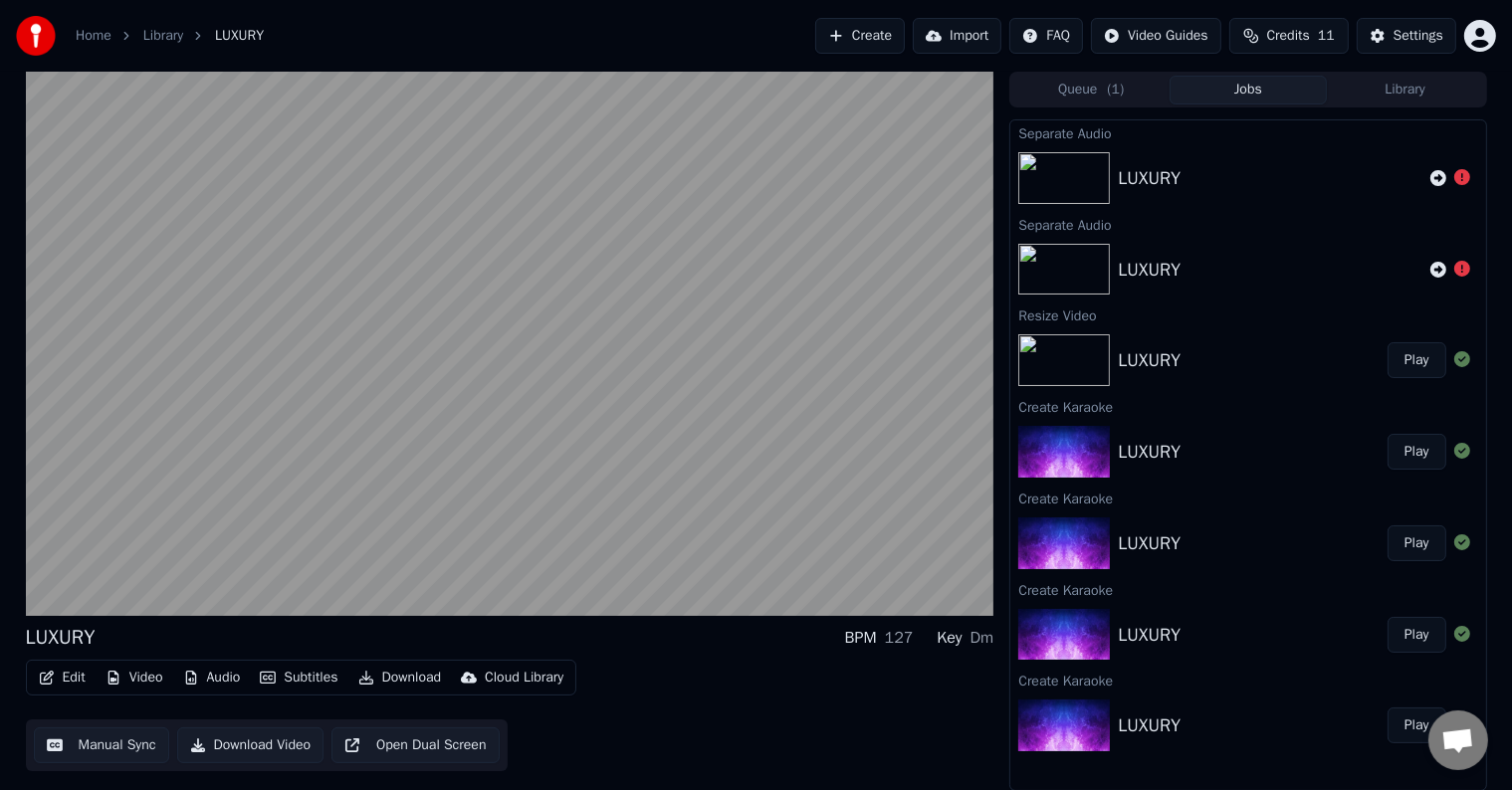 click on "Library" at bounding box center (1405, 90) 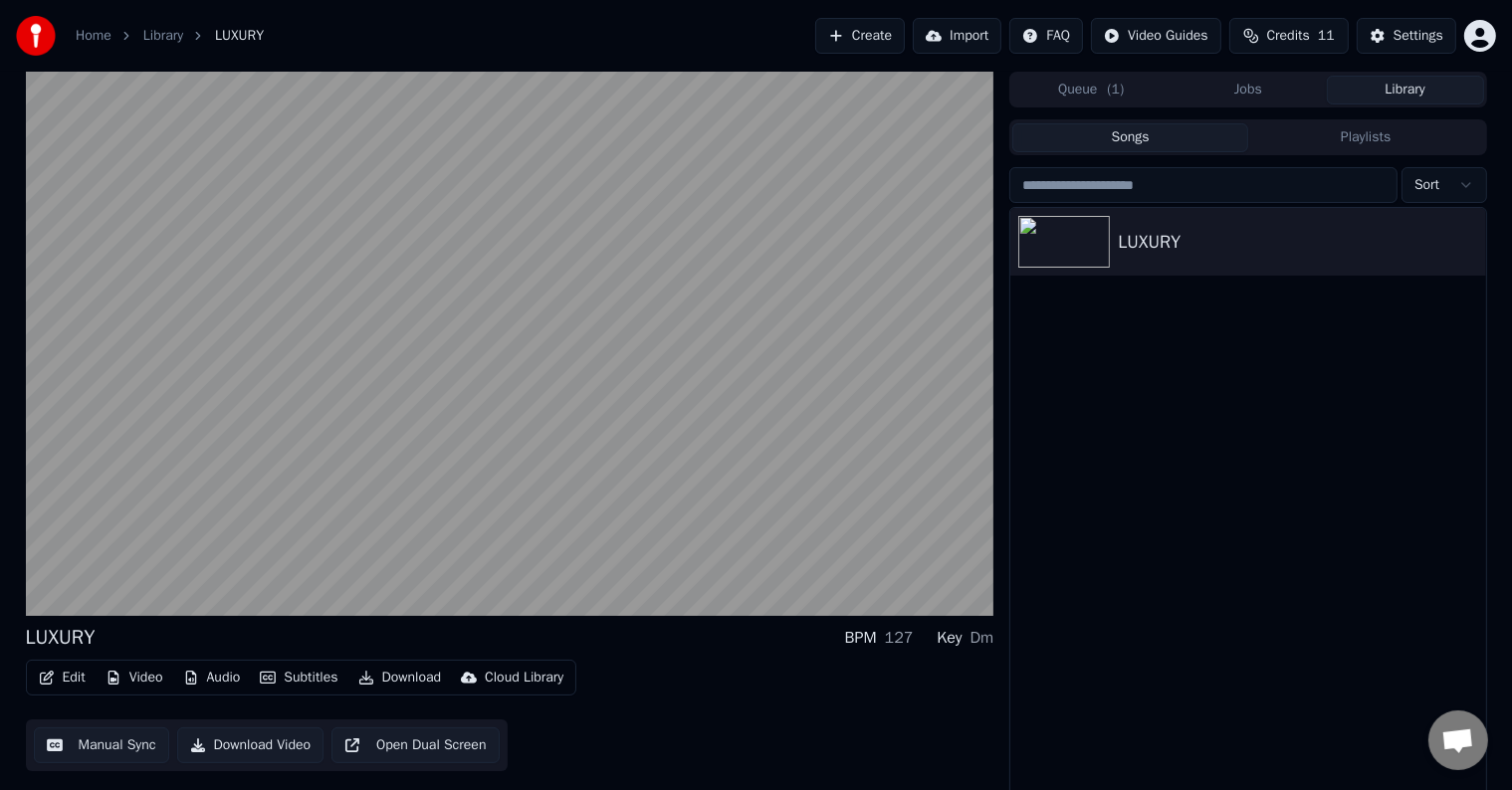 scroll, scrollTop: 9, scrollLeft: 0, axis: vertical 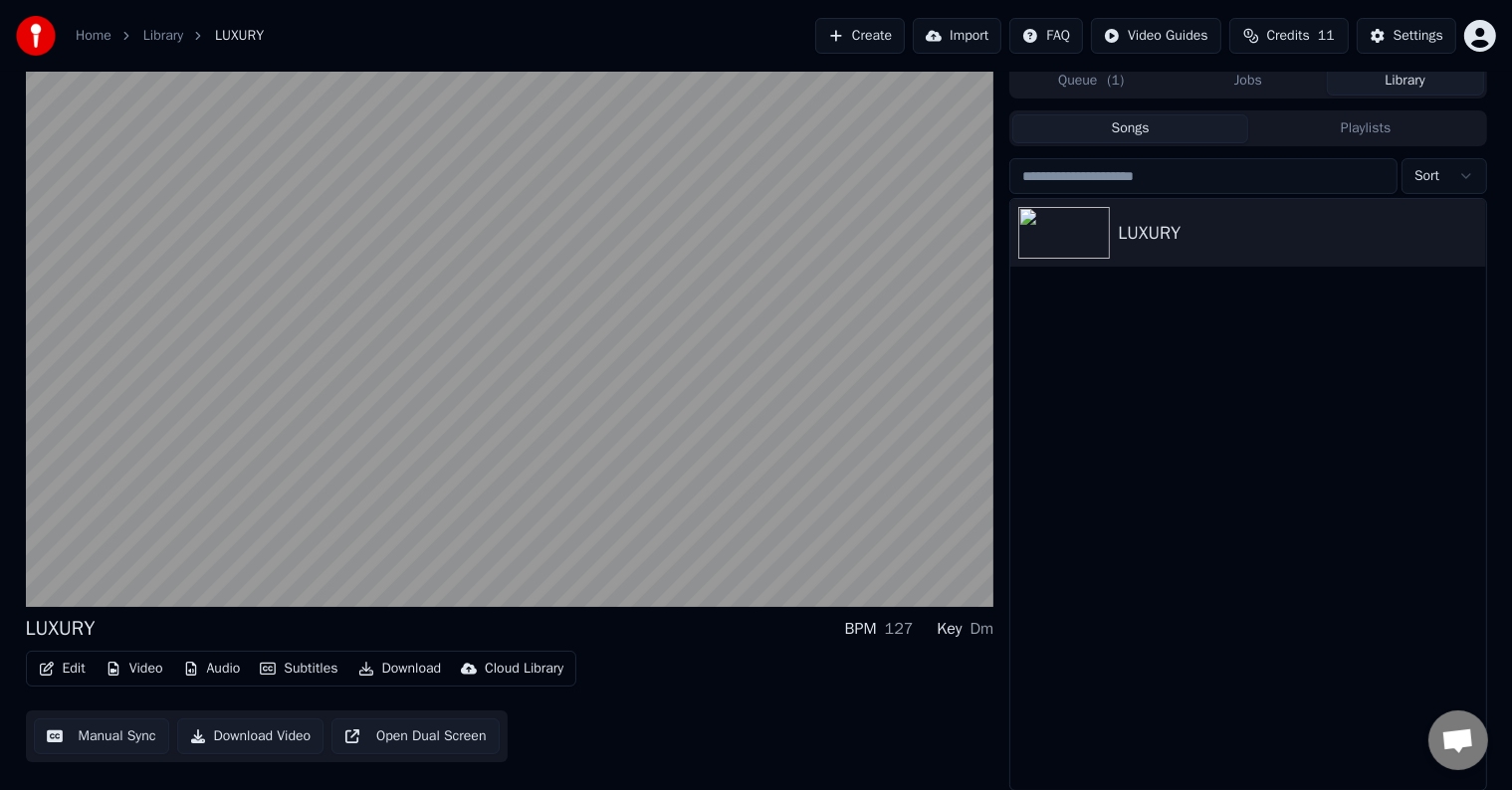 click on "Dm" at bounding box center (982, 629) 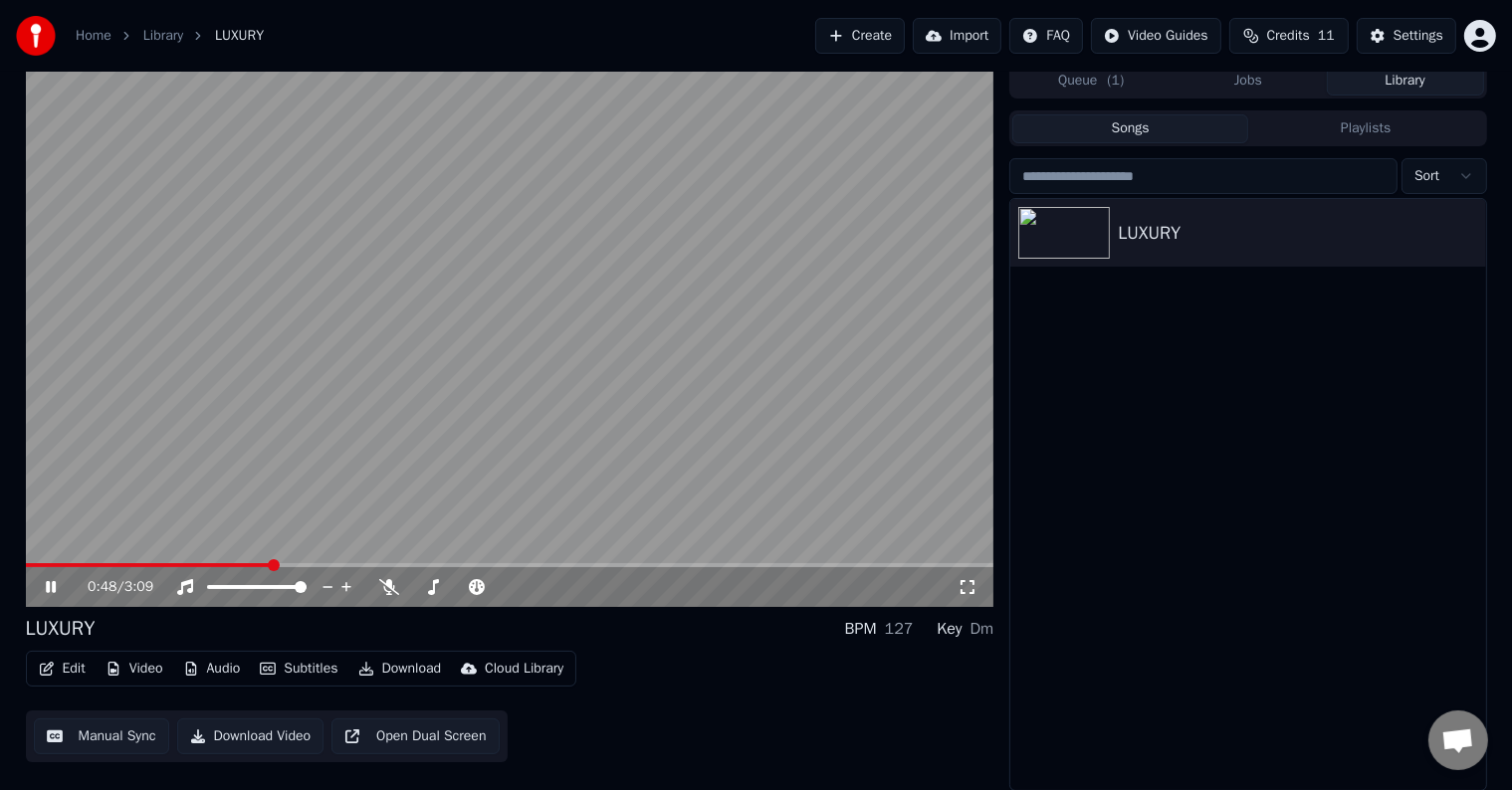 click on "0:48  /  3:09" at bounding box center (510, 587) 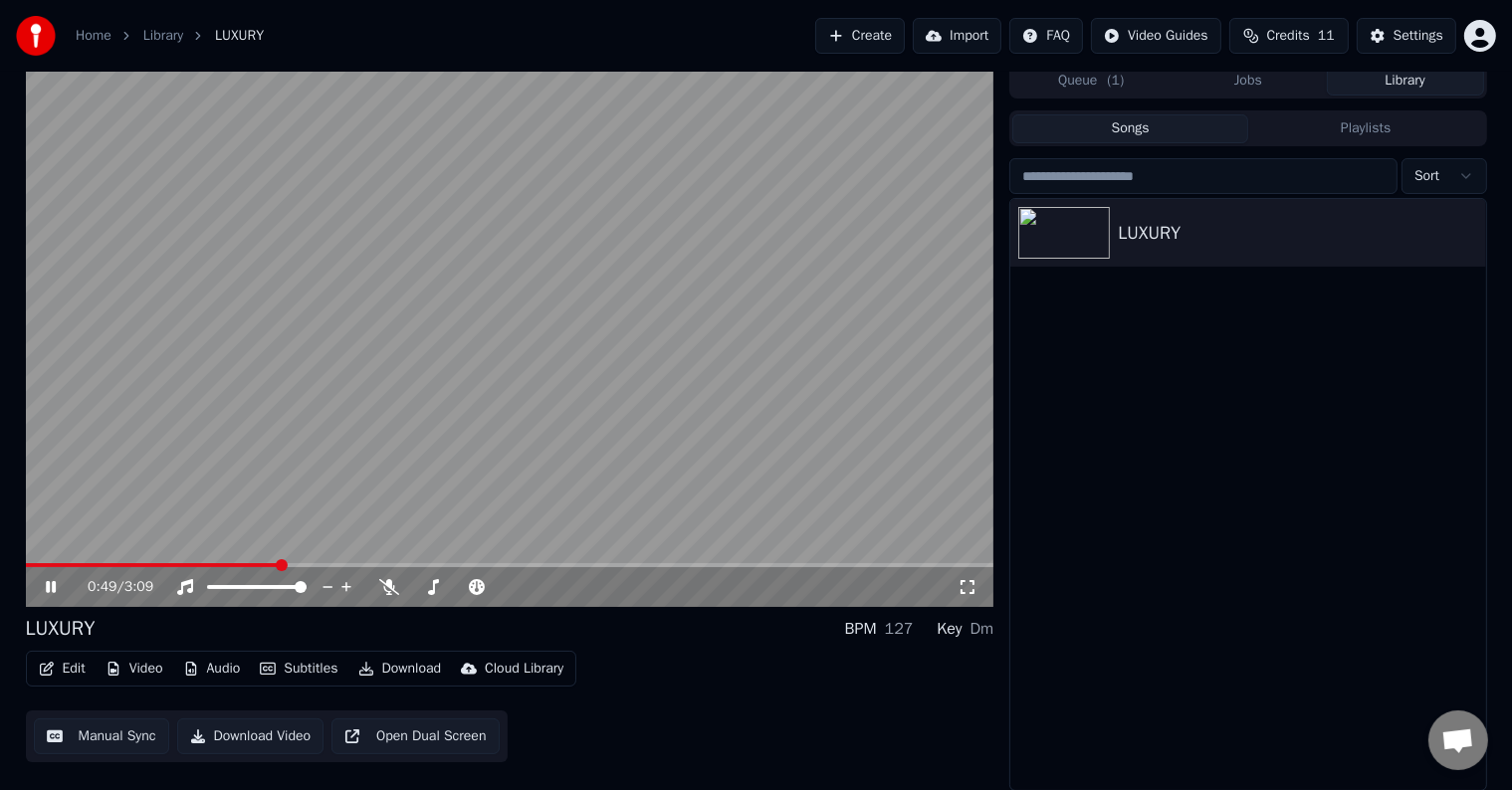 click 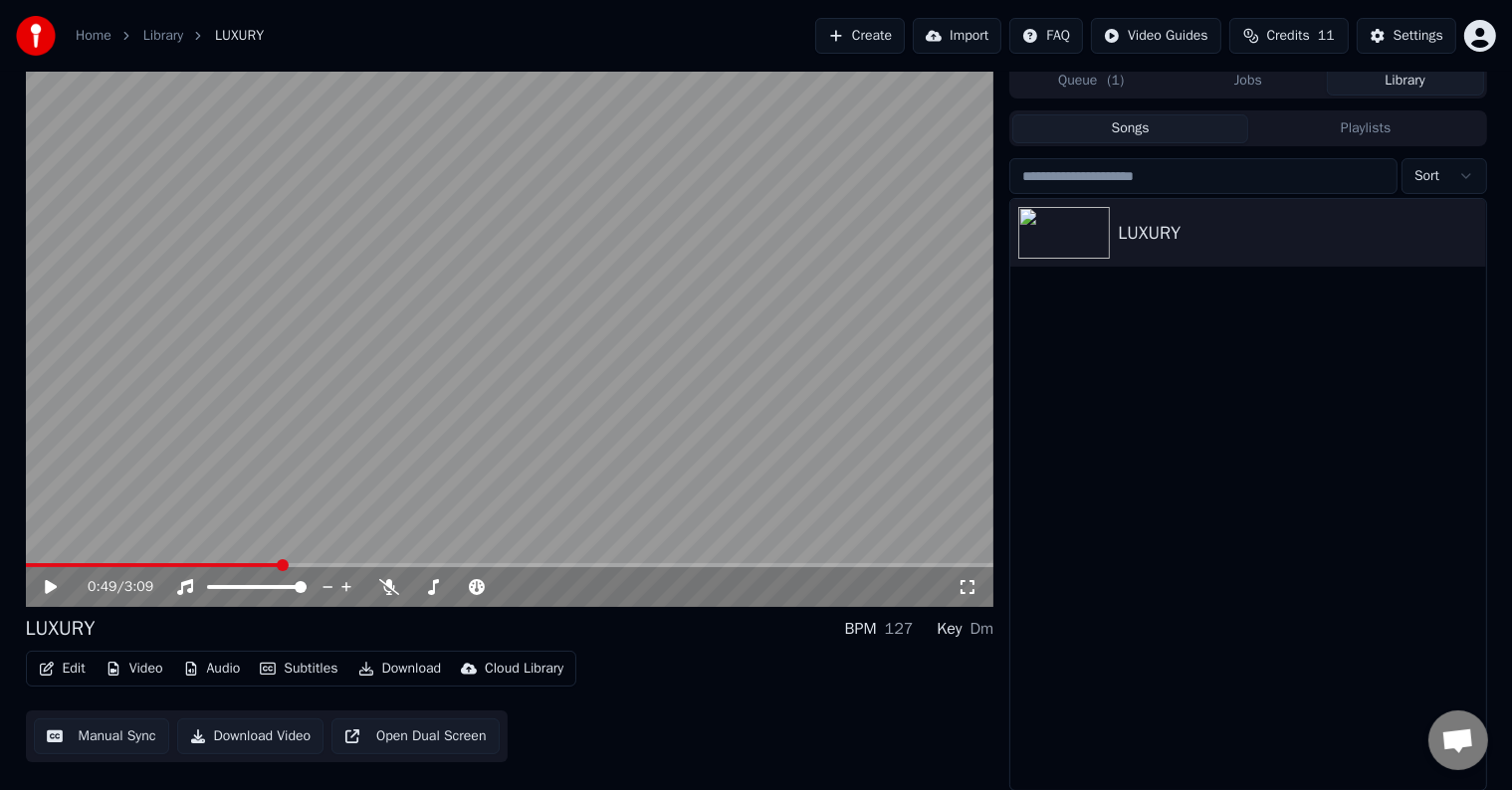click 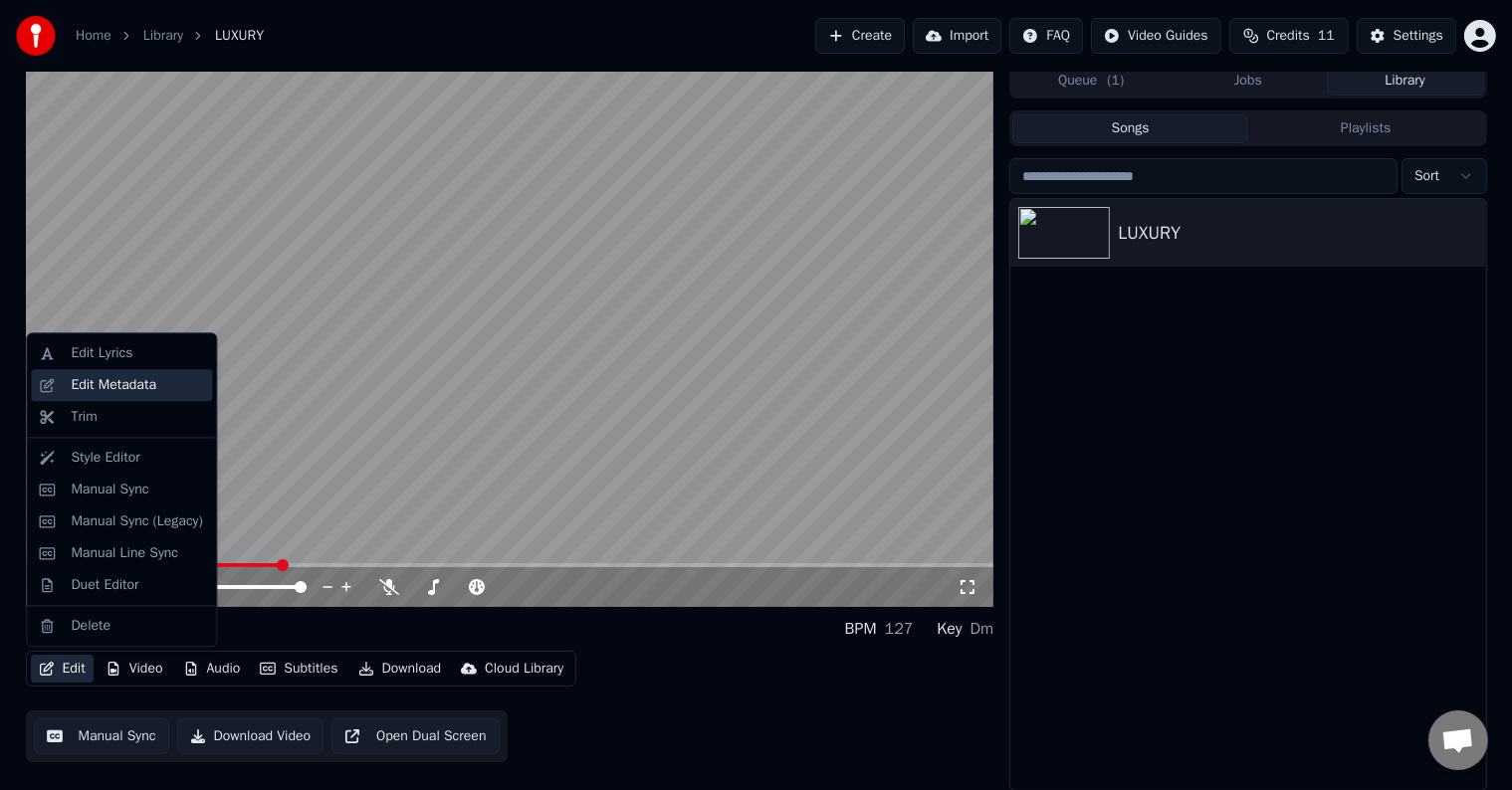 click on "Edit Metadata" at bounding box center (121, 385) 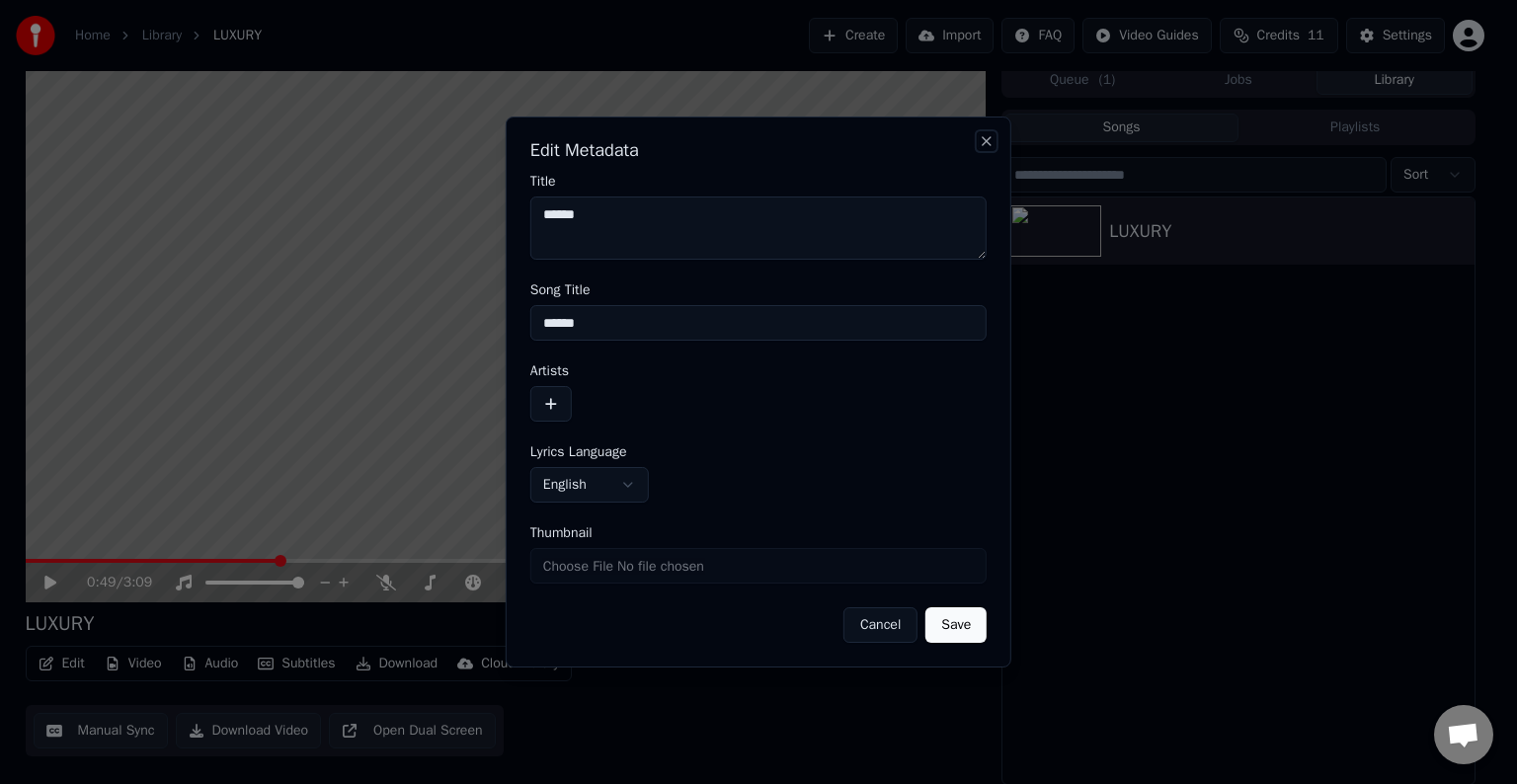 click on "Close" at bounding box center [987, 141] 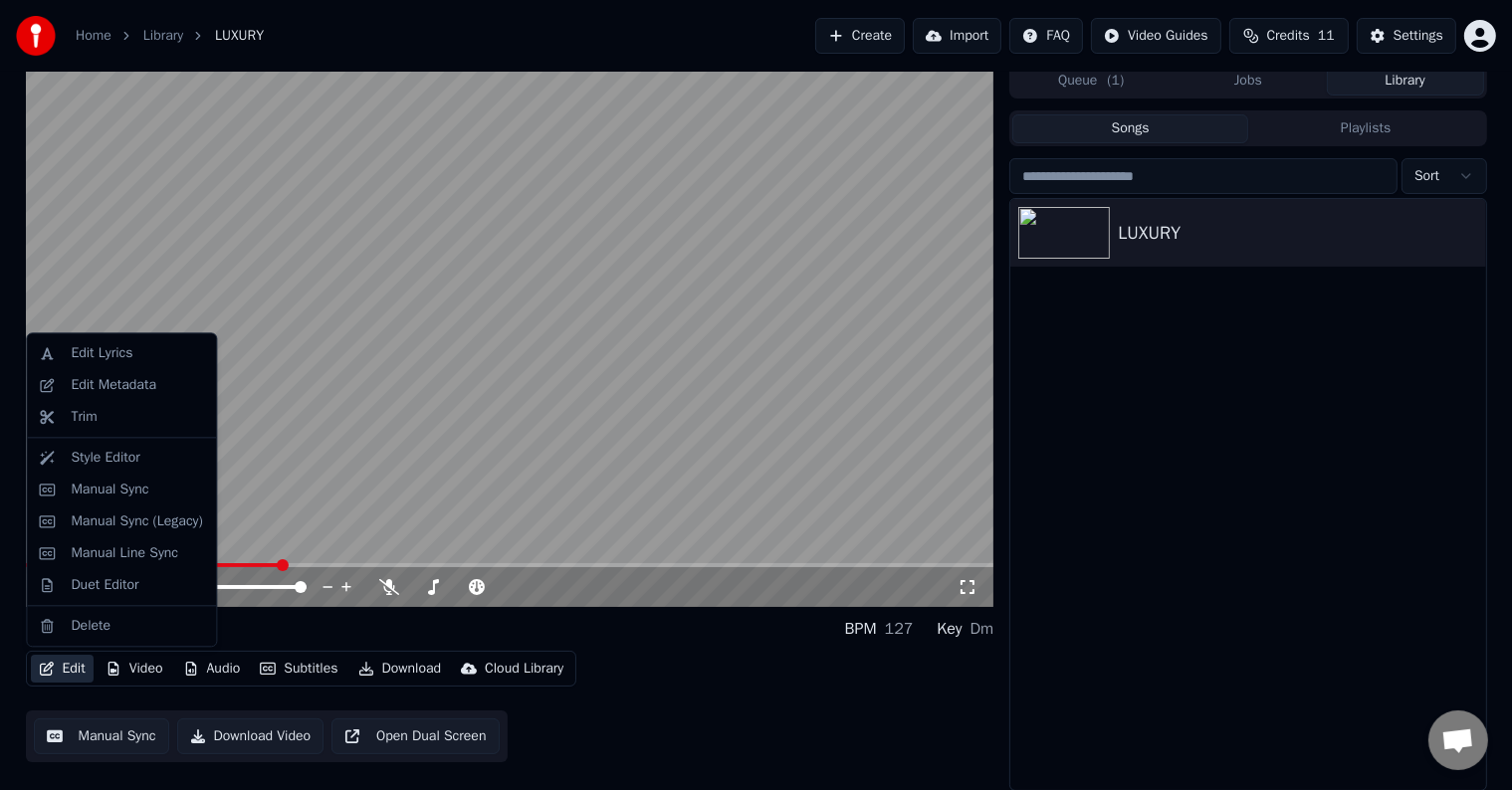 click on "Edit" at bounding box center [62, 669] 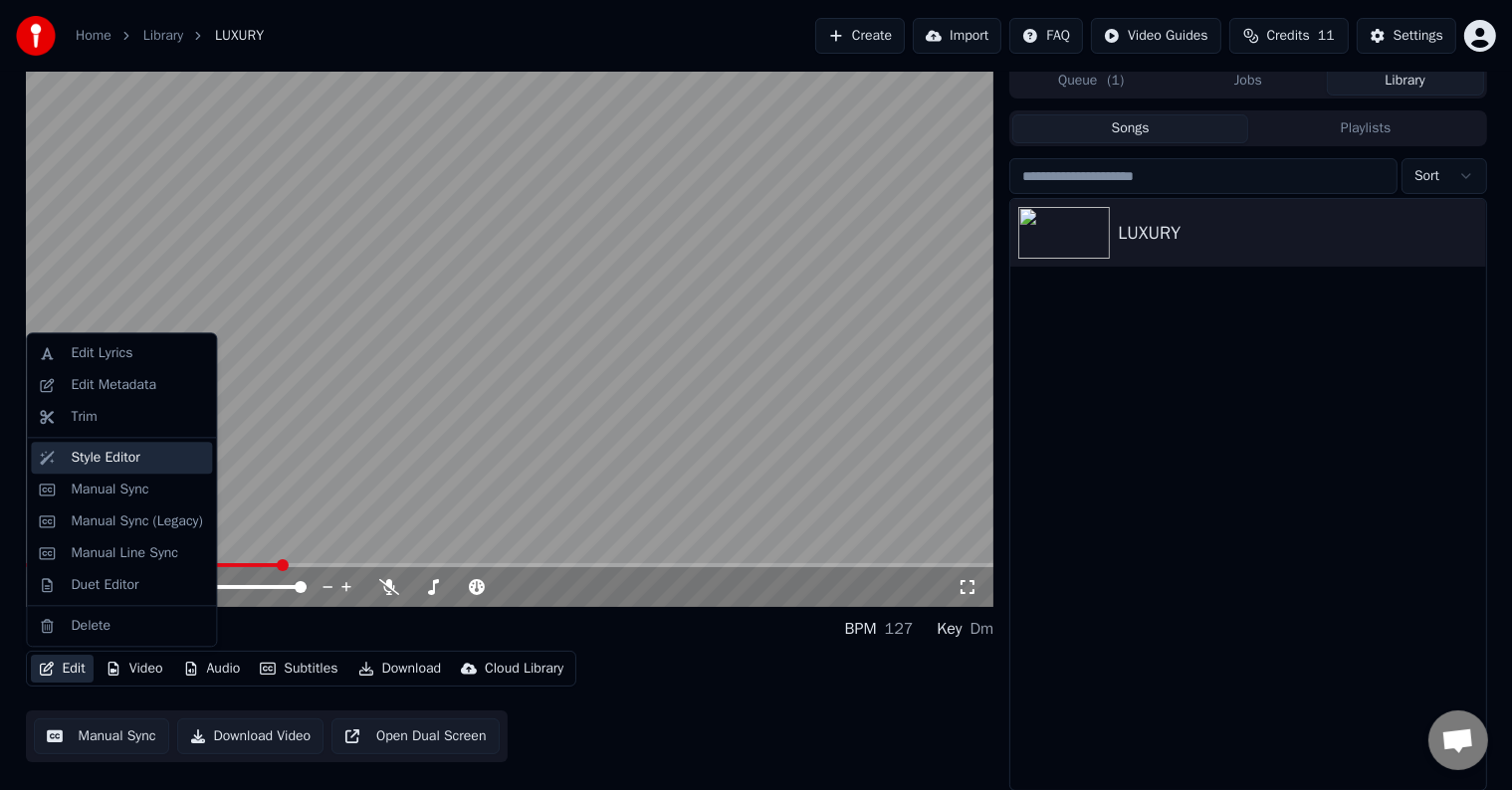 click on "Style Editor" at bounding box center [105, 458] 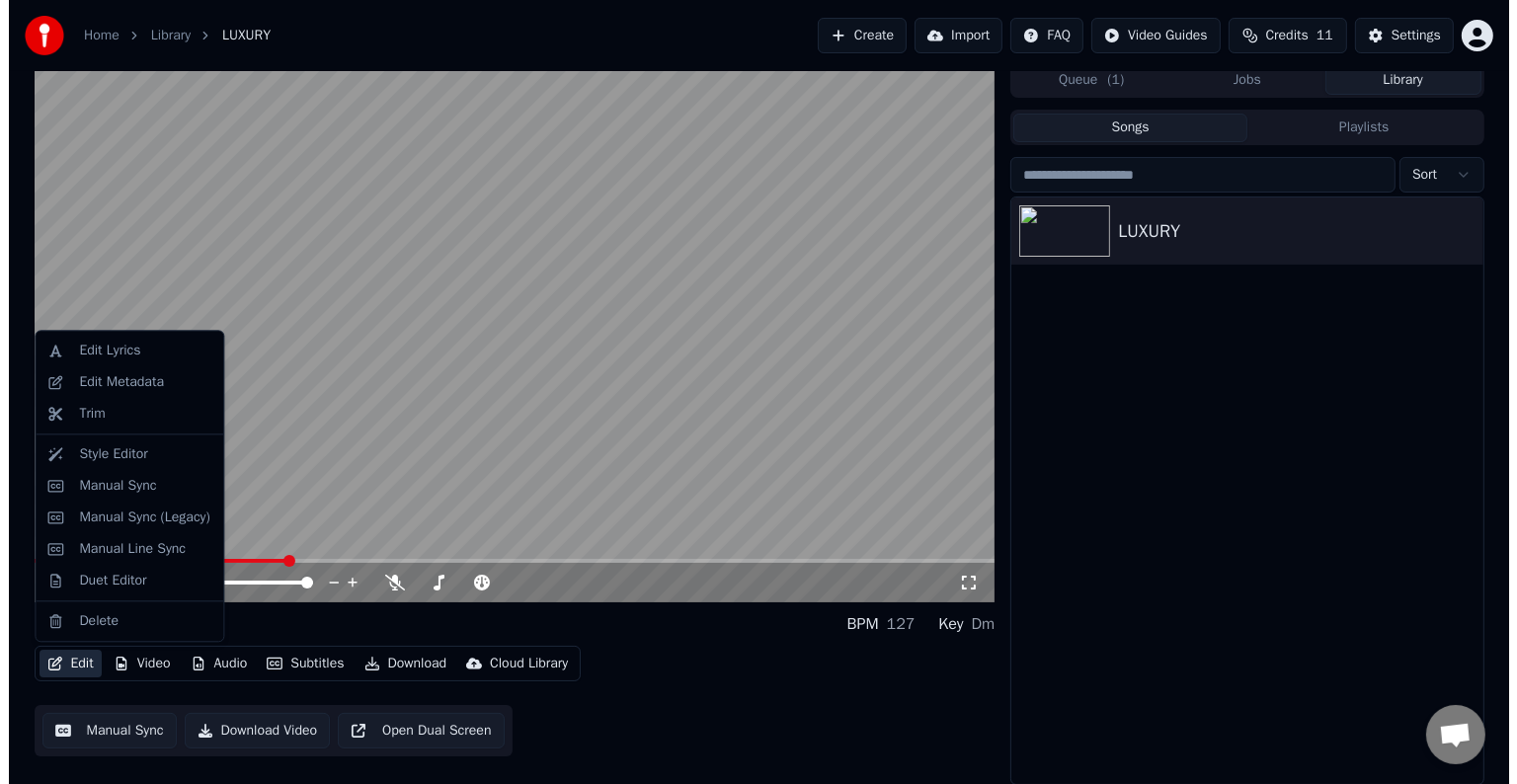 scroll, scrollTop: 0, scrollLeft: 0, axis: both 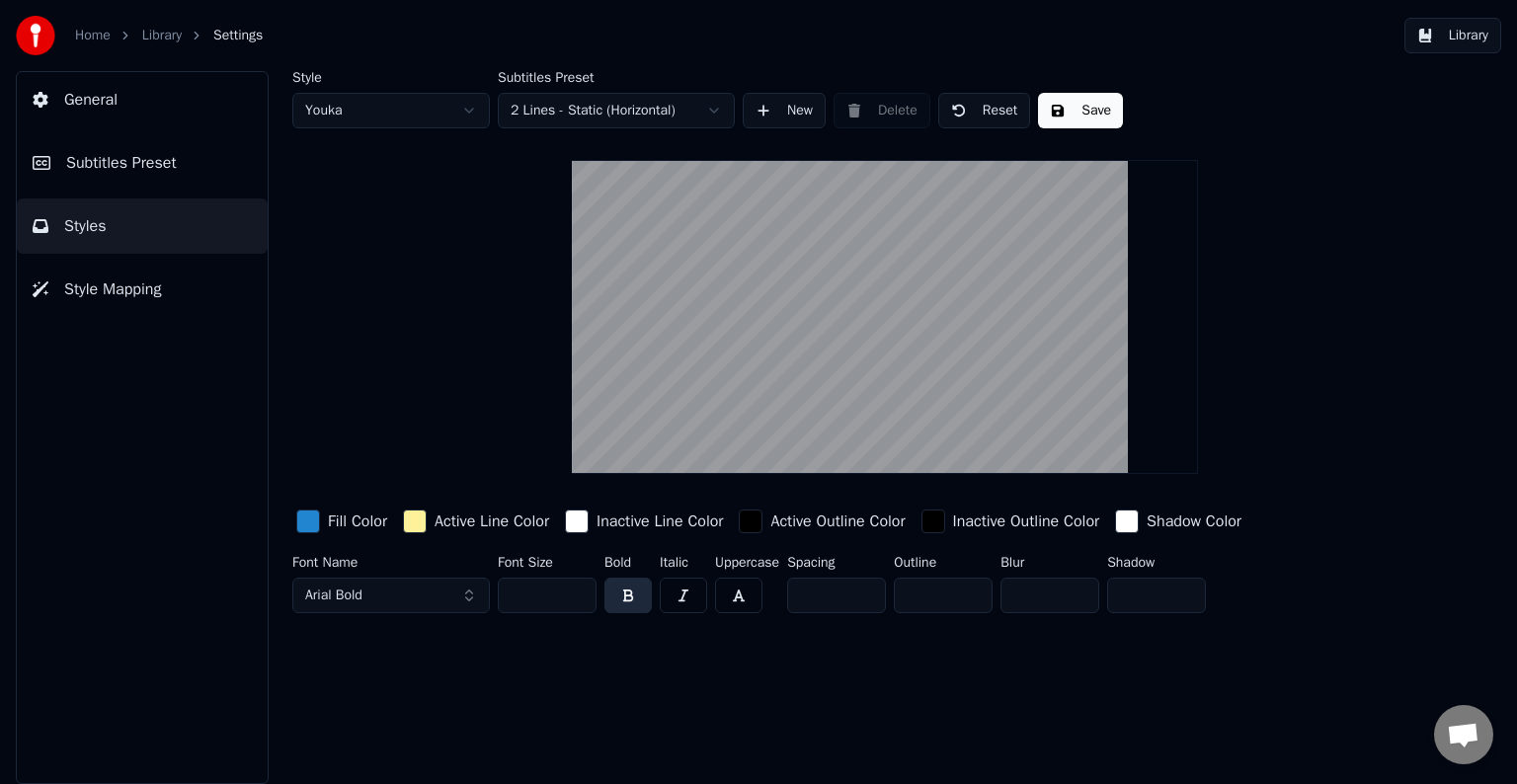 click at bounding box center [308, 521] 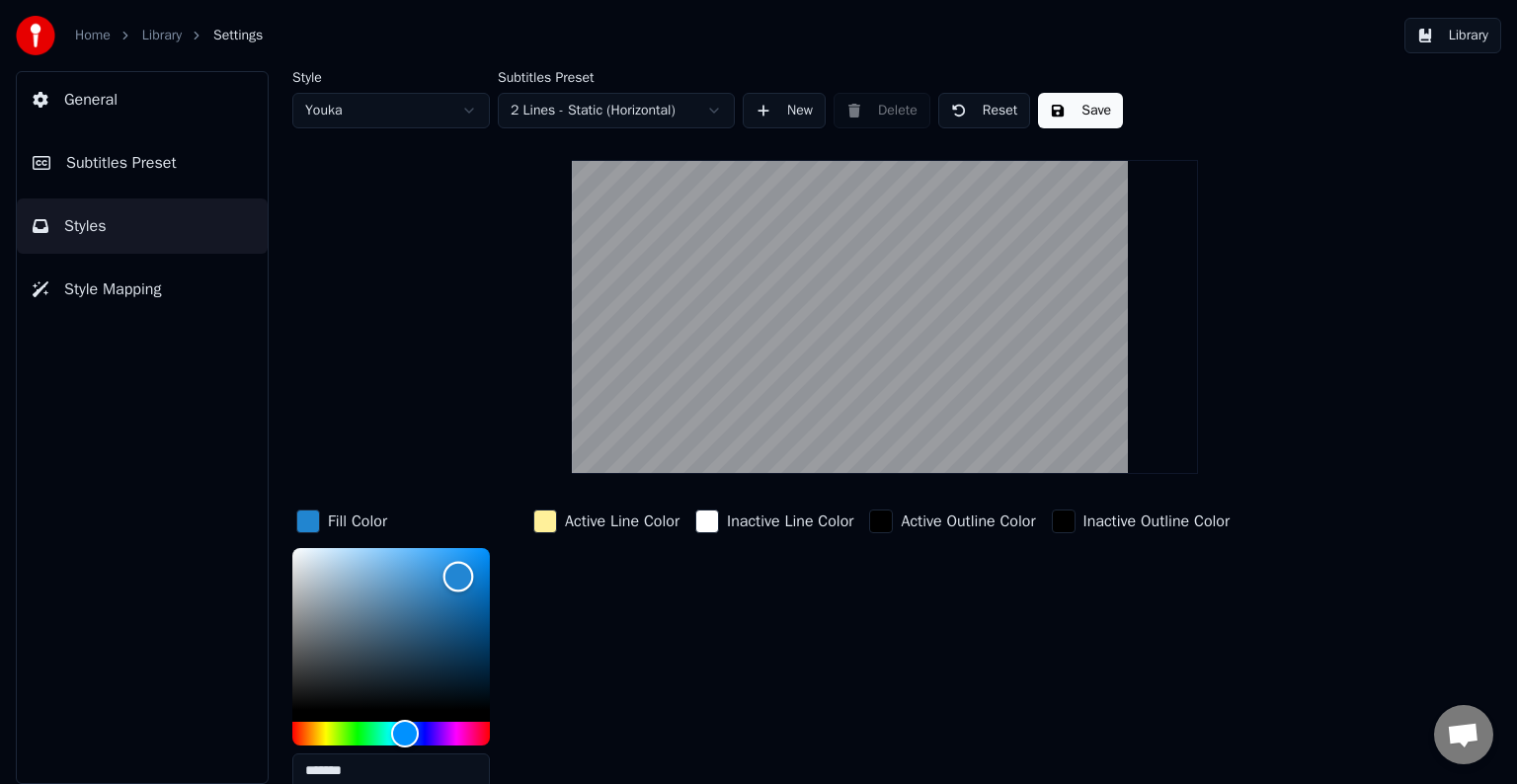 type on "*******" 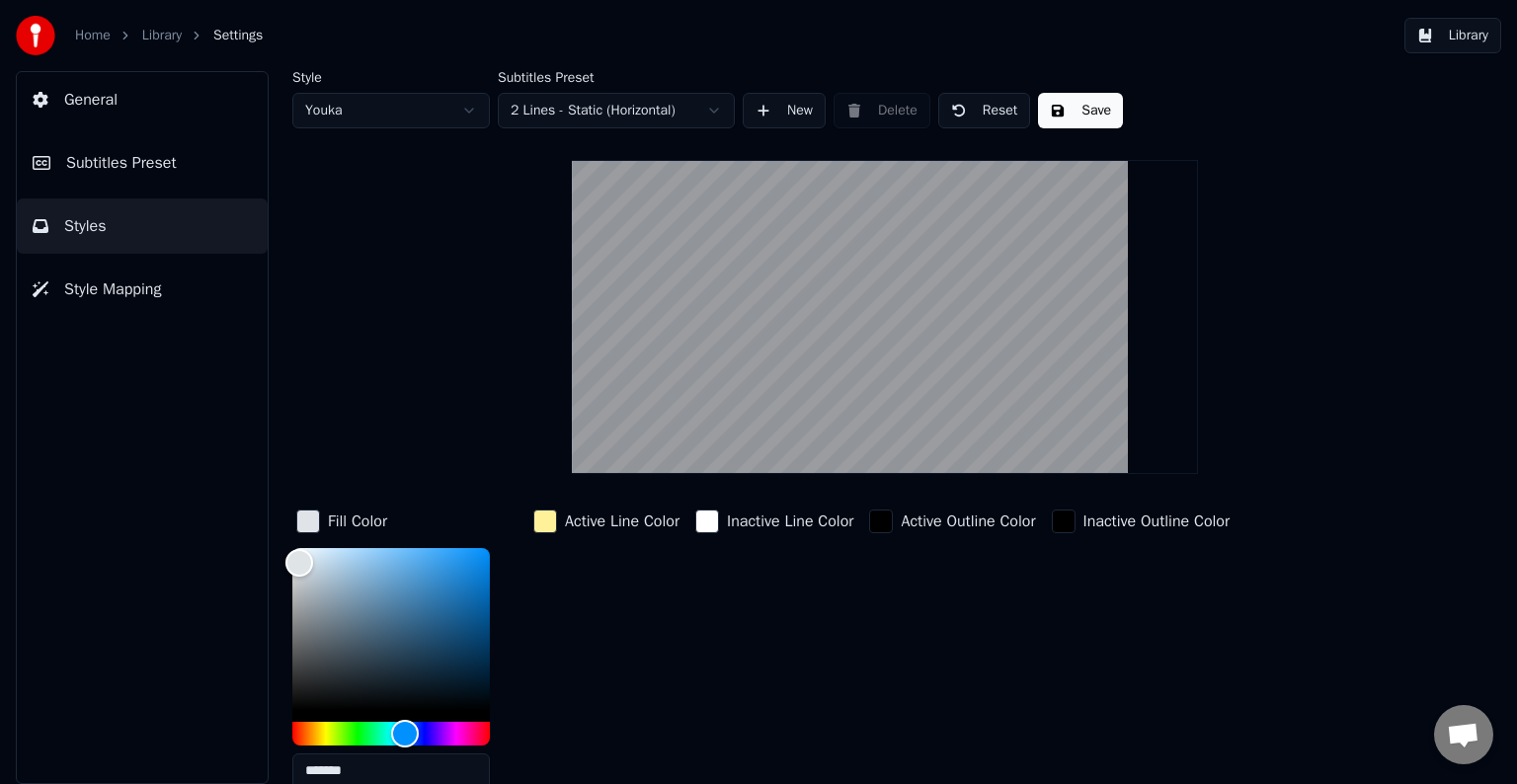 drag, startPoint x: 545, startPoint y: 518, endPoint x: 478, endPoint y: 525, distance: 67.364679 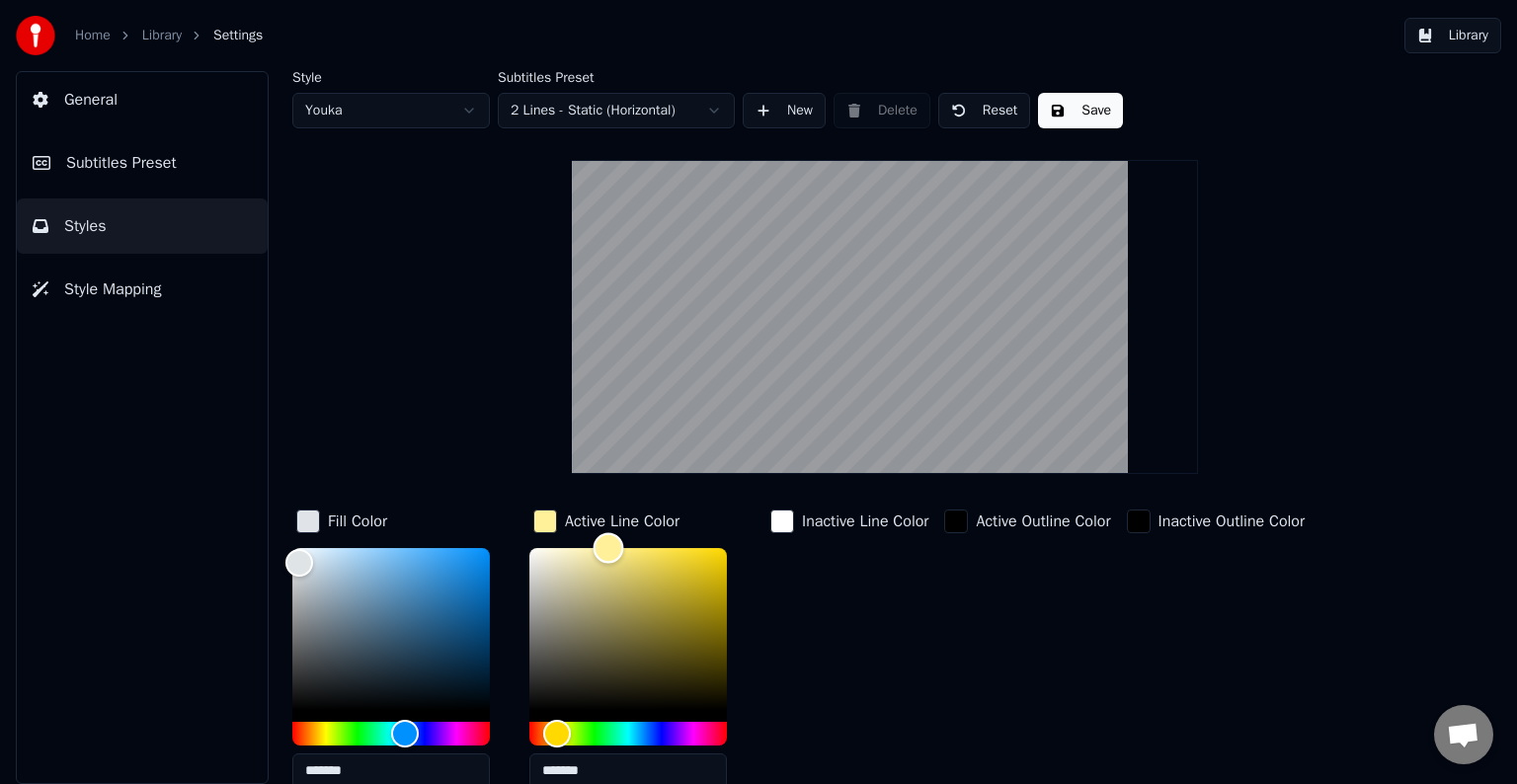 type on "*******" 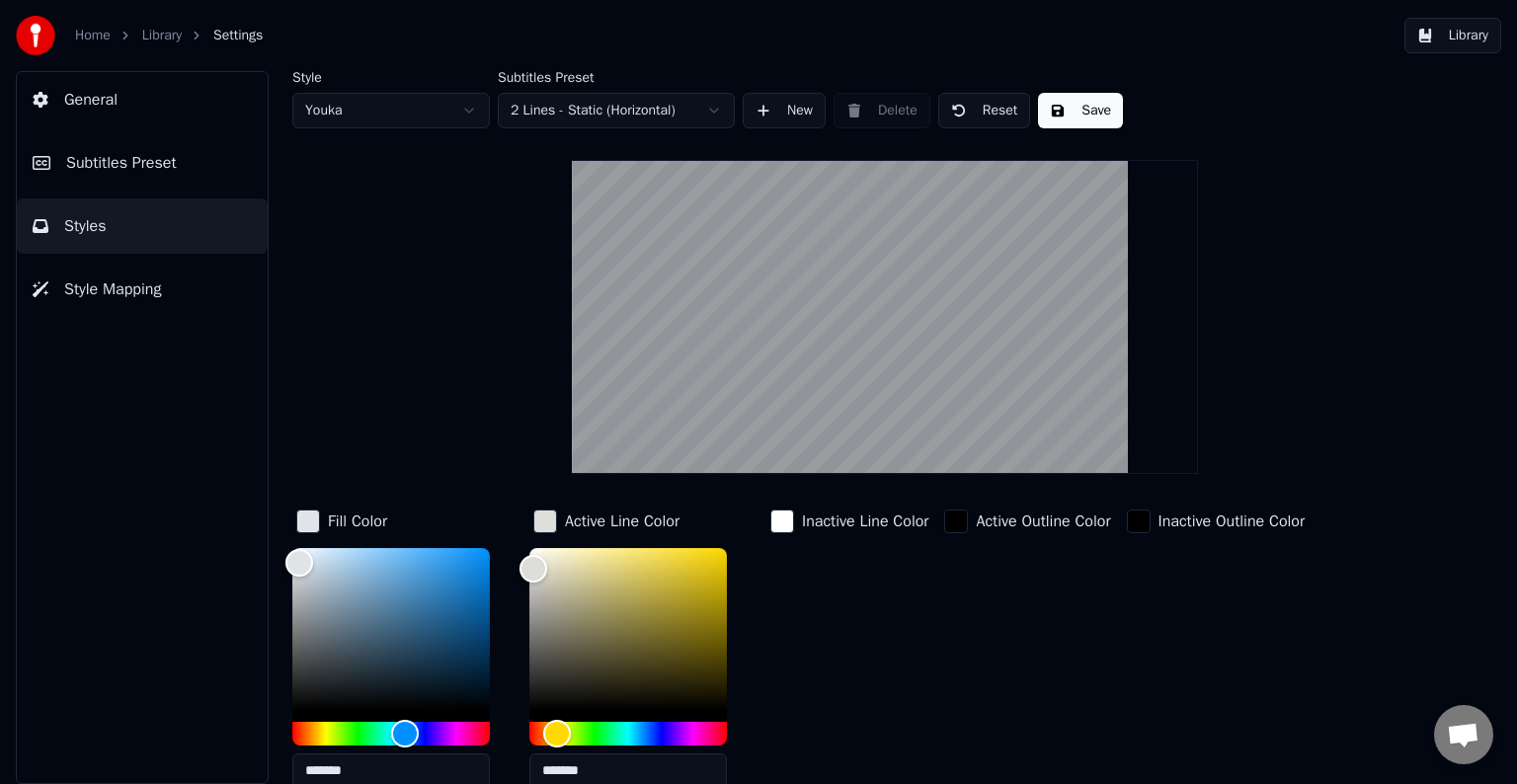 click on "Active Outline Color" at bounding box center (1027, 655) 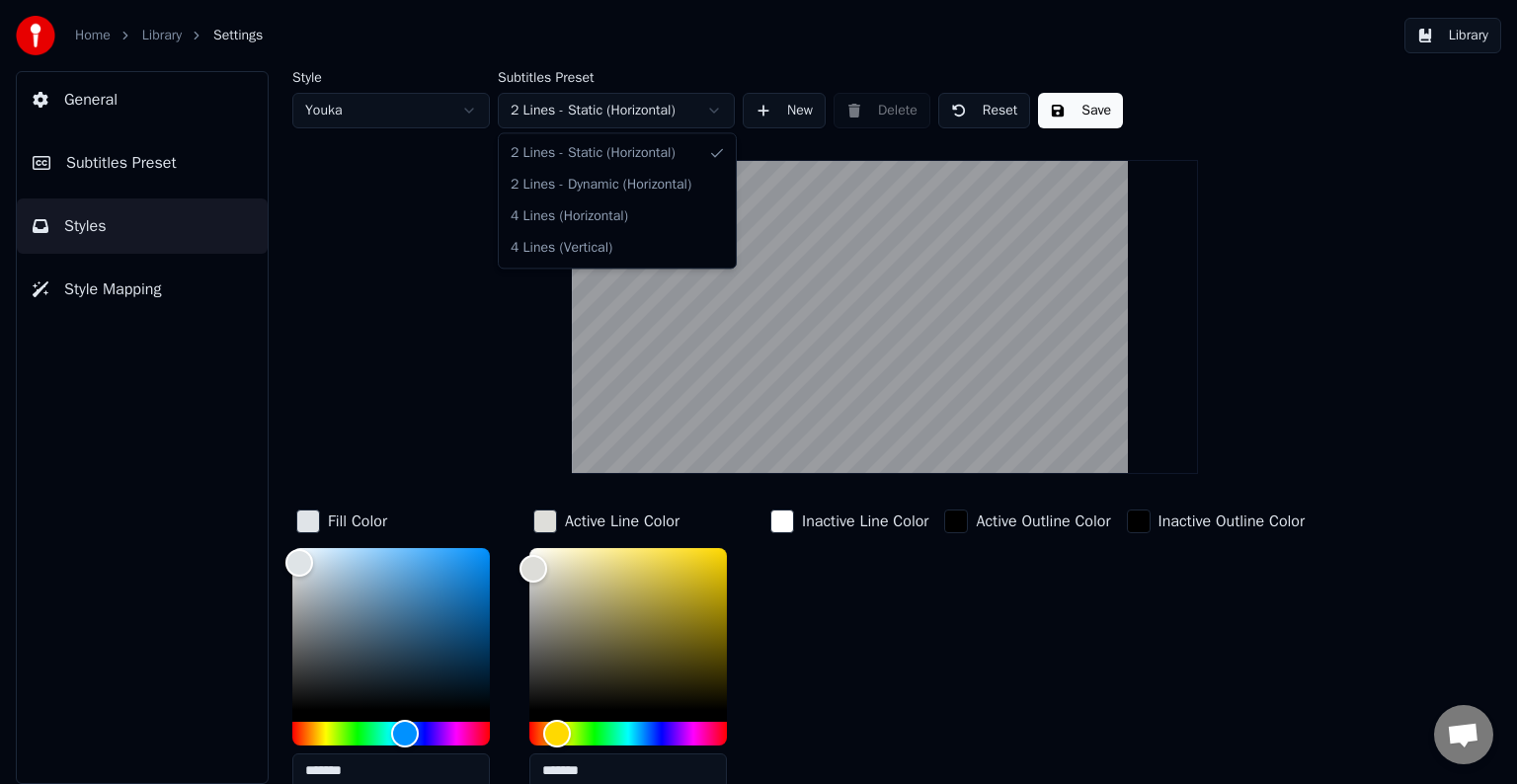 click on "Home Library Settings Library General Subtitles Preset Styles Style Mapping Style Youka Subtitles Preset 2 Lines - Static (Horizontal) New Delete Reset Save Fill Color ******* Active Line Color ******* Inactive Line Color Active Outline Color Inactive Outline Color Shadow Color Font Name Arial Bold Font Size ** Bold Italic Uppercase Spacing * Outline * Blur * Shadow *
2 Lines - Static (Horizontal) 2 Lines - Dynamic (Horizontal) 4 Lines (Horizontal) 4 Lines (Vertical)" at bounding box center (758, 392) 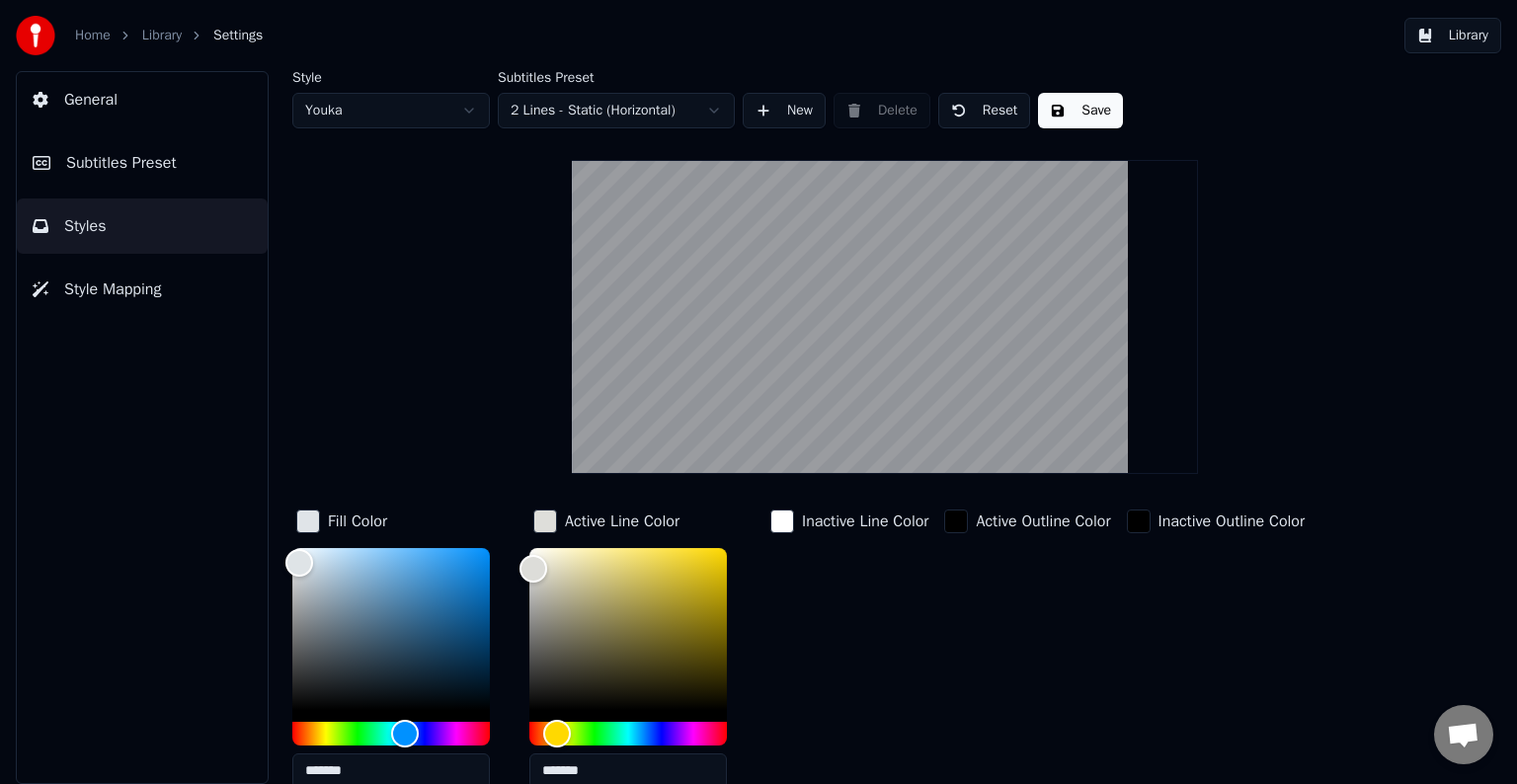 click on "Home Library Settings Library General Subtitles Preset Styles Style Mapping Style Youka Subtitles Preset 2 Lines - Static (Horizontal) New Delete Reset Save Fill Color ******* Active Line Color ******* Inactive Line Color Active Outline Color Inactive Outline Color Shadow Color Font Name Arial Bold Font Size ** Bold Italic Uppercase Spacing * Outline * Blur * Shadow *" at bounding box center [758, 392] 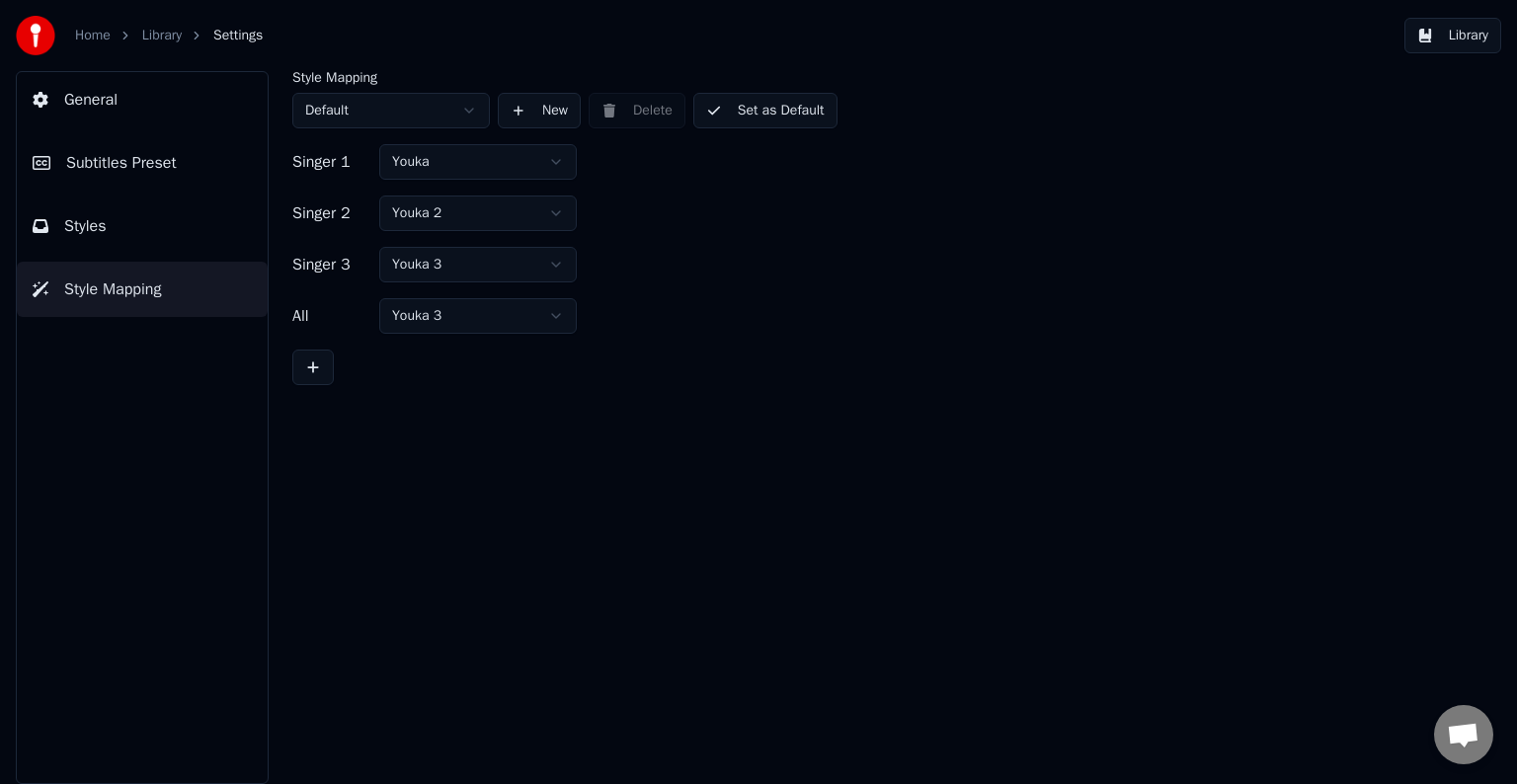 click on "Styles" at bounding box center [142, 226] 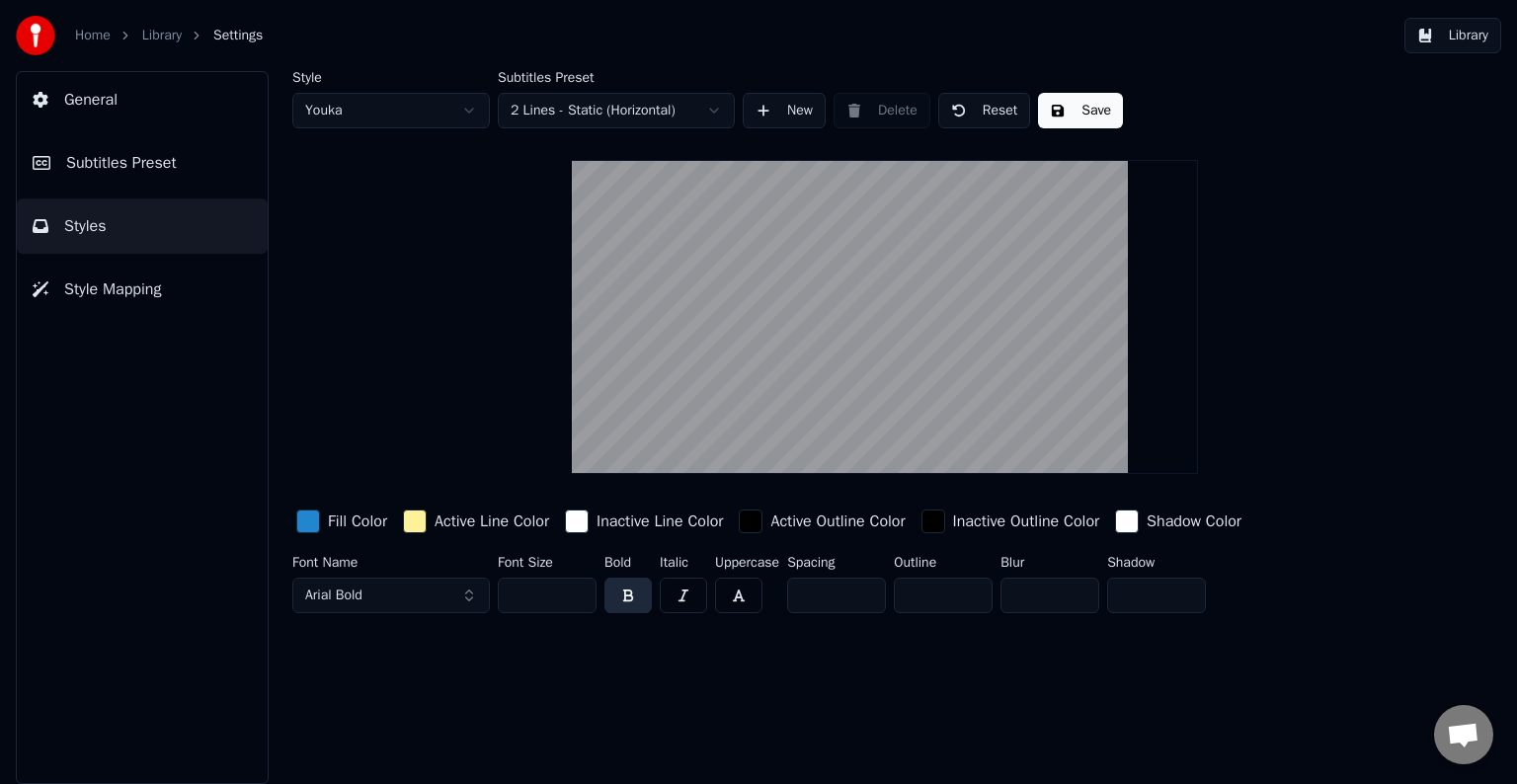 click on "Arial Bold" at bounding box center [391, 595] 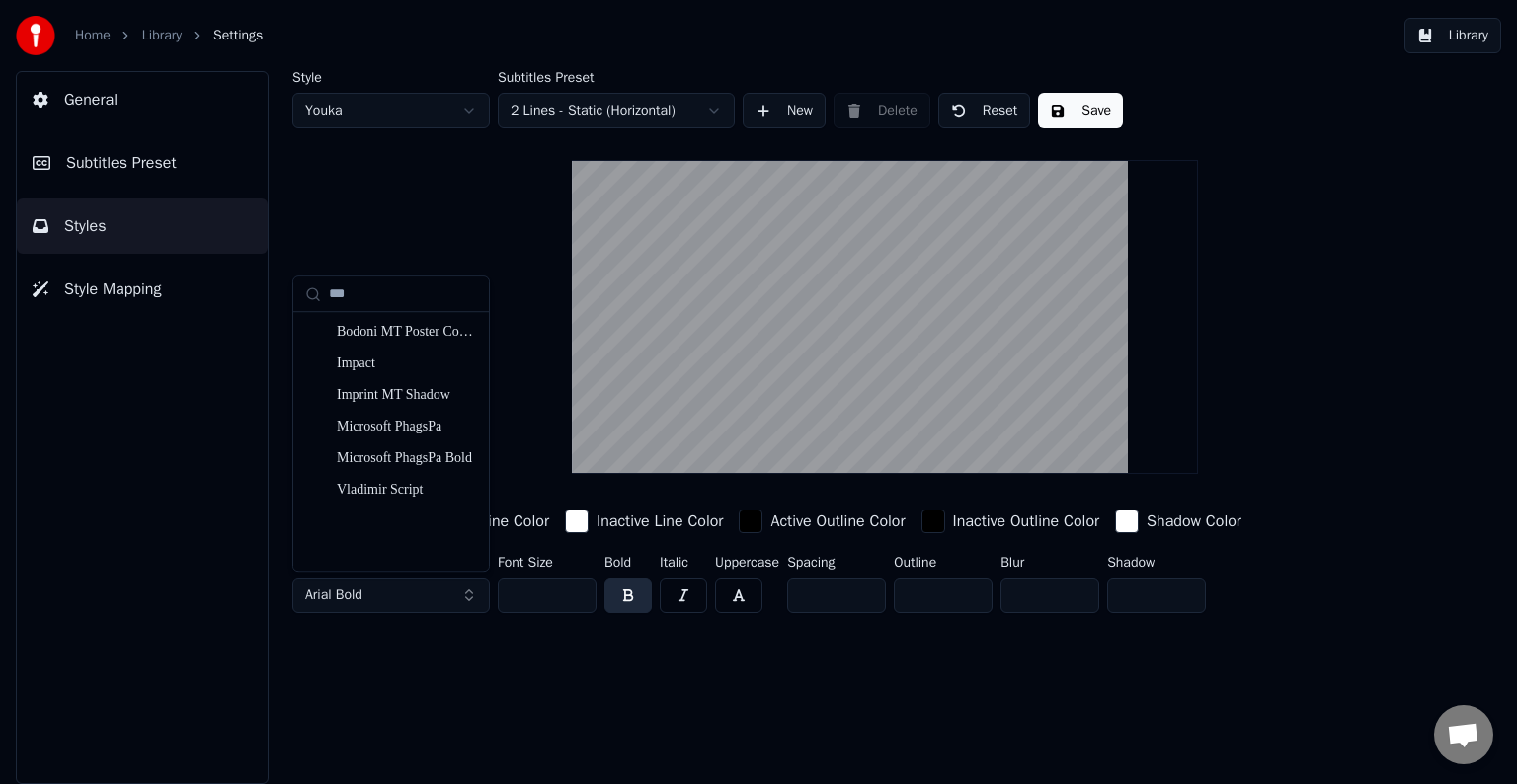 scroll, scrollTop: 0, scrollLeft: 0, axis: both 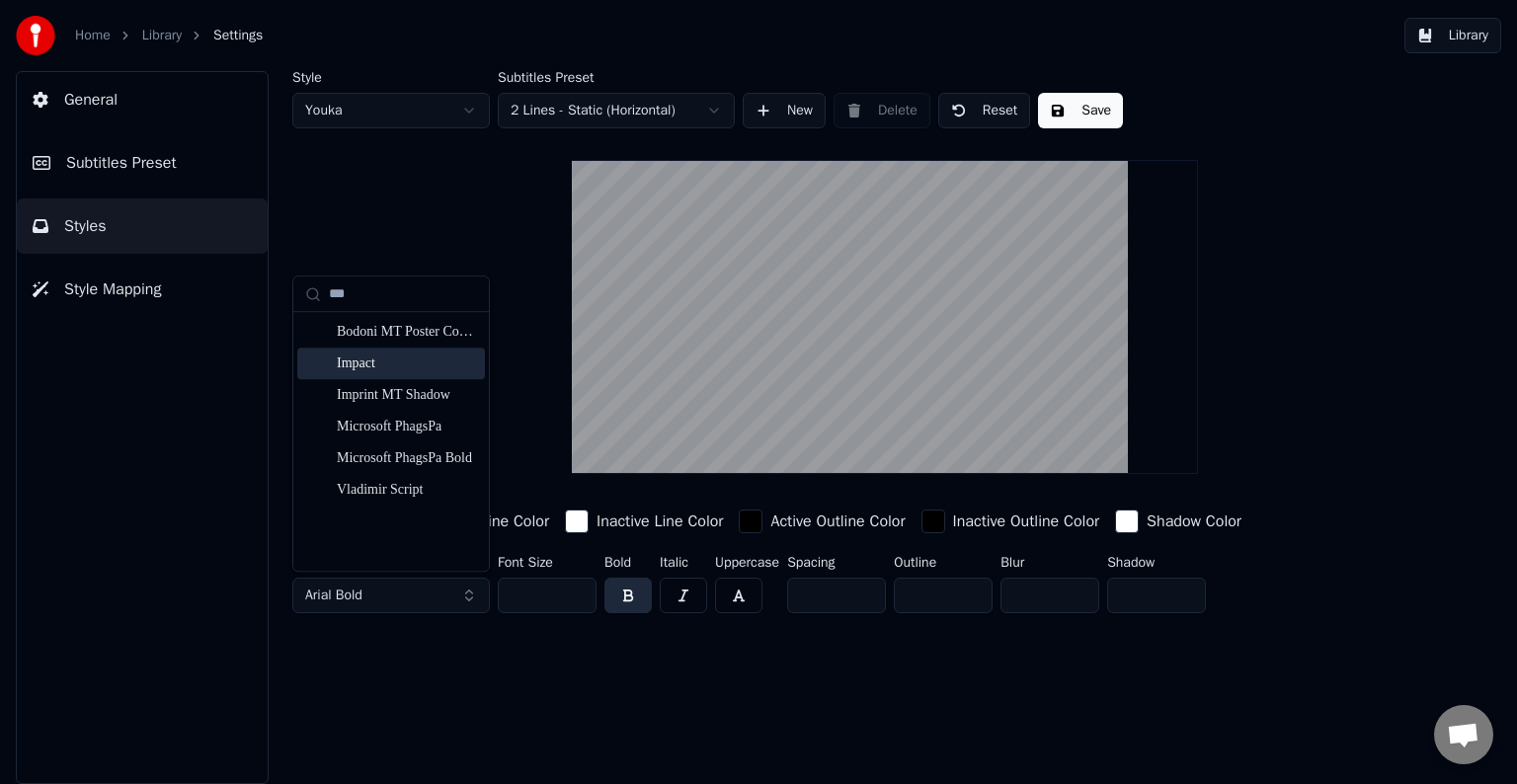 type on "***" 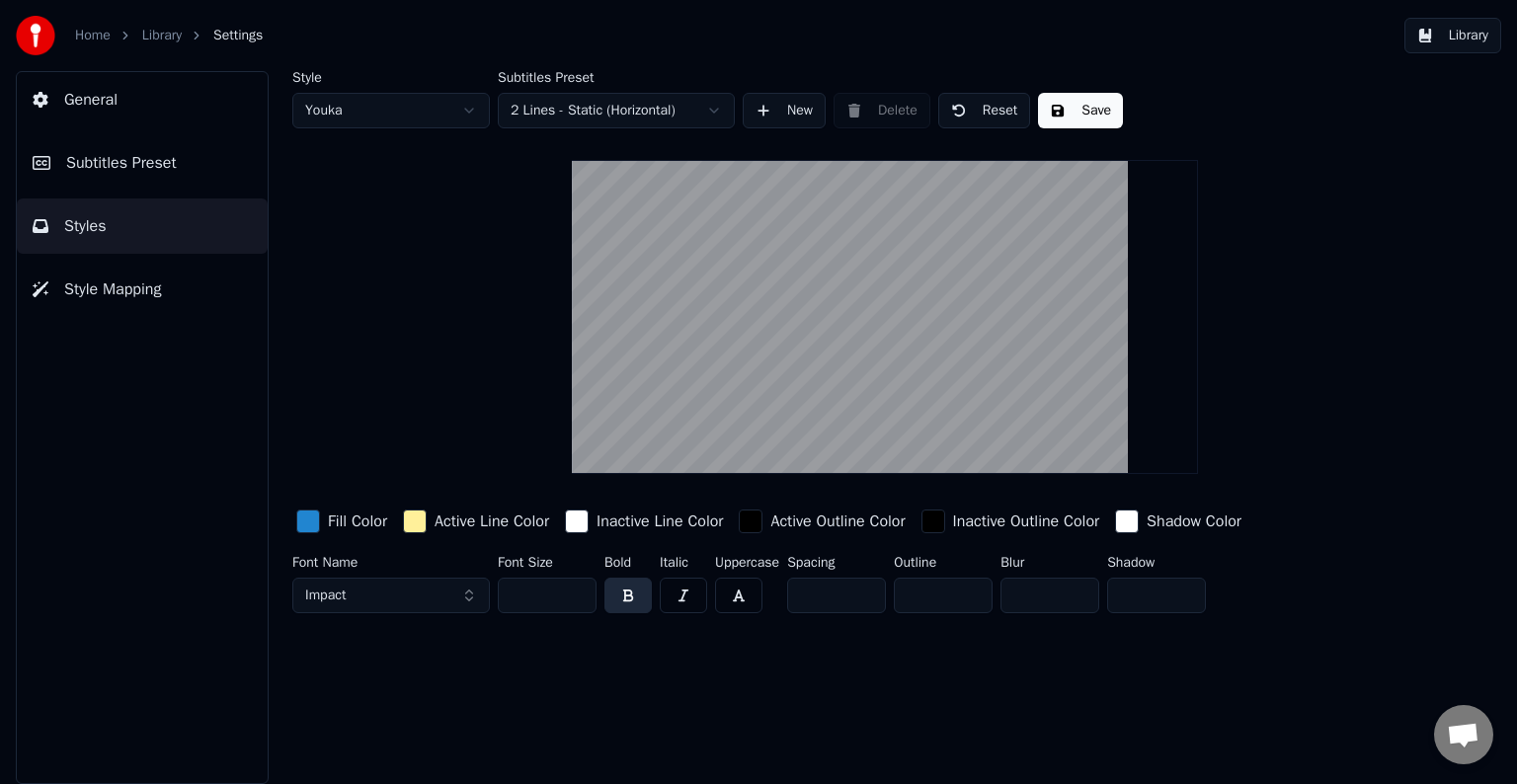 click at bounding box center [308, 521] 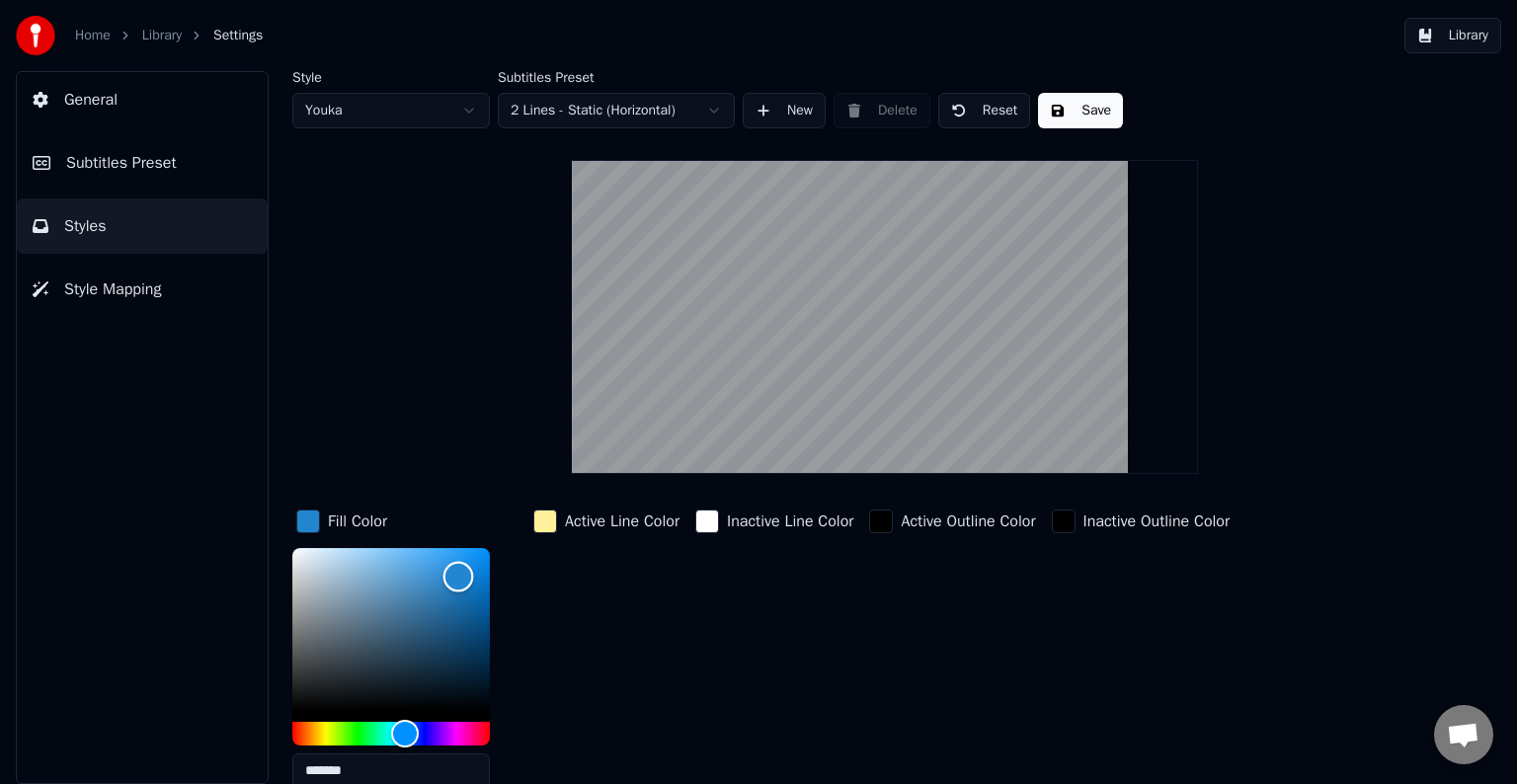 type on "*******" 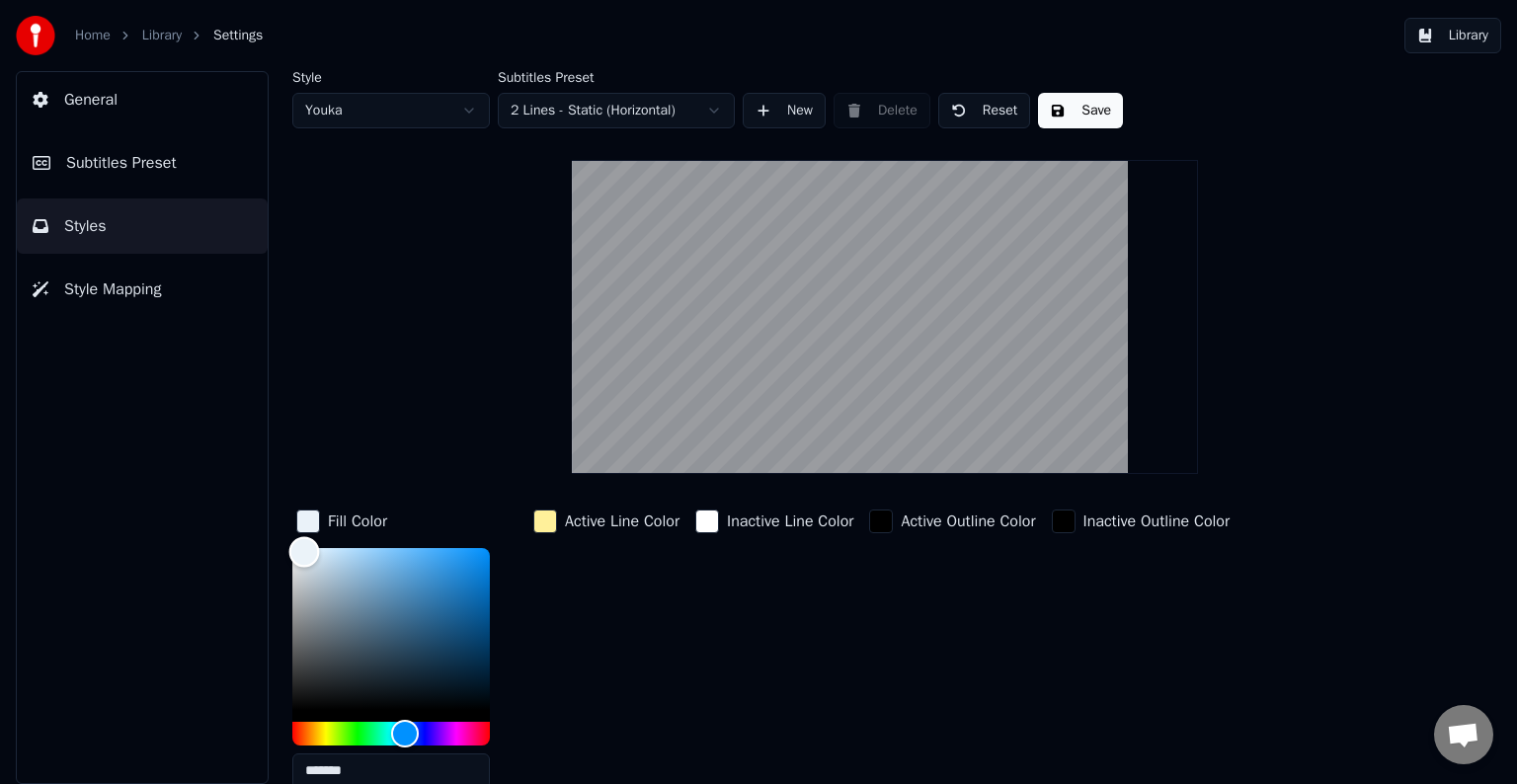 click at bounding box center [304, 551] 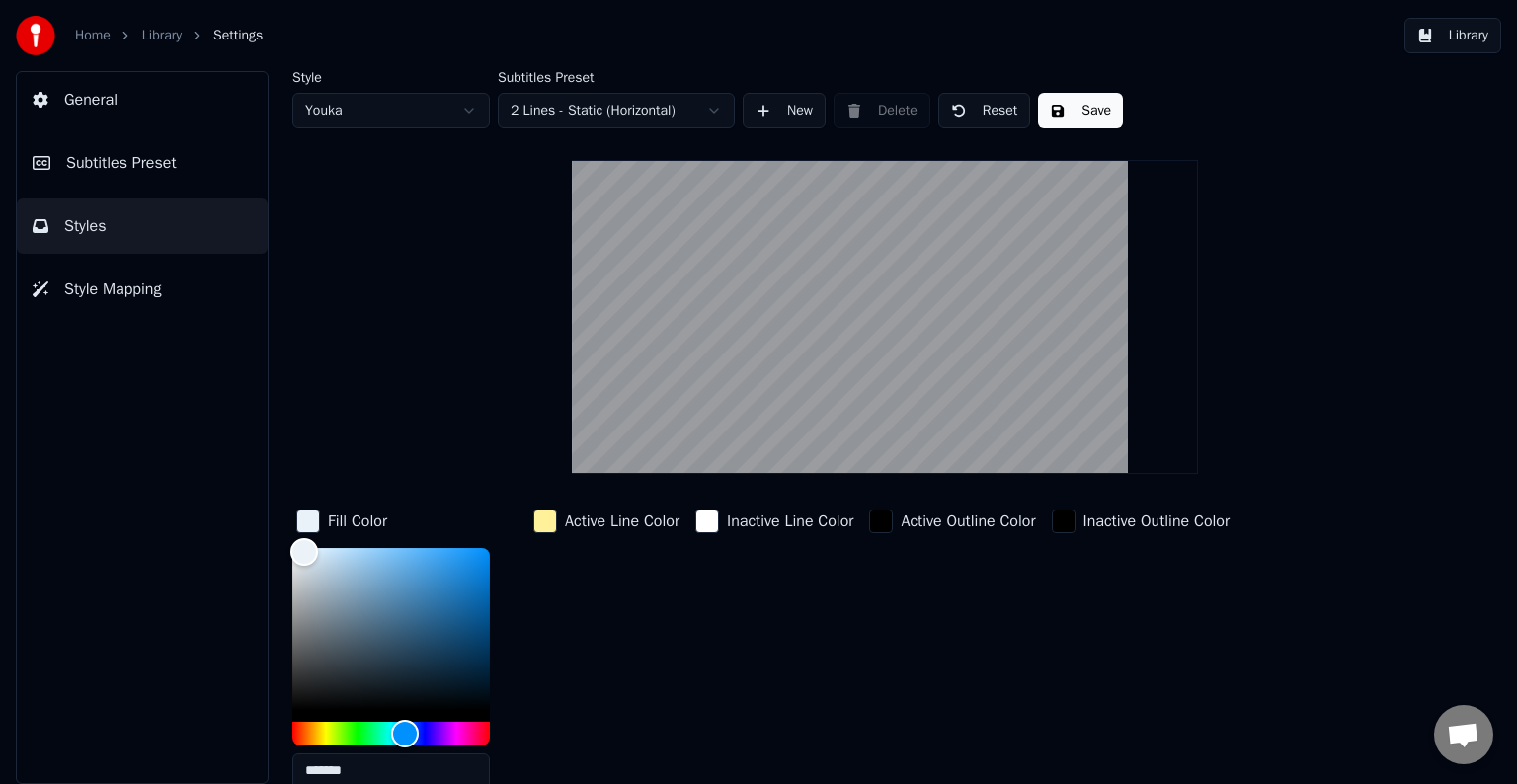 click on "Active Line Color" at bounding box center (606, 521) 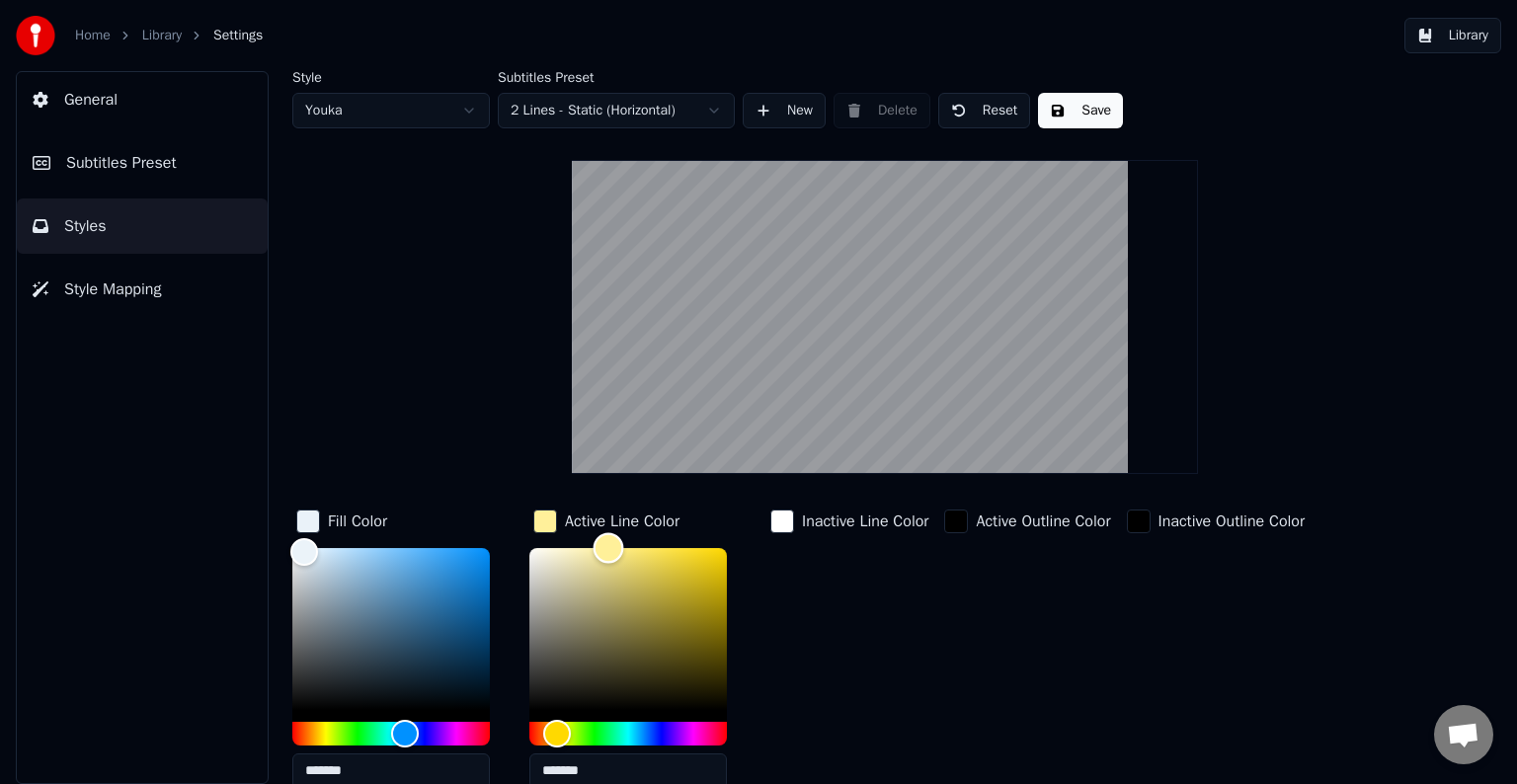 type on "*******" 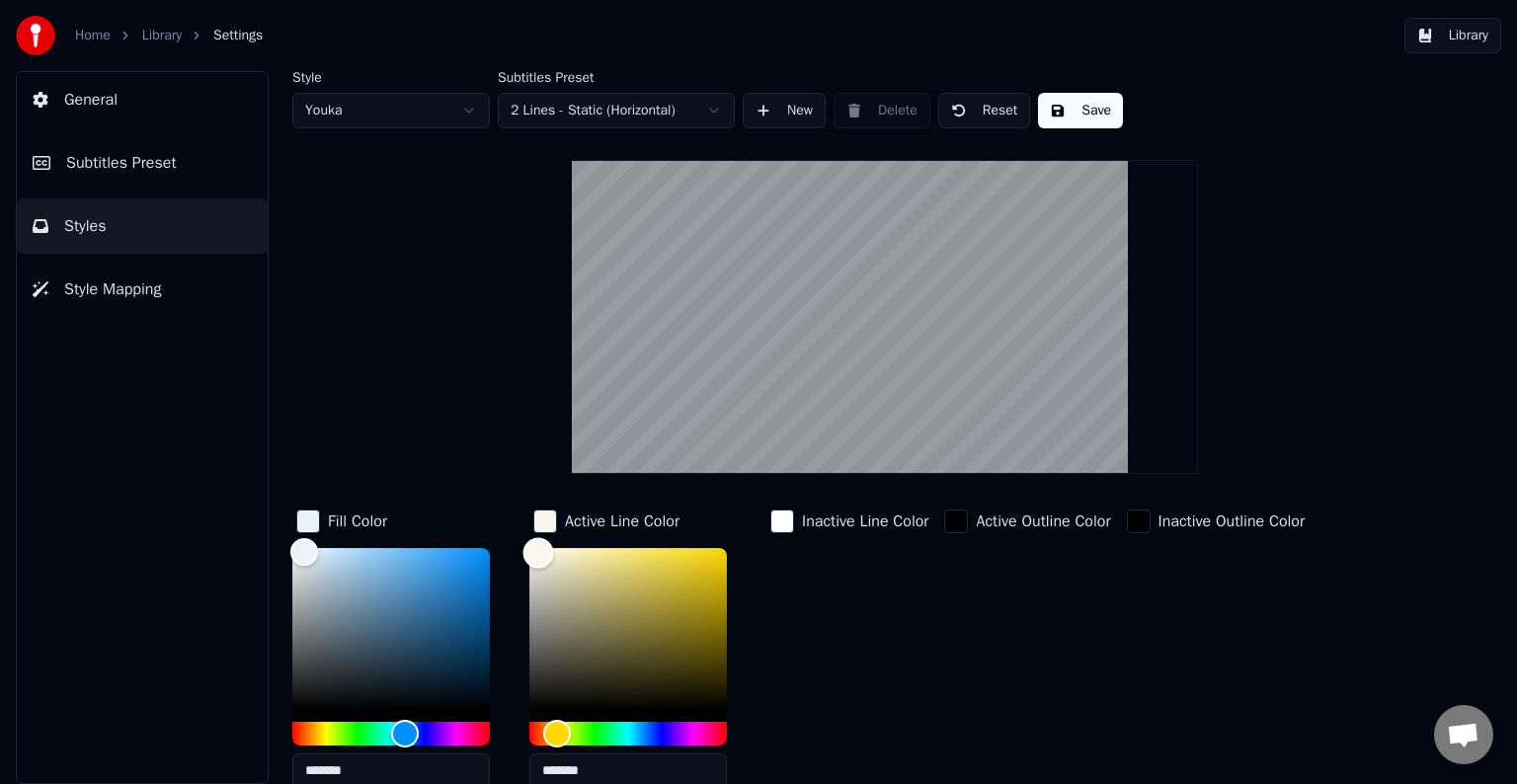 click at bounding box center (628, 629) 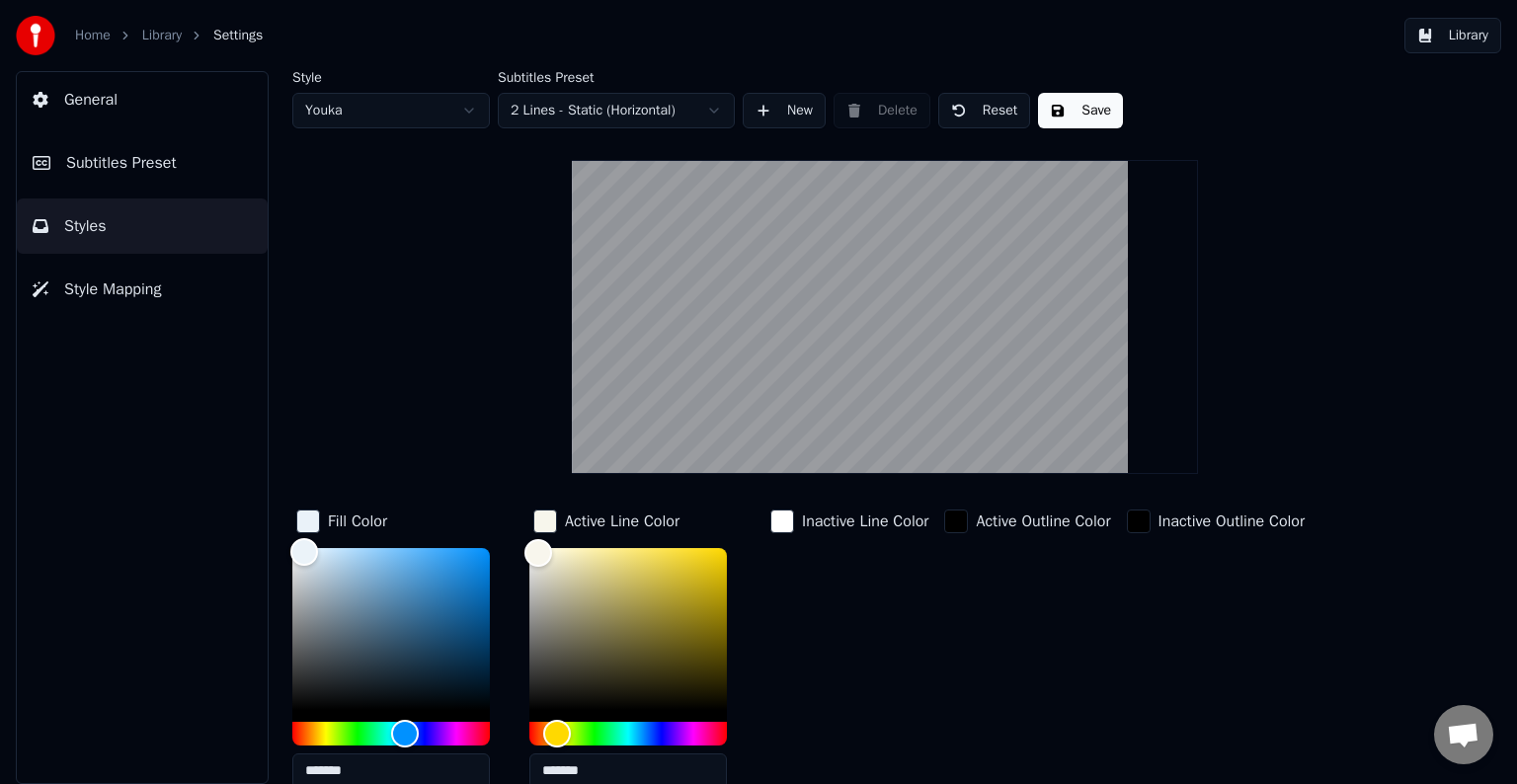 click on "Inactive Line Color" at bounding box center (849, 655) 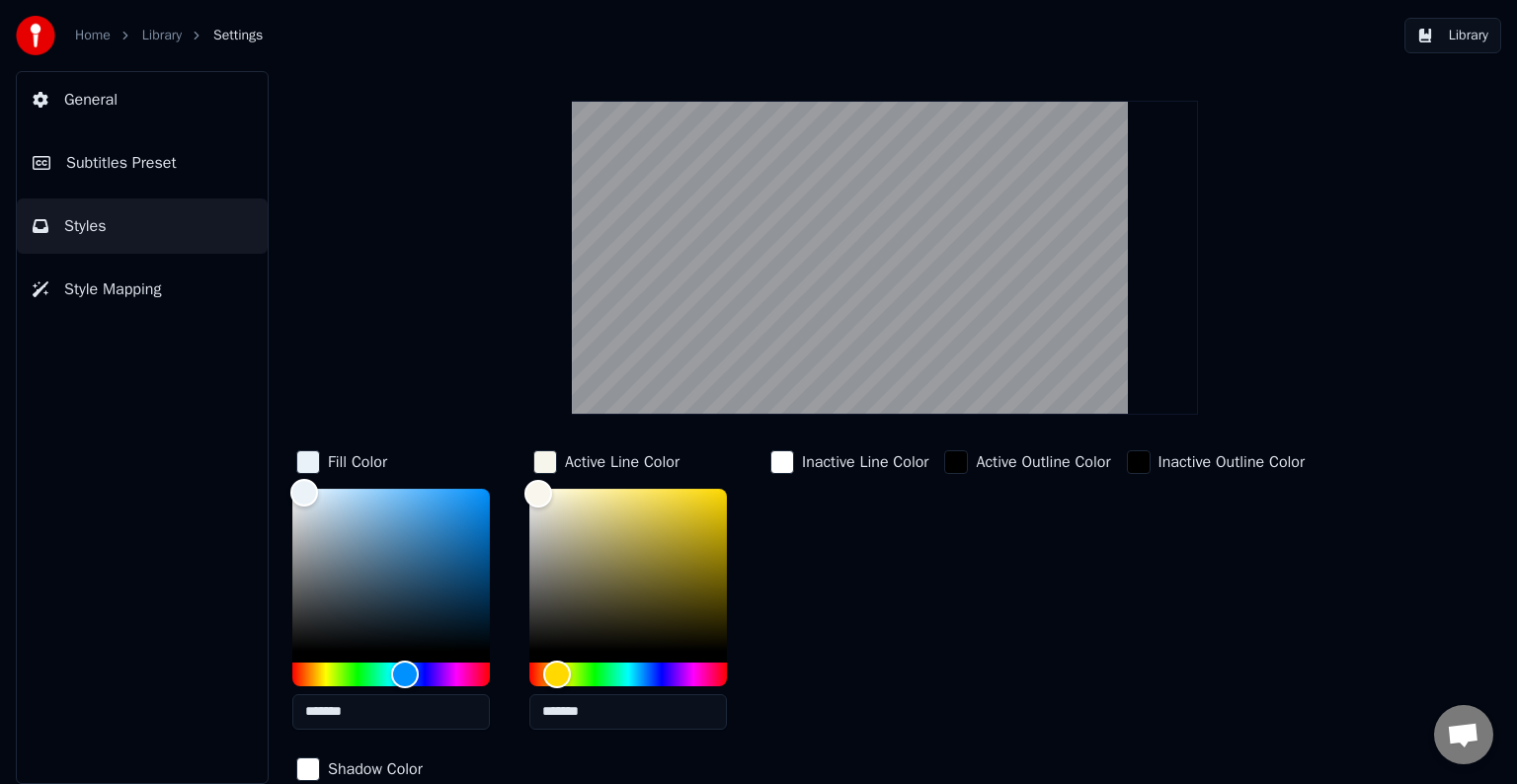 scroll, scrollTop: 141, scrollLeft: 0, axis: vertical 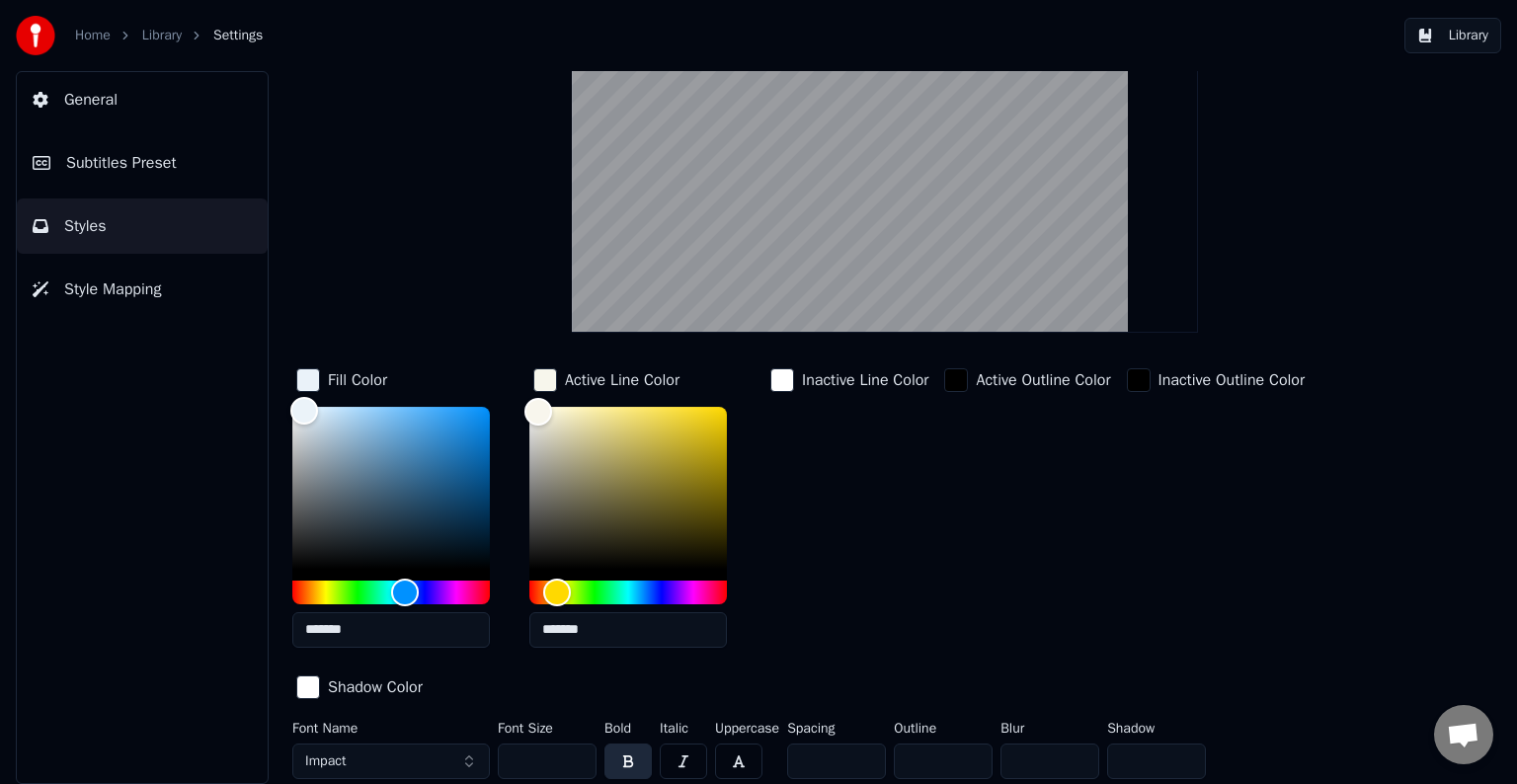 click on "Impact" at bounding box center [391, 761] 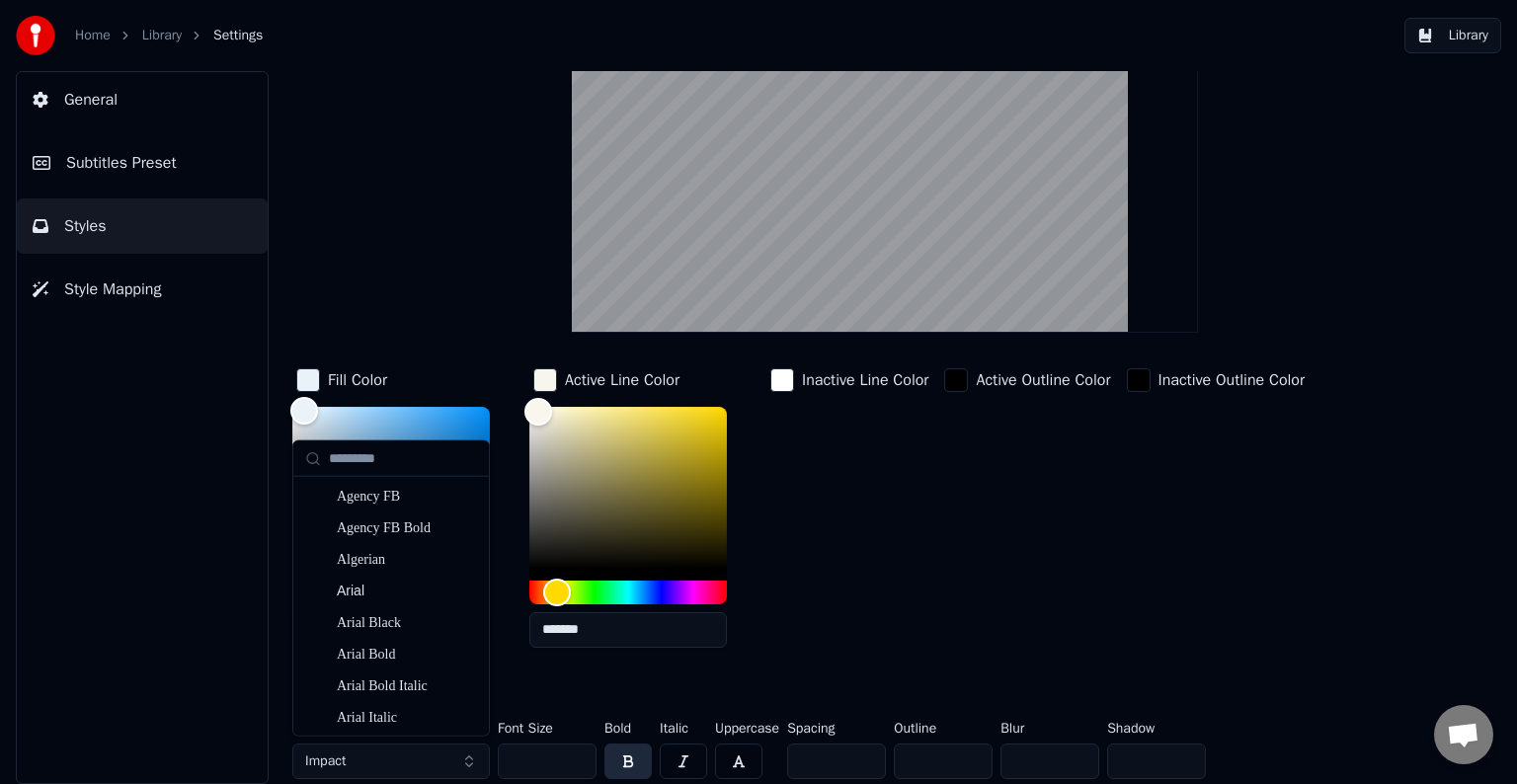 click on "Fill Color ******* Active Line Color ******* Inactive Line Color Active Outline Color Inactive Outline Color Shadow Color" at bounding box center [823, 535] 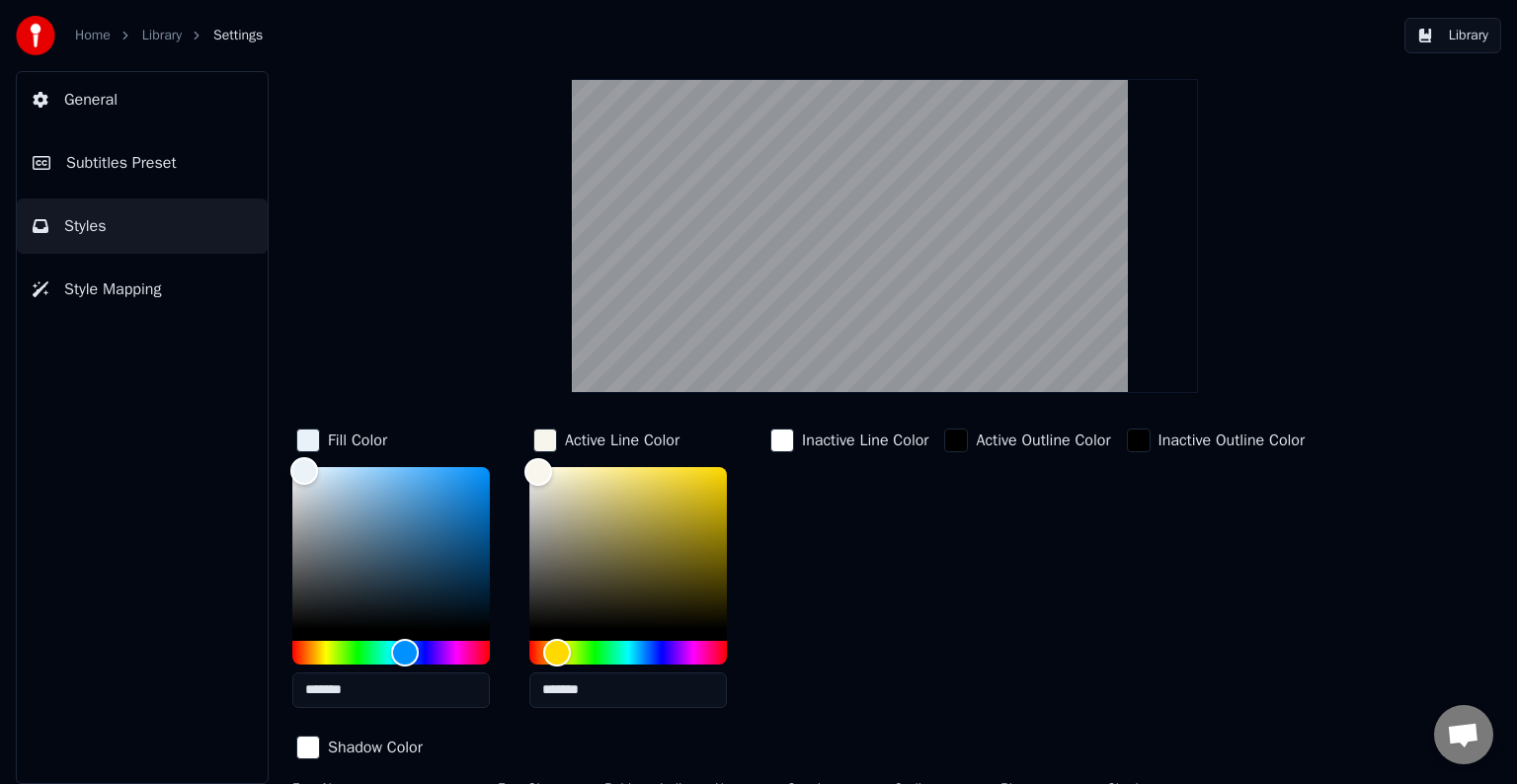 scroll, scrollTop: 0, scrollLeft: 0, axis: both 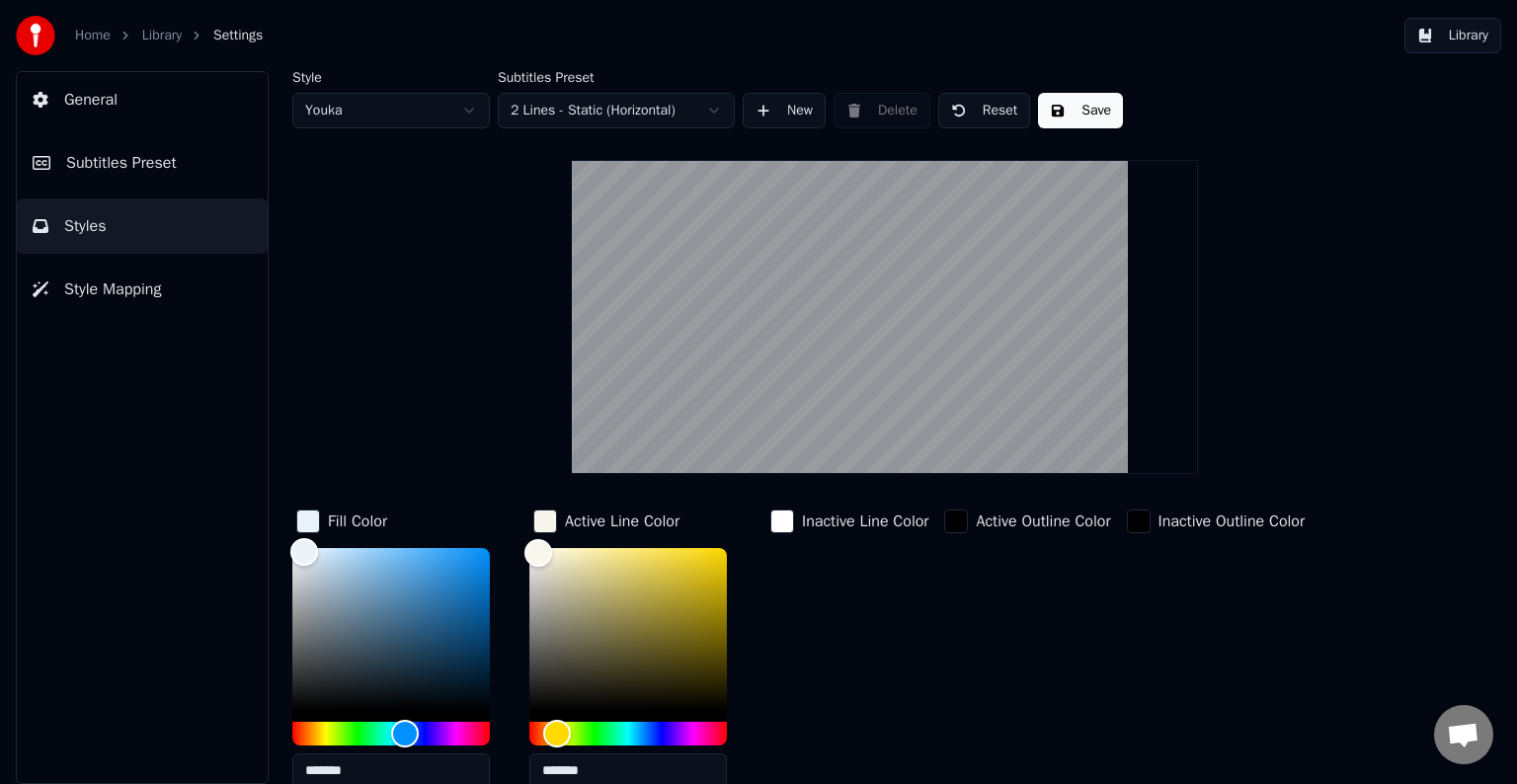 click on "Save" at bounding box center [1080, 111] 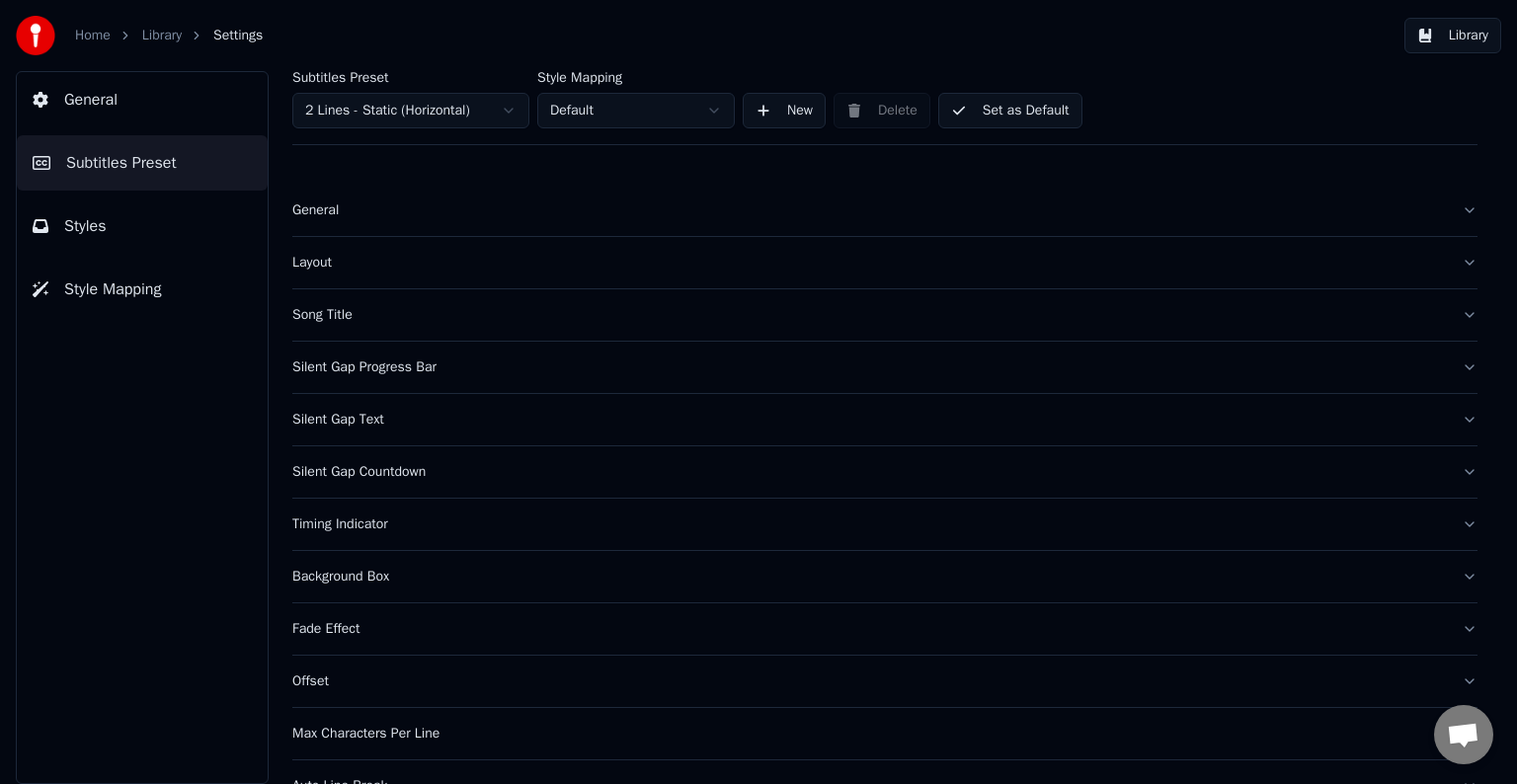 click on "Layout" at bounding box center (885, 263) 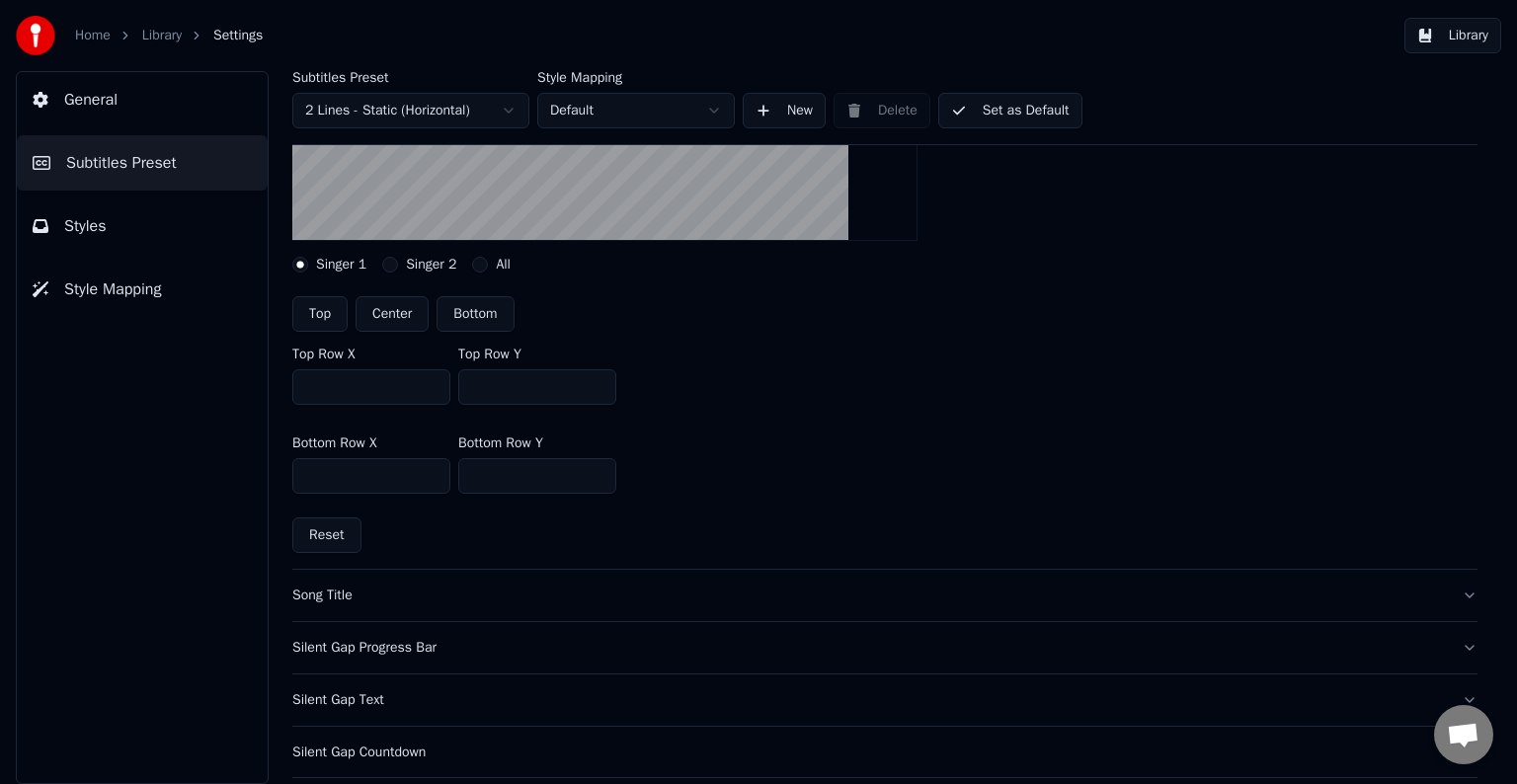 scroll, scrollTop: 494, scrollLeft: 0, axis: vertical 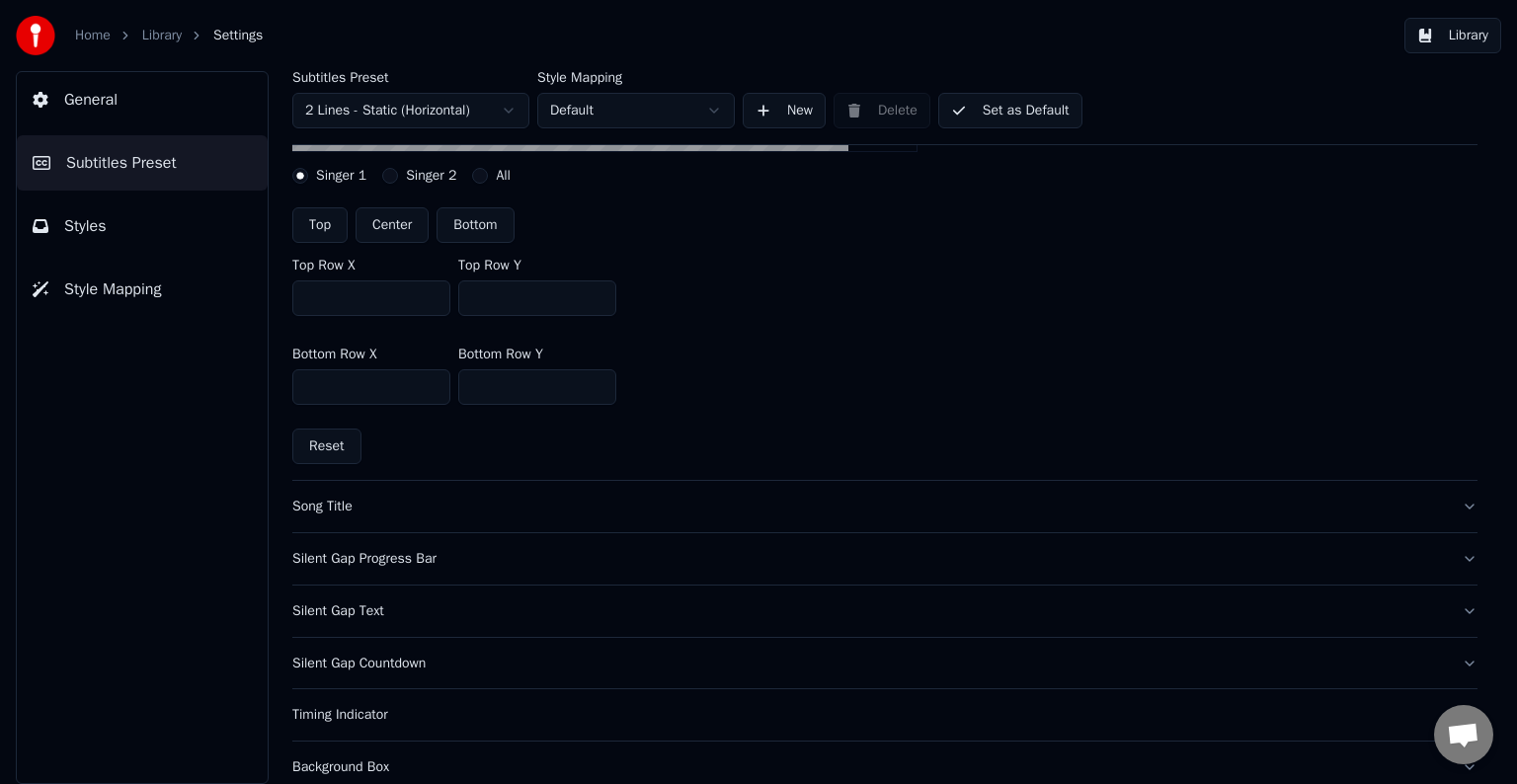 click on "Center" at bounding box center [392, 225] 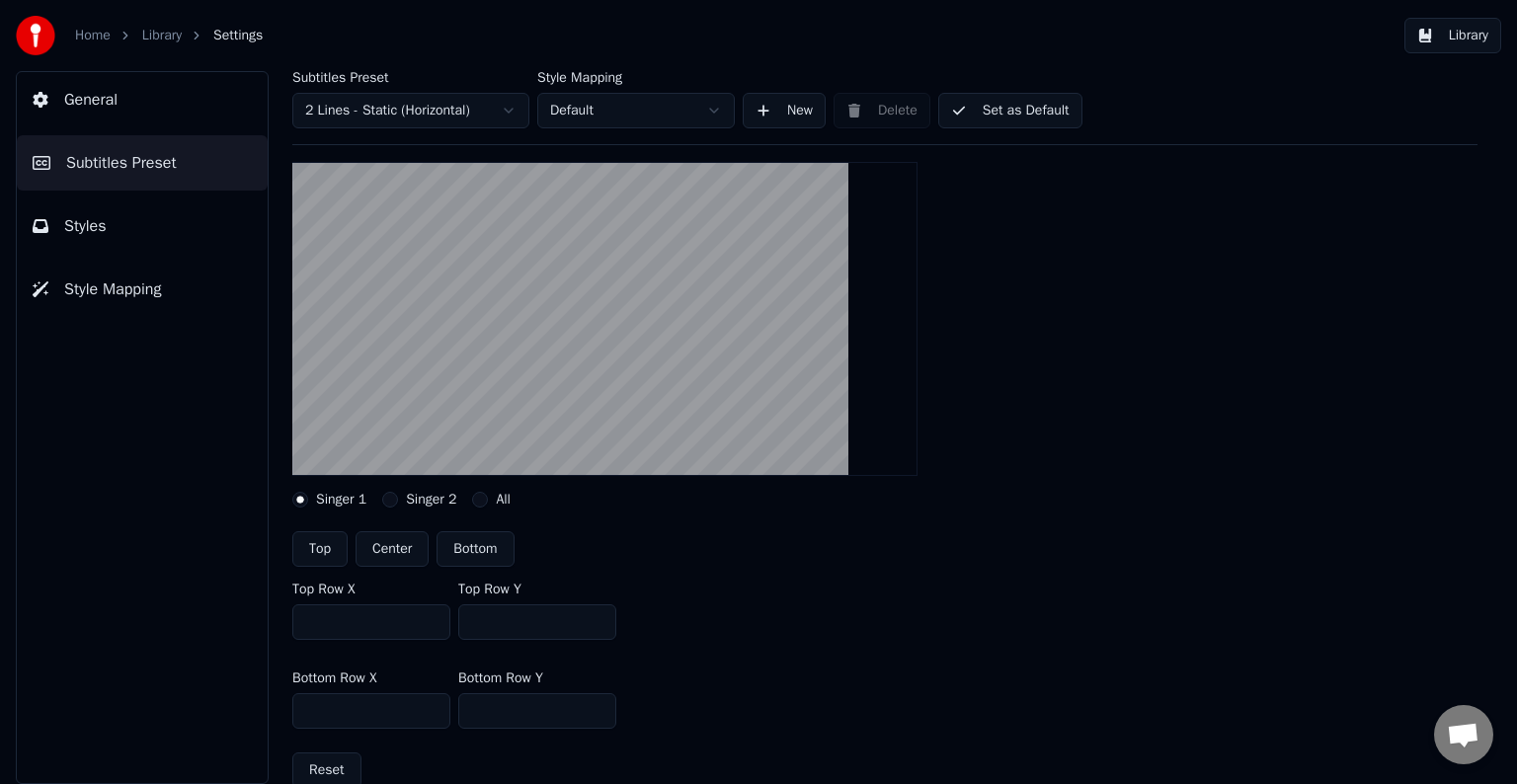 scroll, scrollTop: 164, scrollLeft: 0, axis: vertical 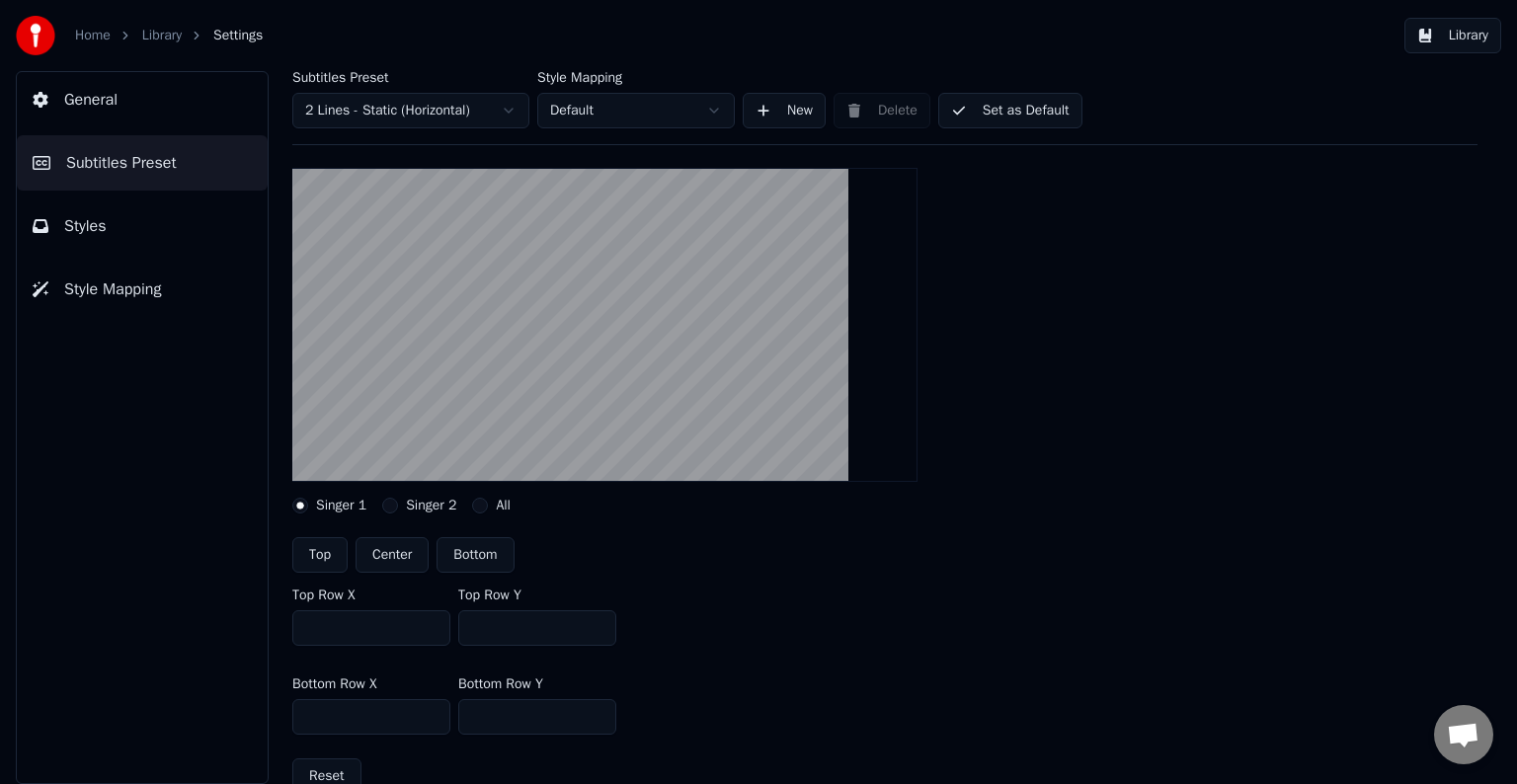 click on "Set as Default" at bounding box center [1010, 111] 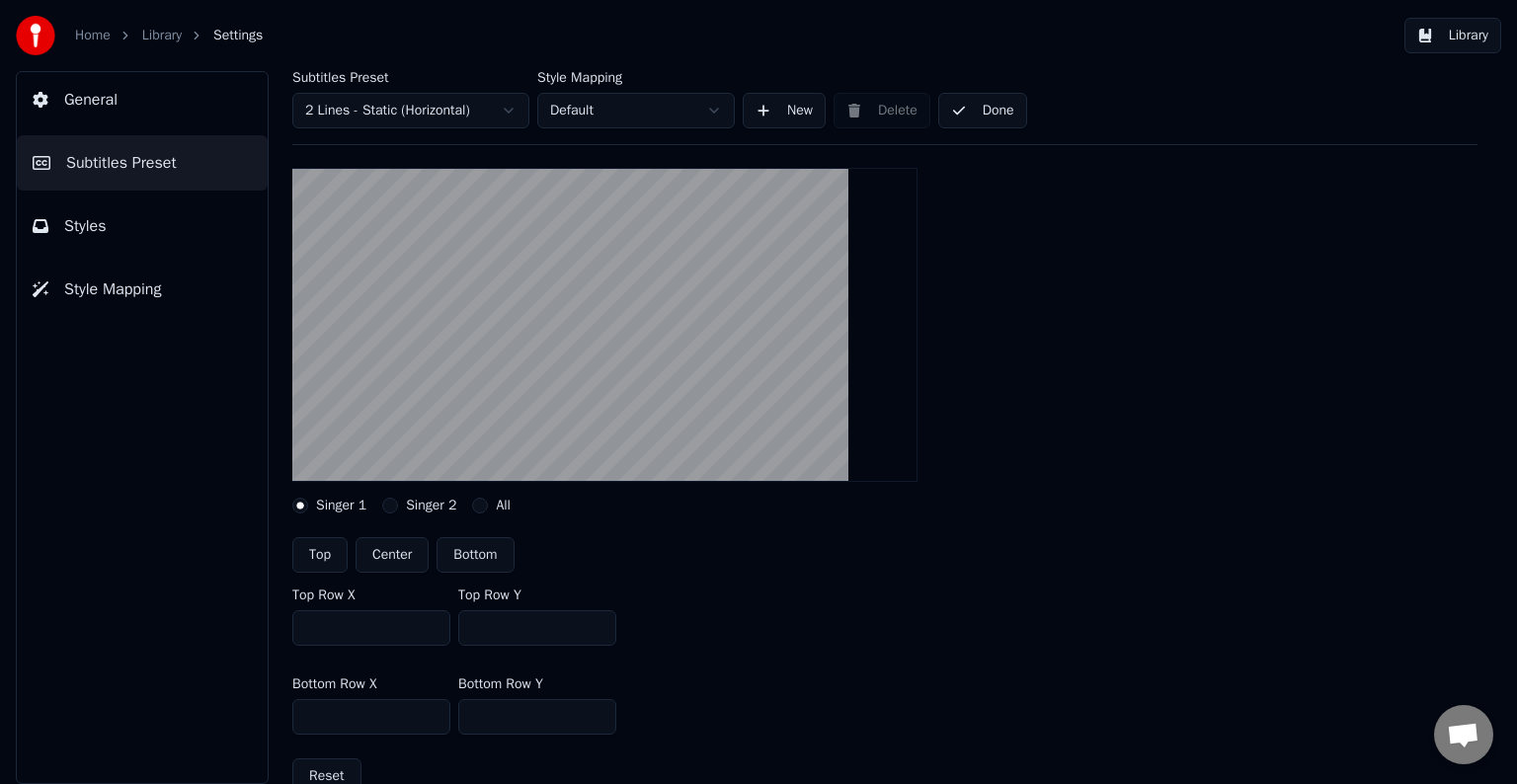 click on "General" at bounding box center (142, 100) 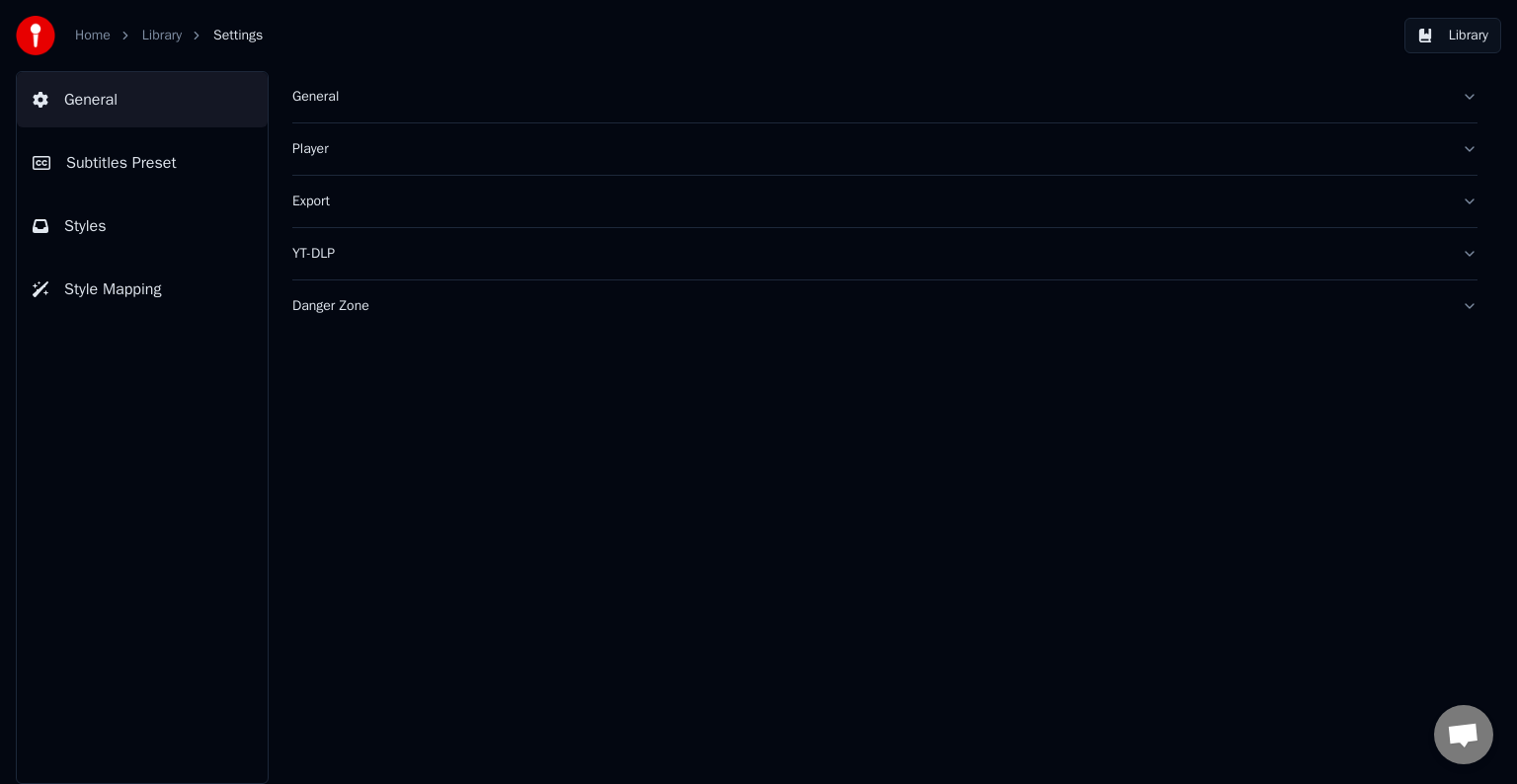 click on "Library" at bounding box center [162, 36] 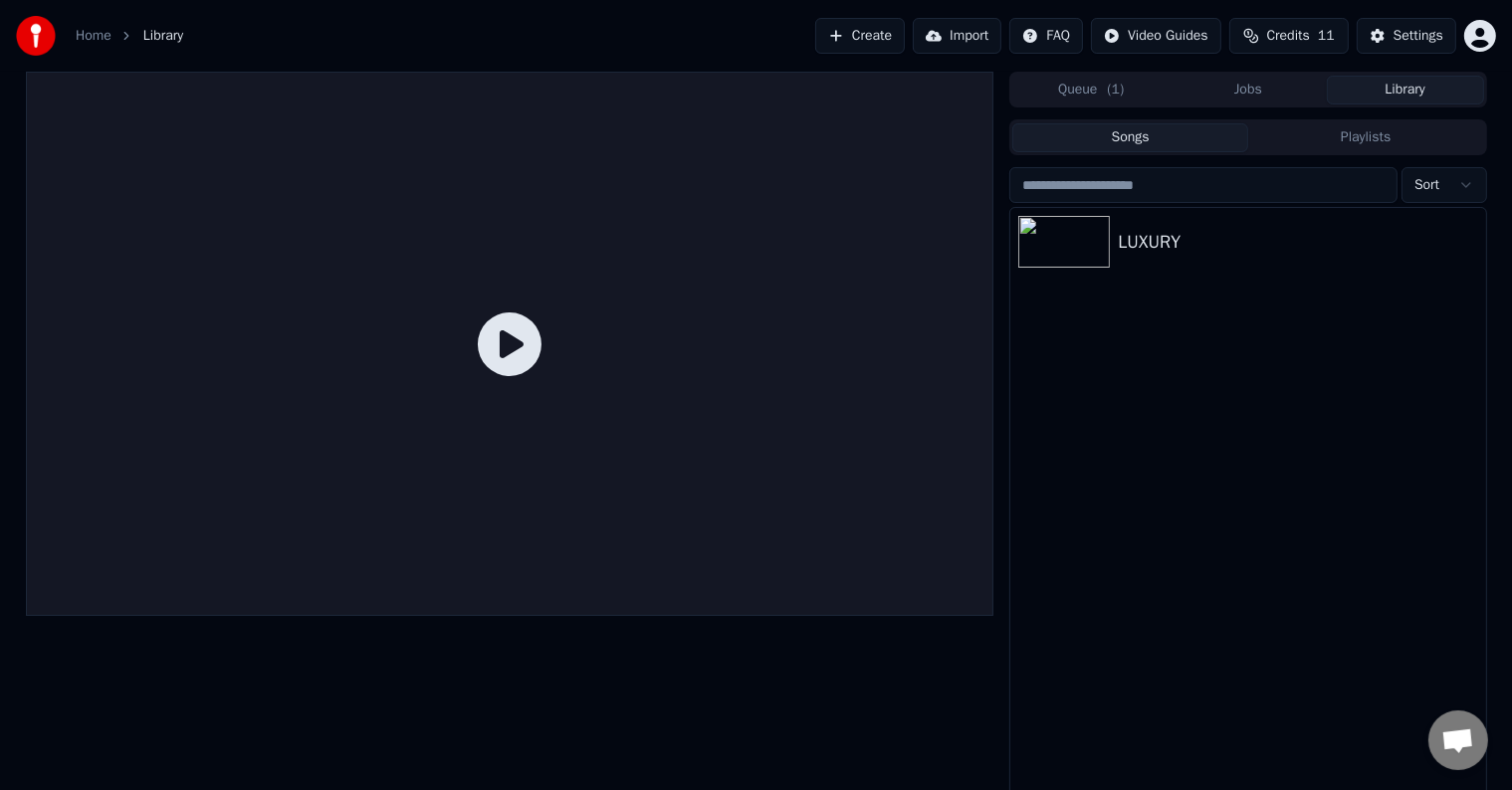 click 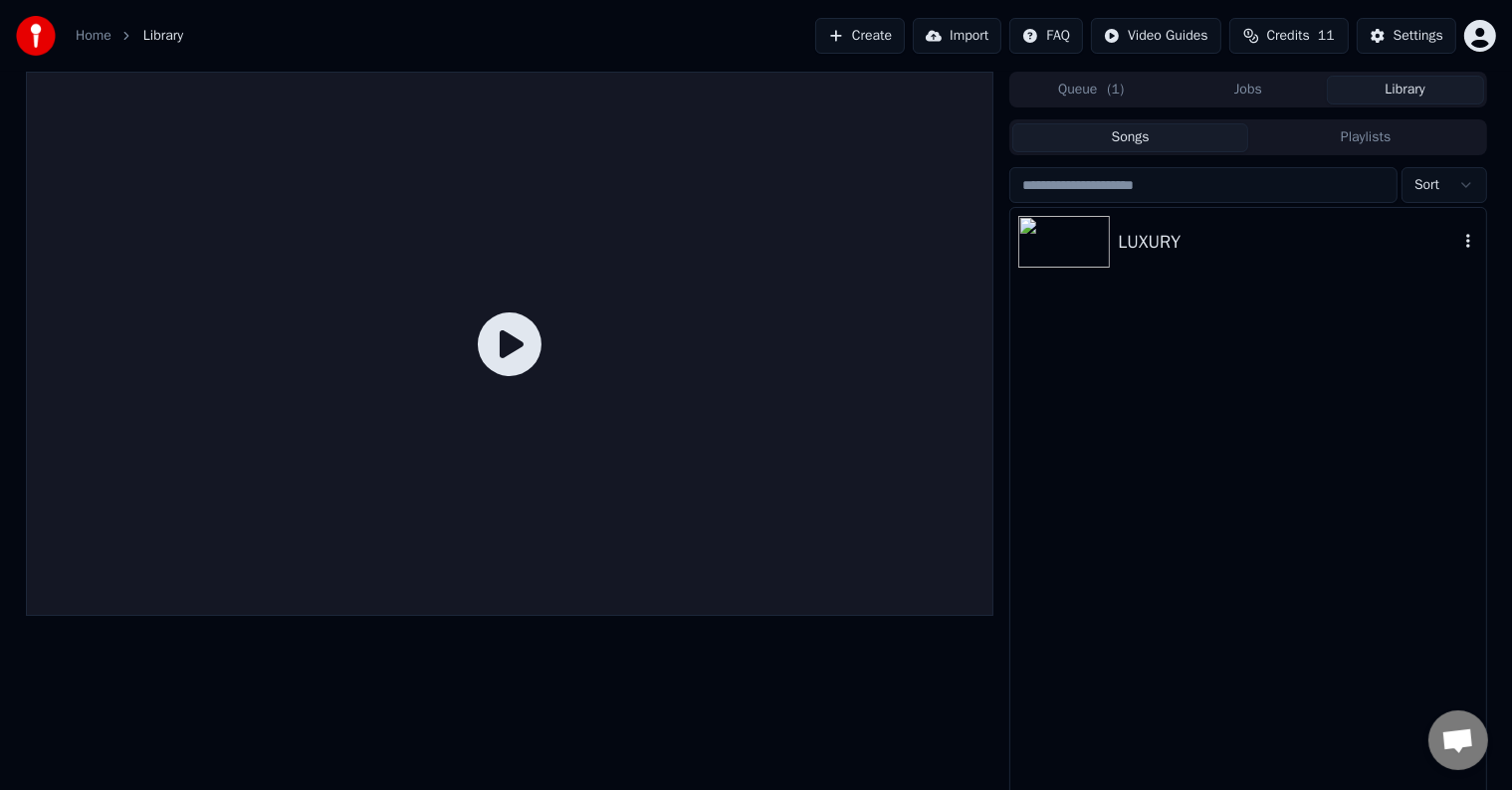 click on "LUXURY" at bounding box center [1287, 242] 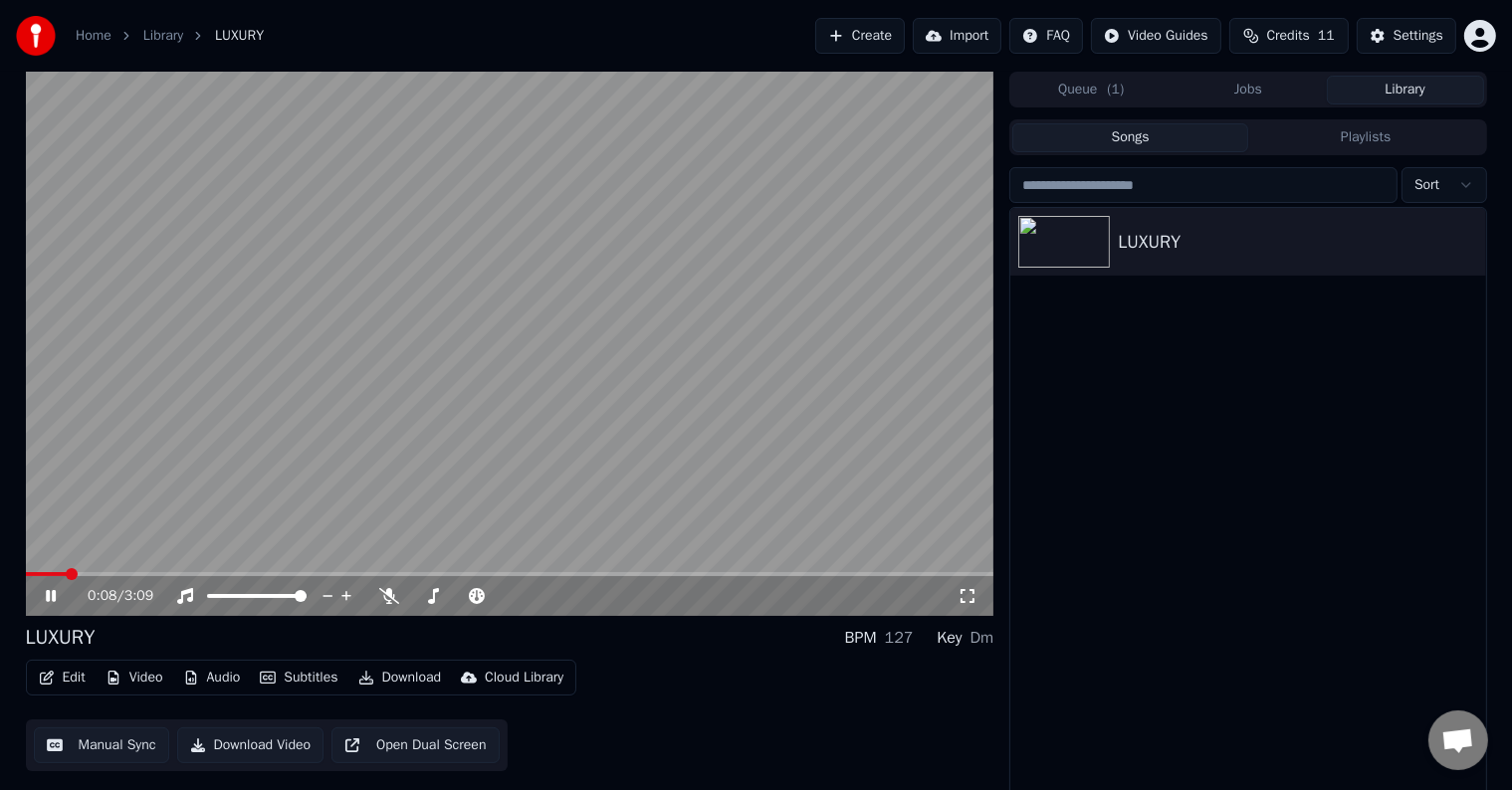 click 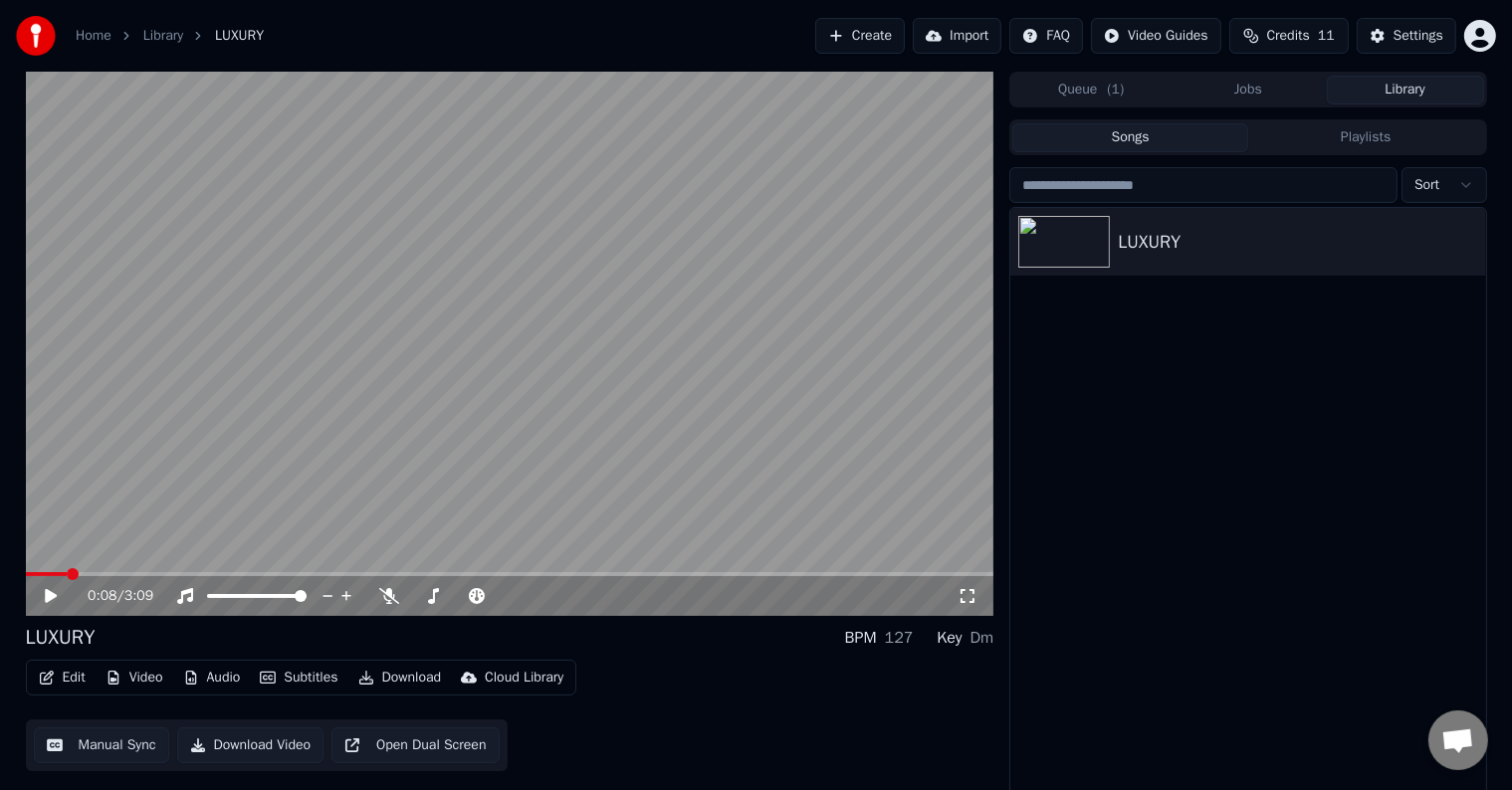 click on "Create" at bounding box center (860, 36) 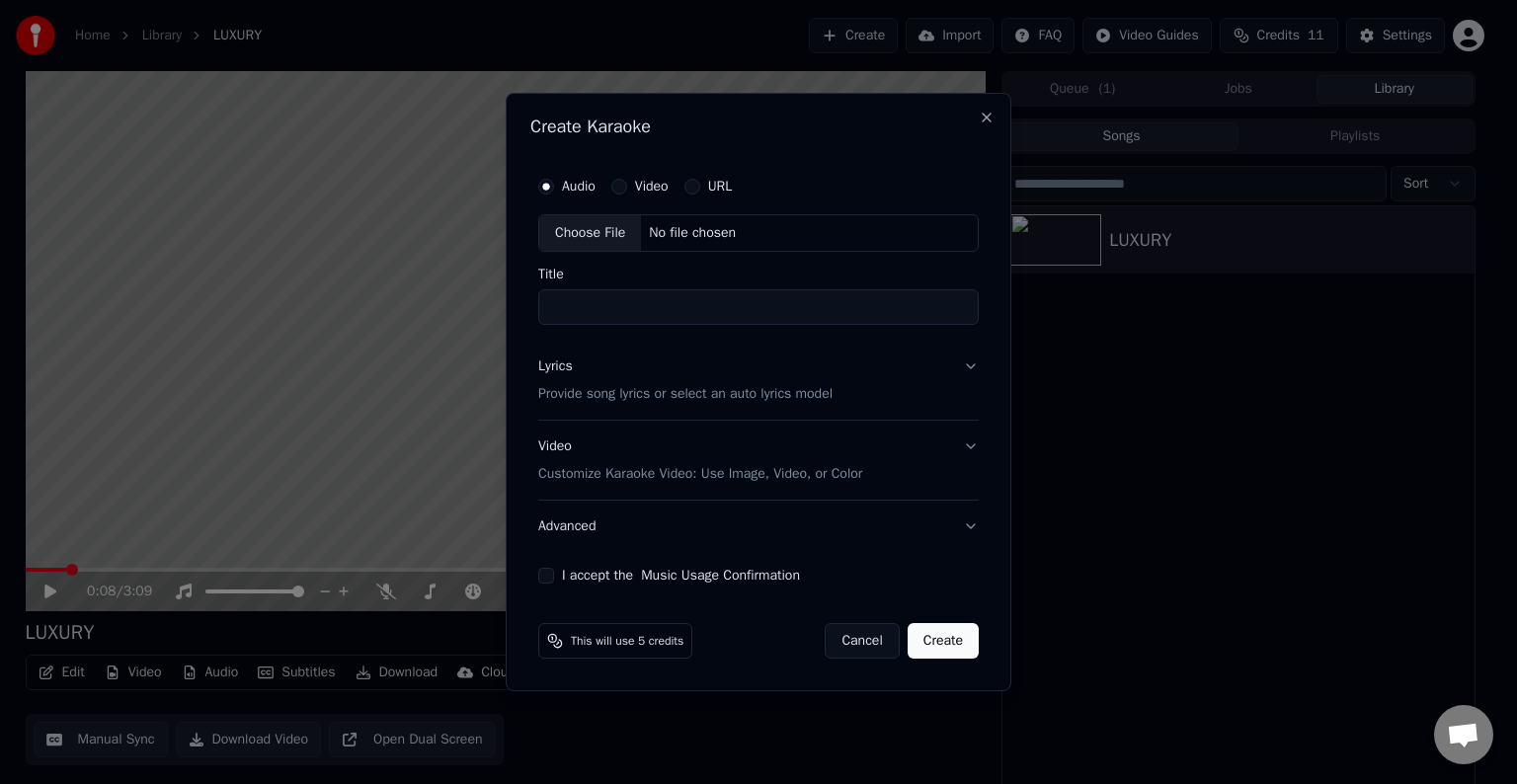 click on "No file chosen" at bounding box center (692, 233) 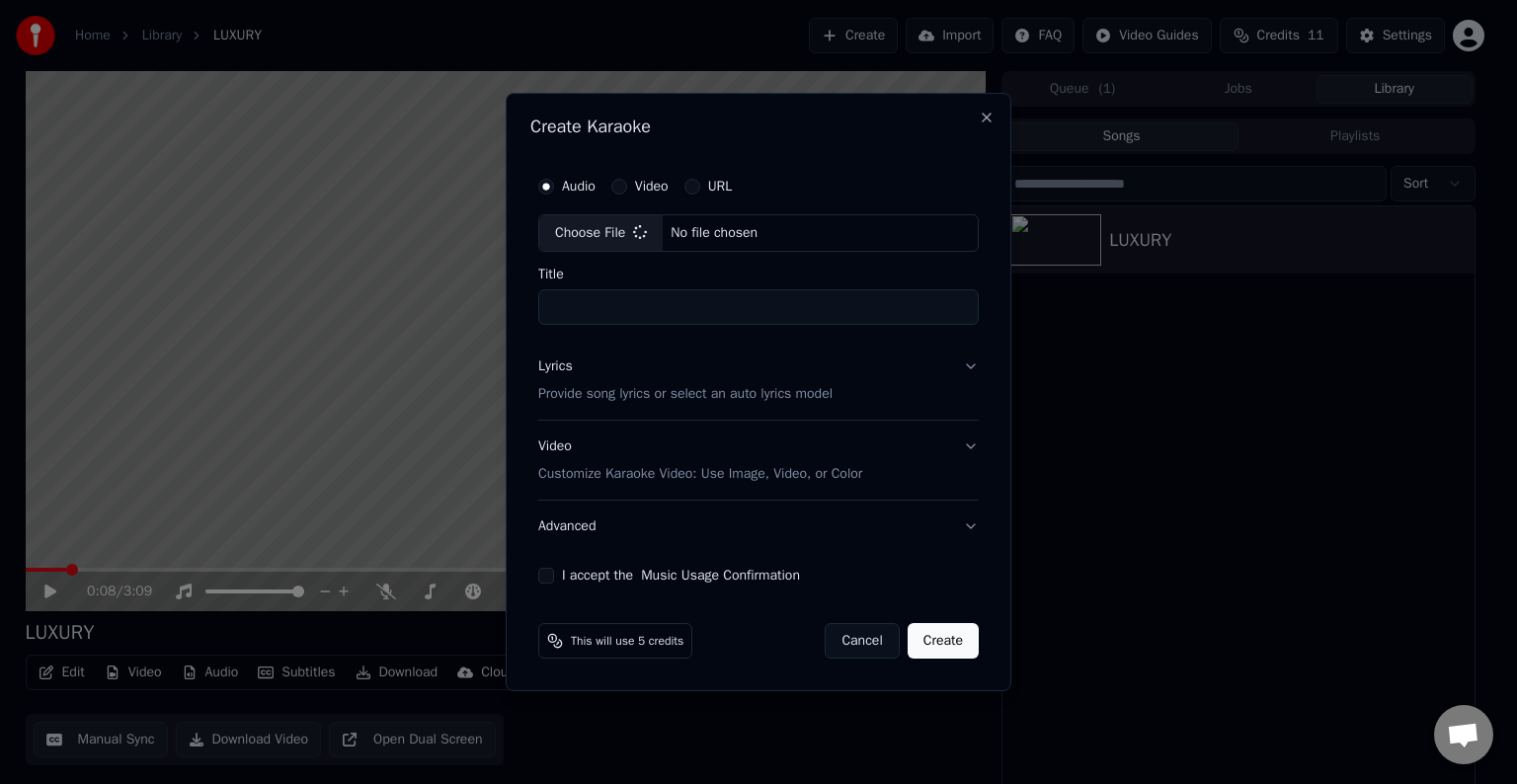 type on "******" 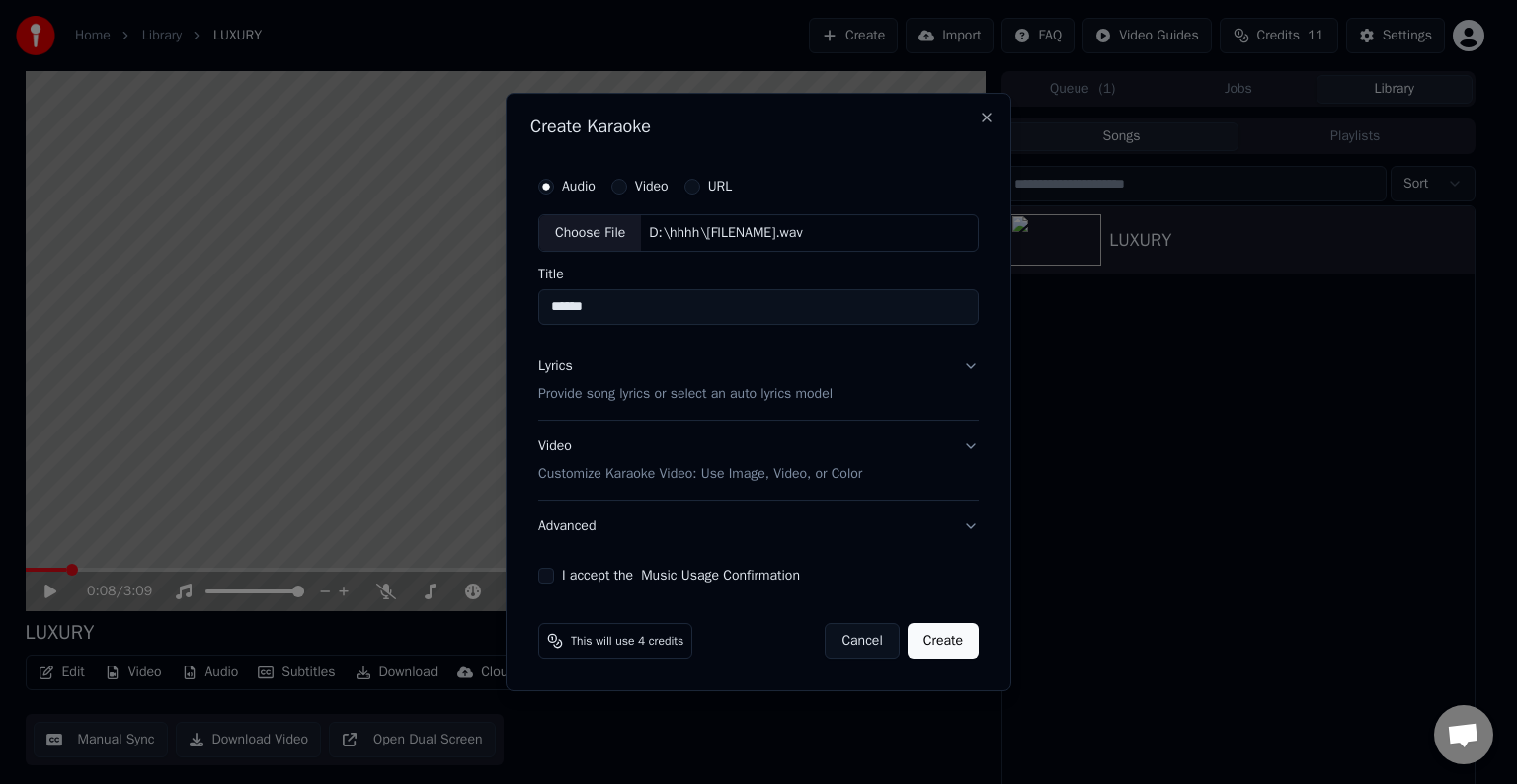 click on "Lyrics Provide song lyrics or select an auto lyrics model" at bounding box center [758, 380] 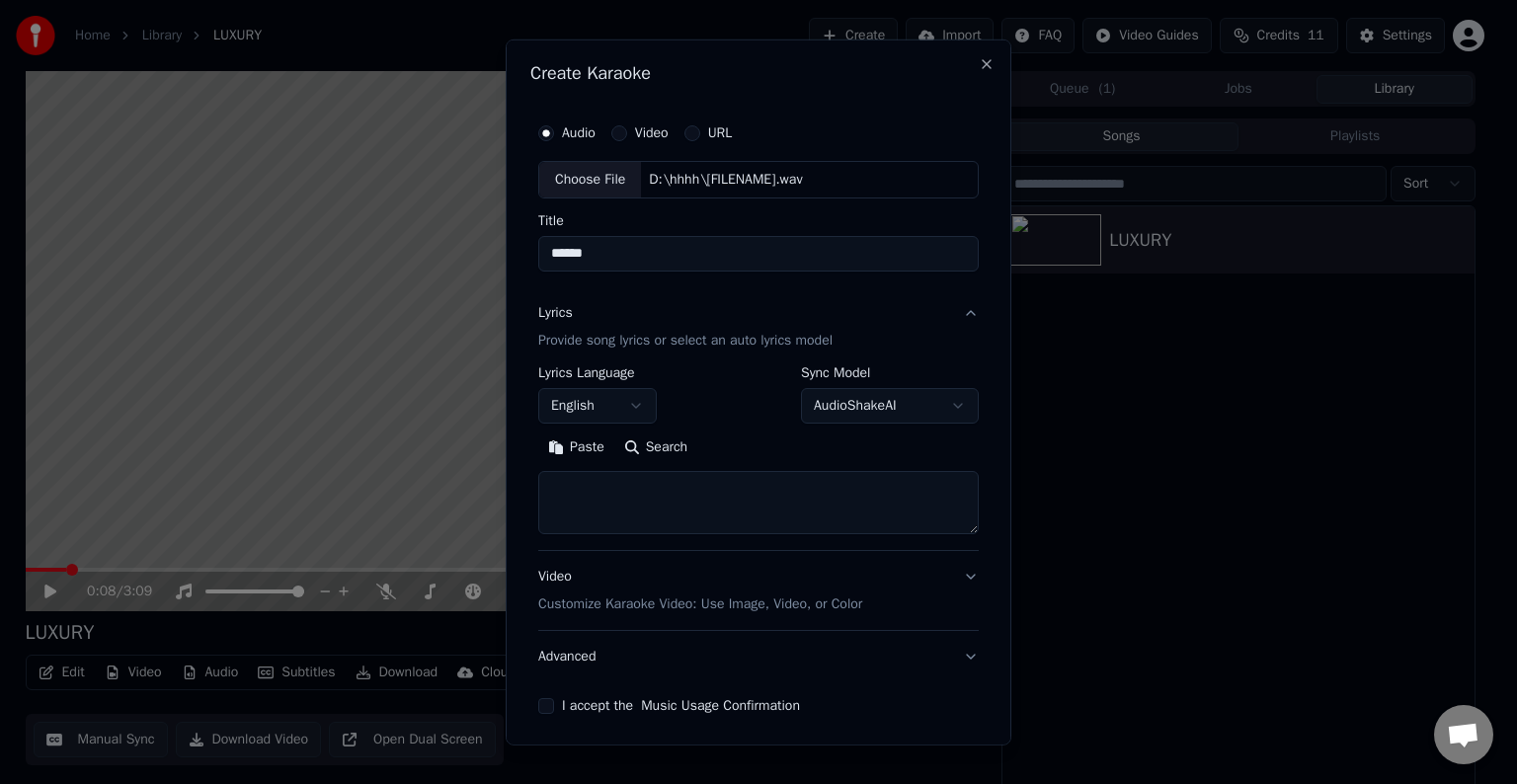 click on "Paste" at bounding box center (576, 447) 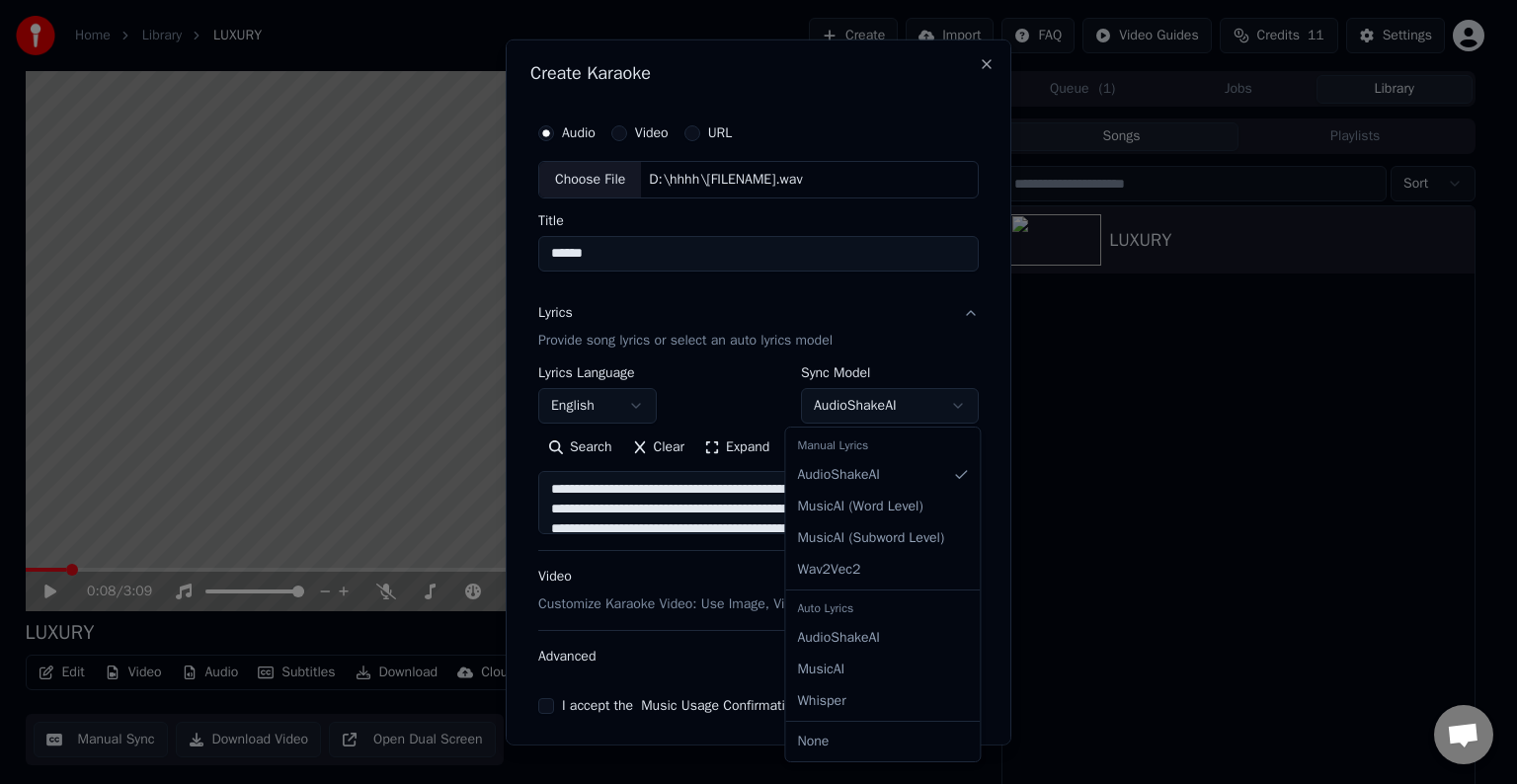 click on "**********" at bounding box center [750, 392] 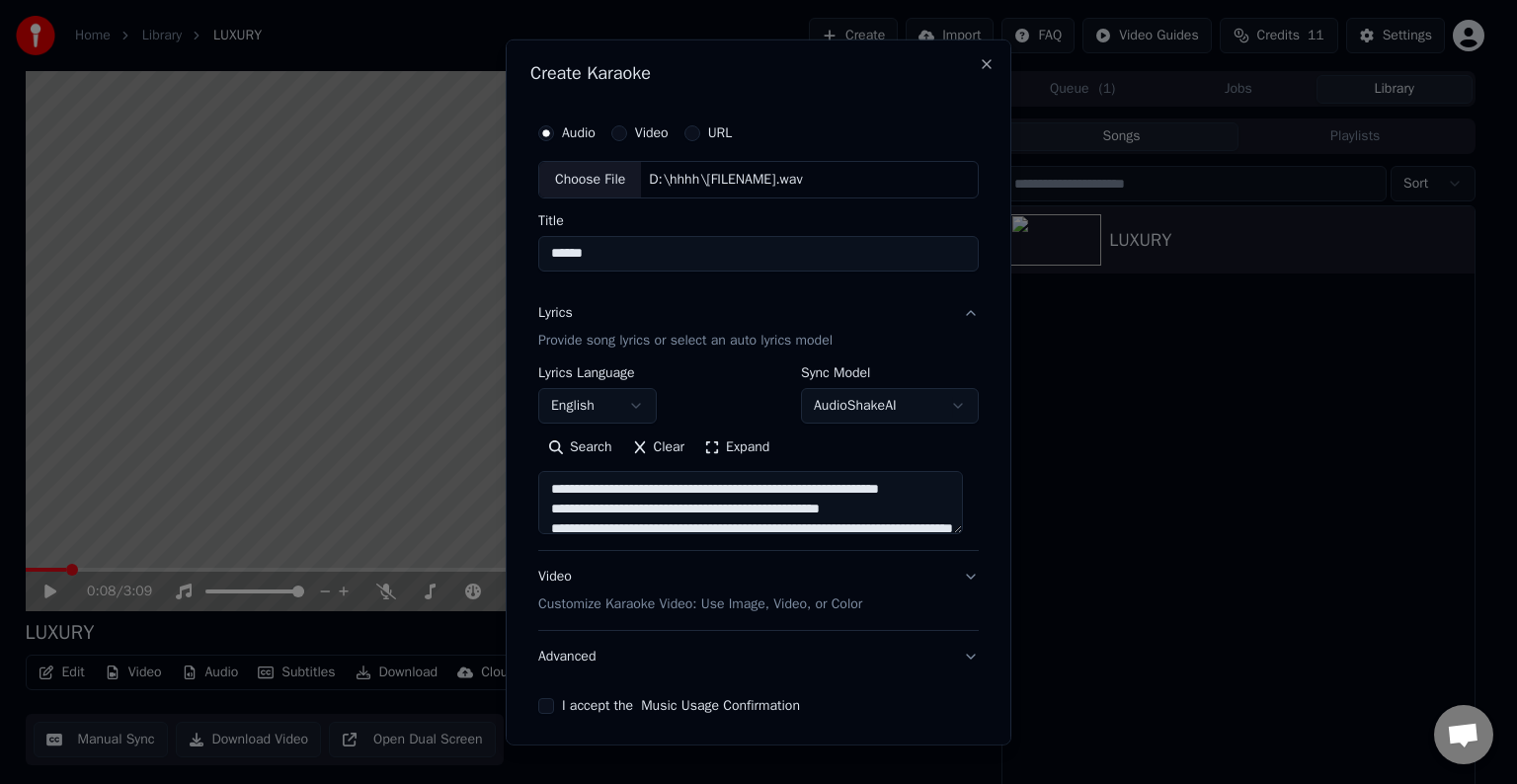 click on "**********" at bounding box center [750, 392] 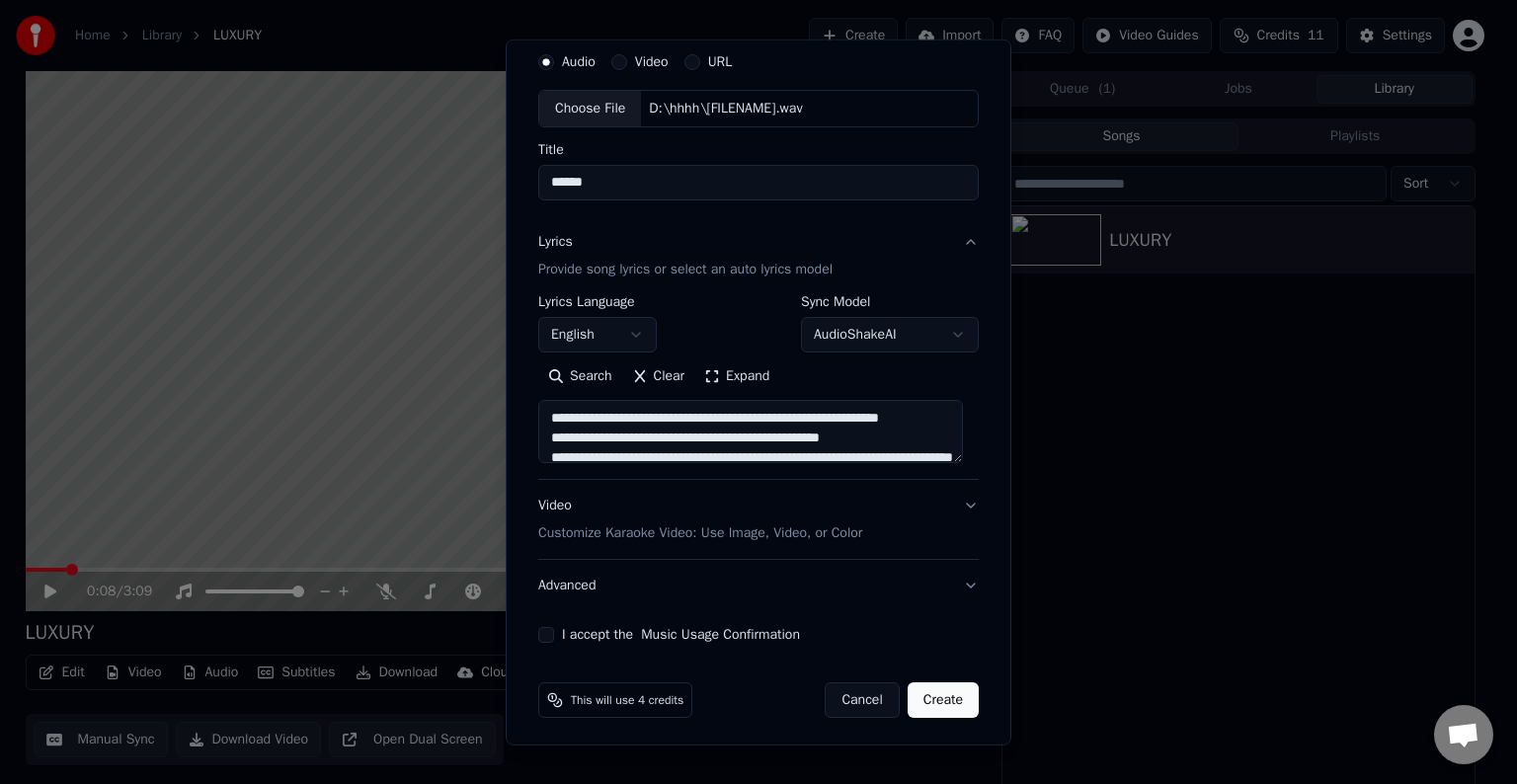 scroll, scrollTop: 75, scrollLeft: 0, axis: vertical 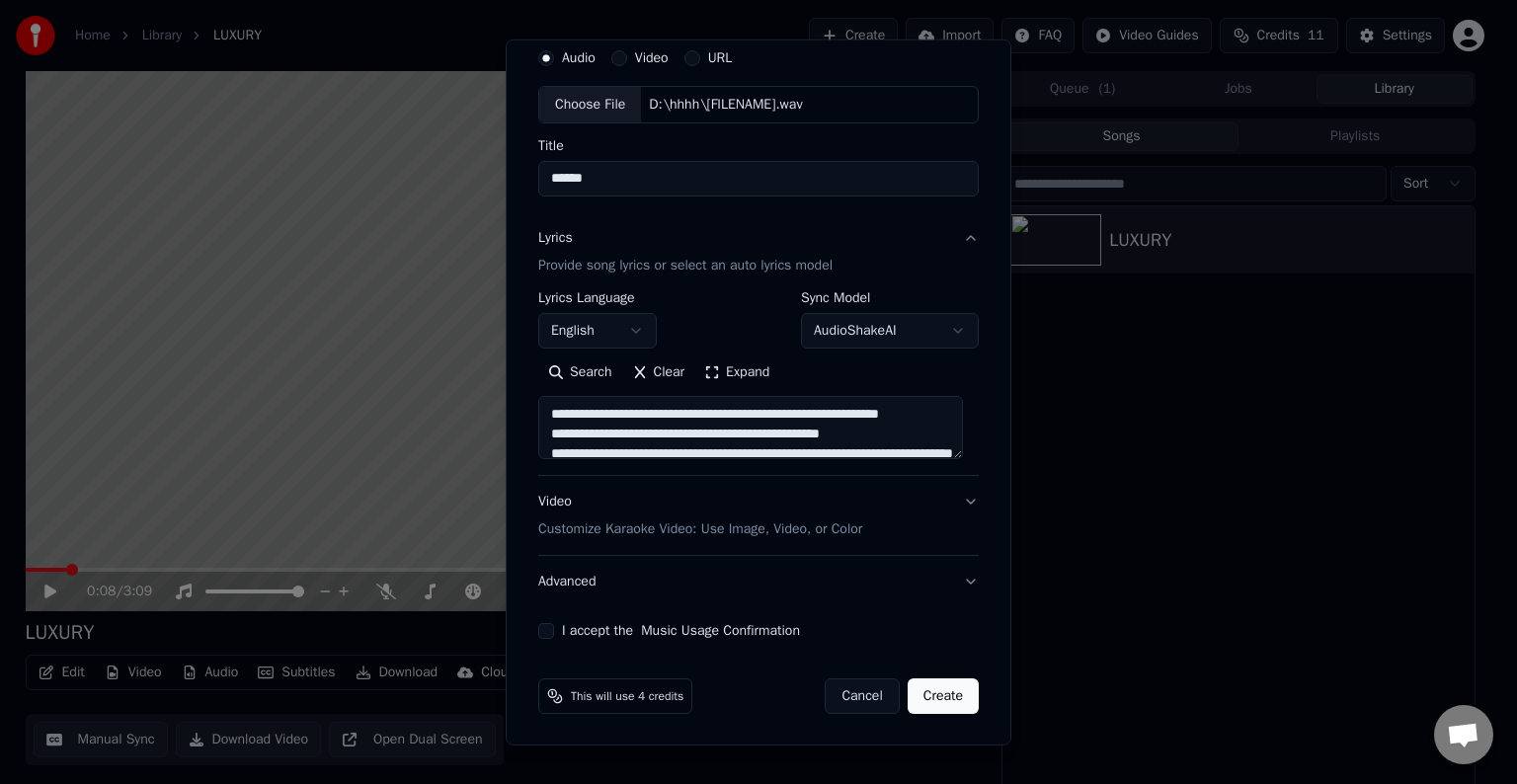 click on "Video Customize Karaoke Video: Use Image, Video, or Color" at bounding box center [758, 515] 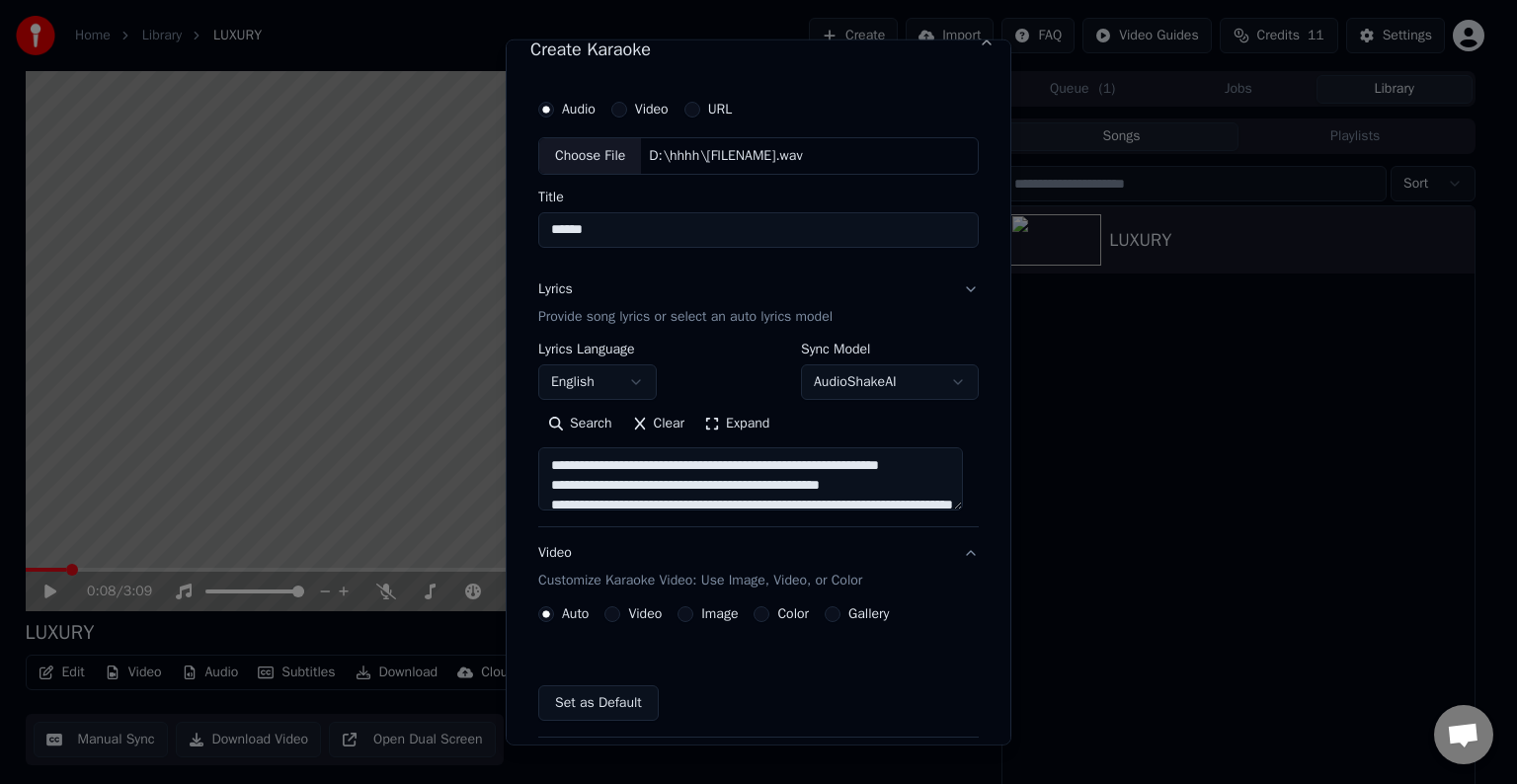 scroll, scrollTop: 22, scrollLeft: 0, axis: vertical 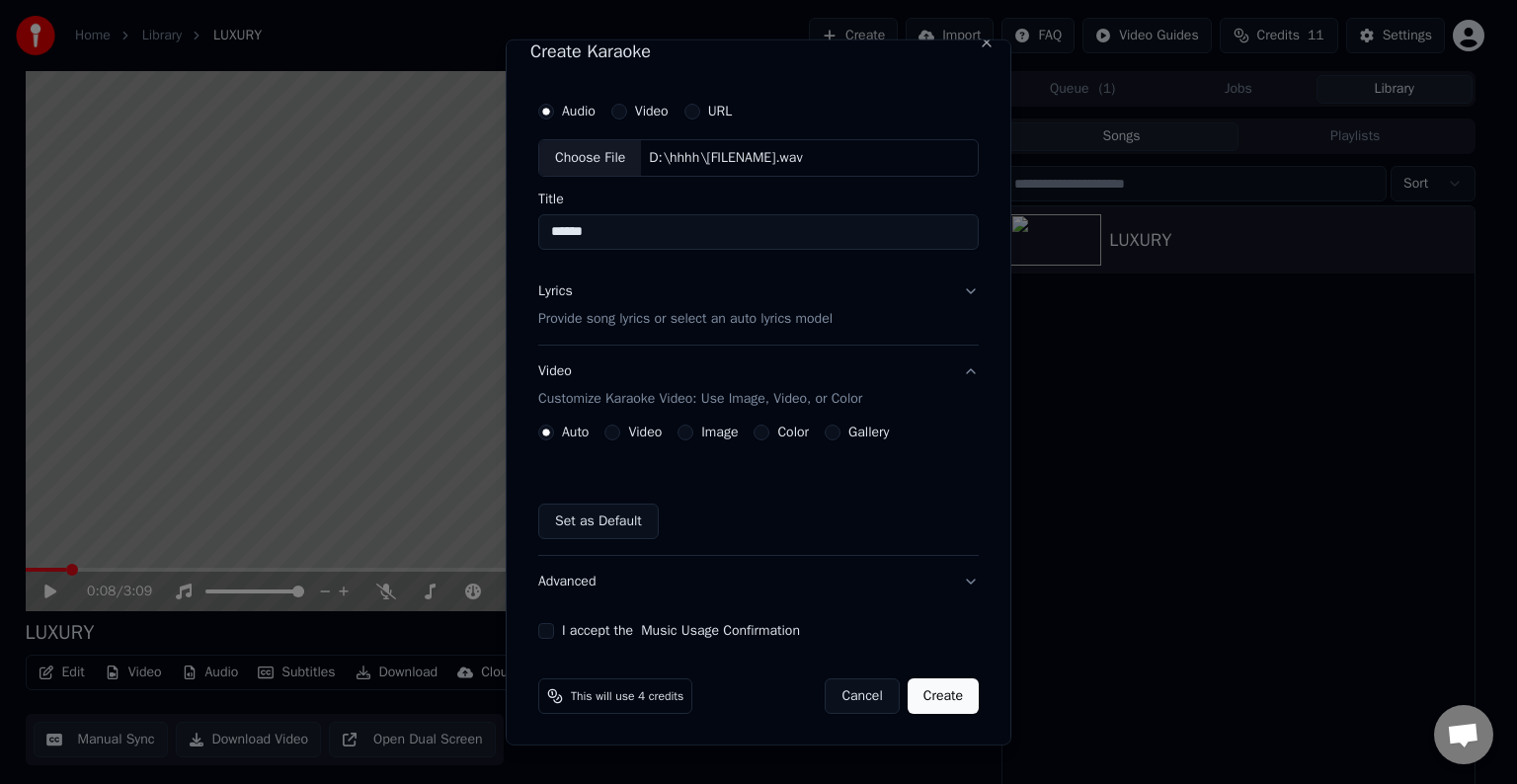 click on "Video" at bounding box center [612, 432] 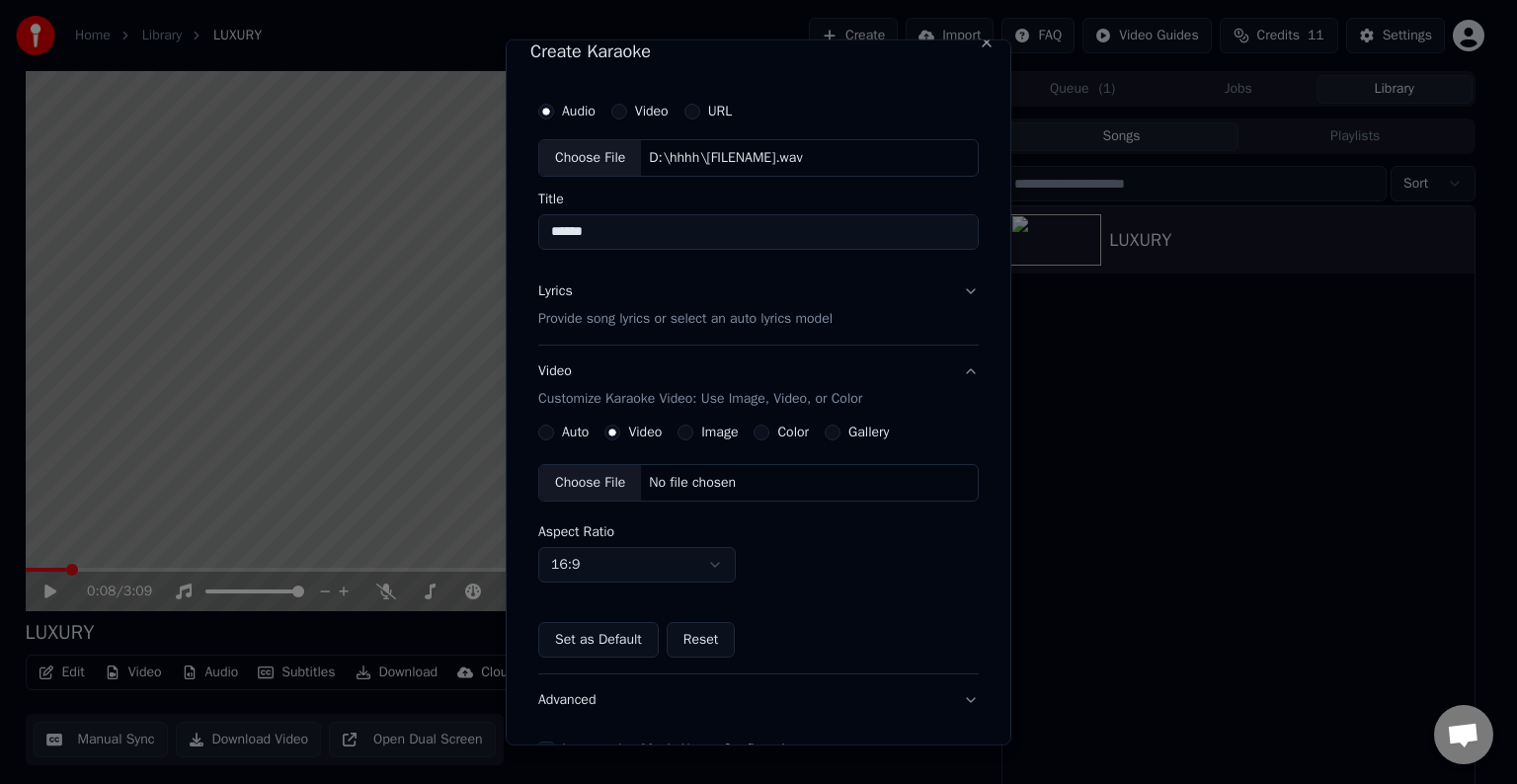 click on "Choose File No file chosen" at bounding box center [758, 483] 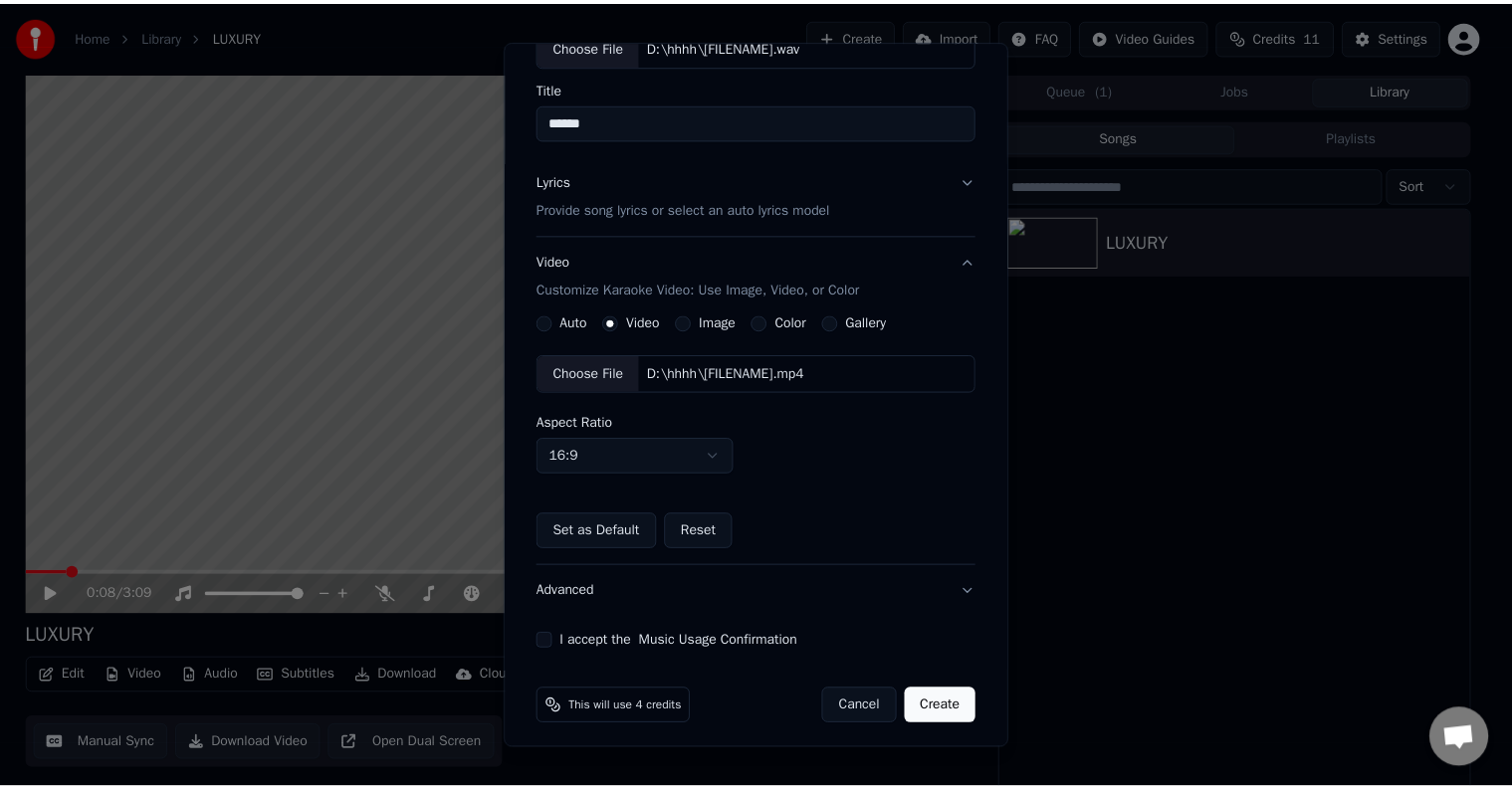 scroll, scrollTop: 140, scrollLeft: 0, axis: vertical 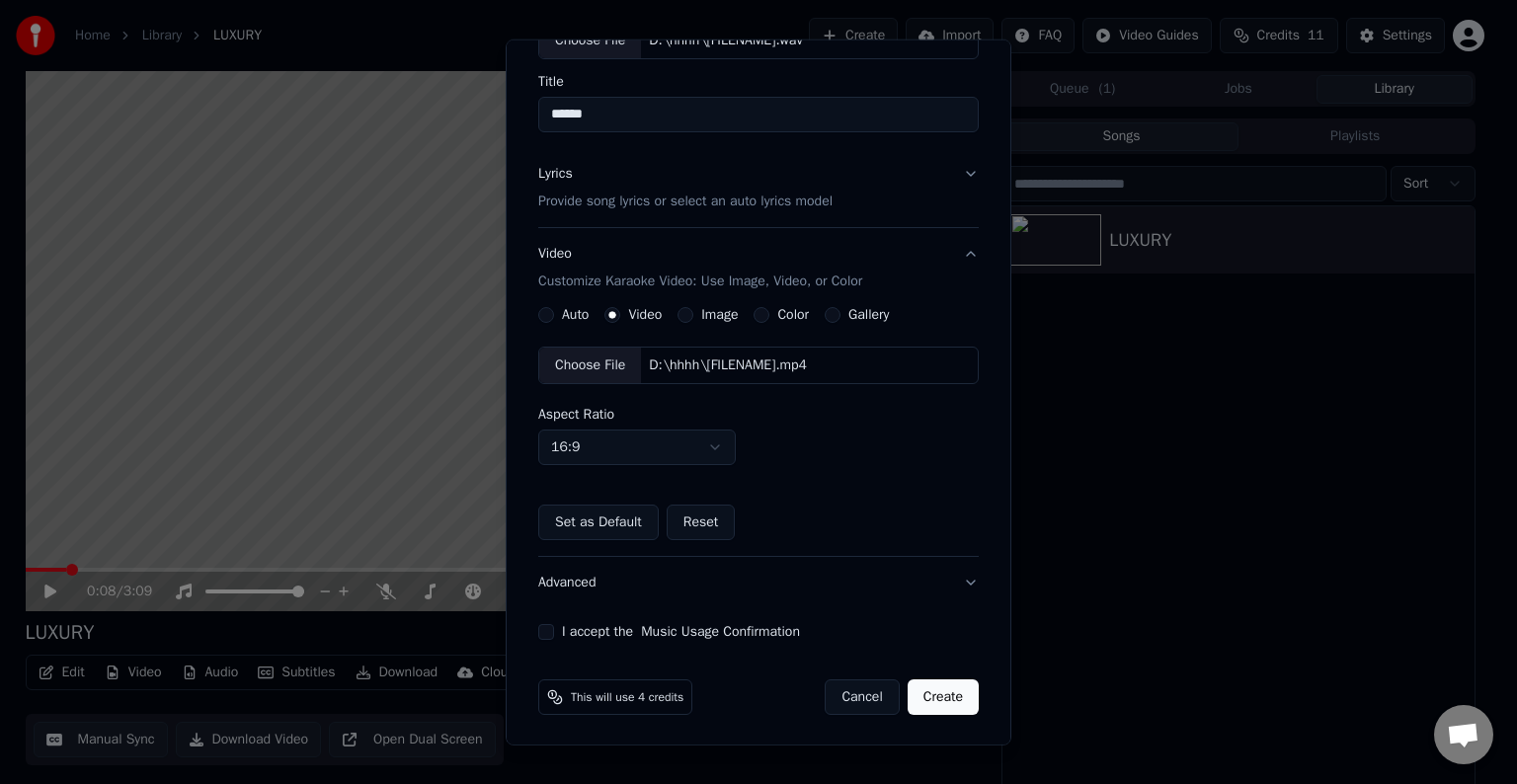 click on "I accept the   Music Usage Confirmation" at bounding box center (546, 632) 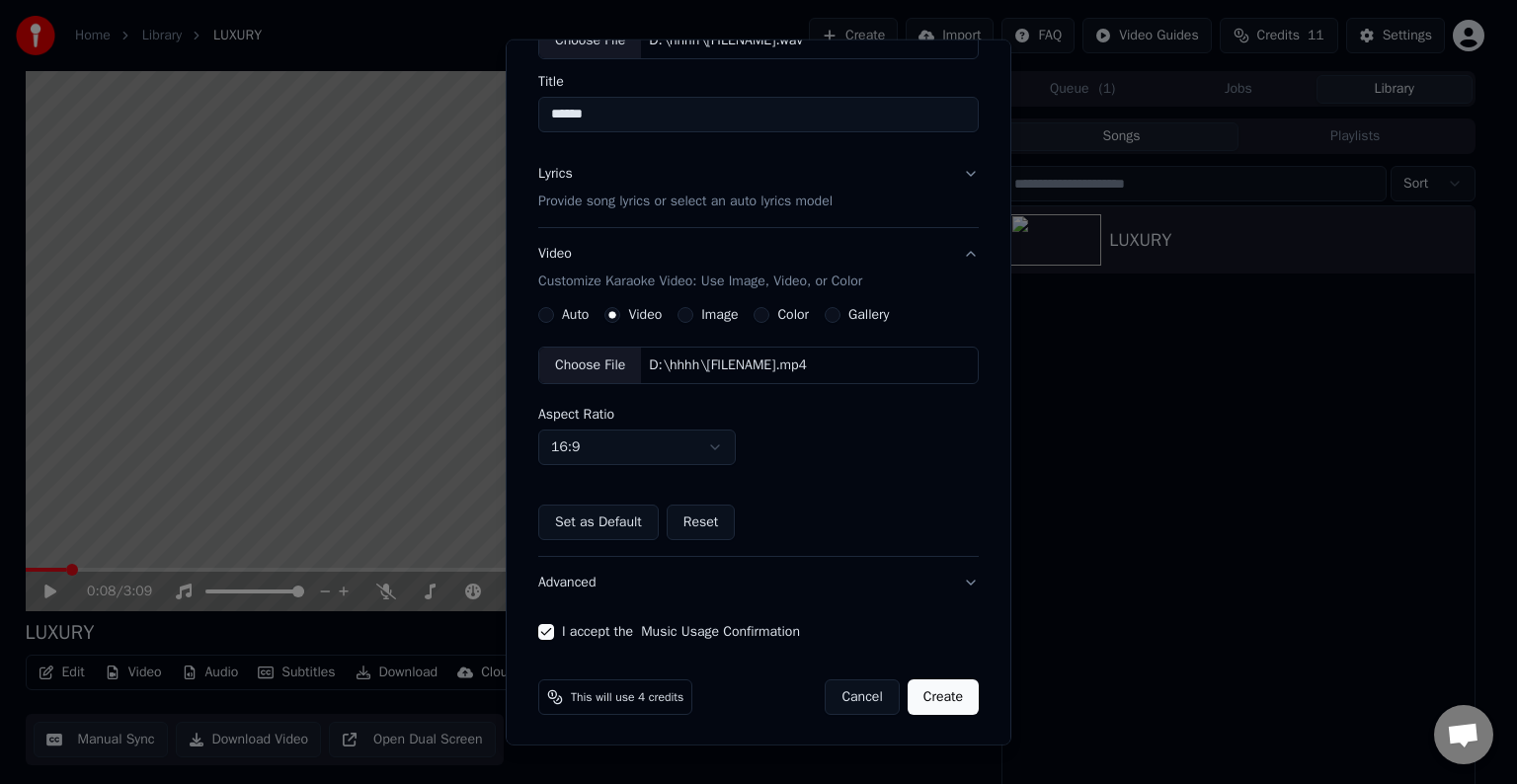 click on "Create" at bounding box center (943, 697) 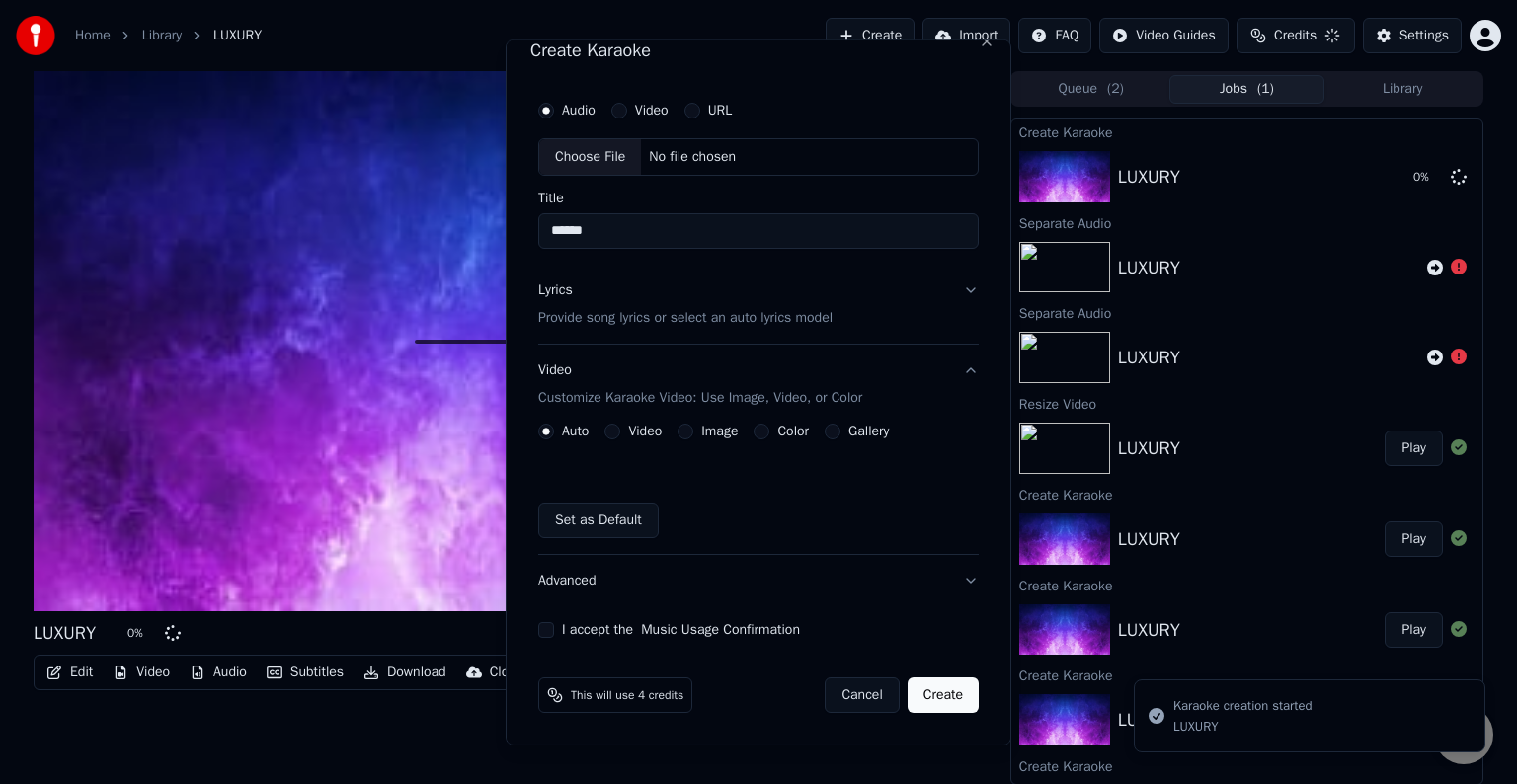 type 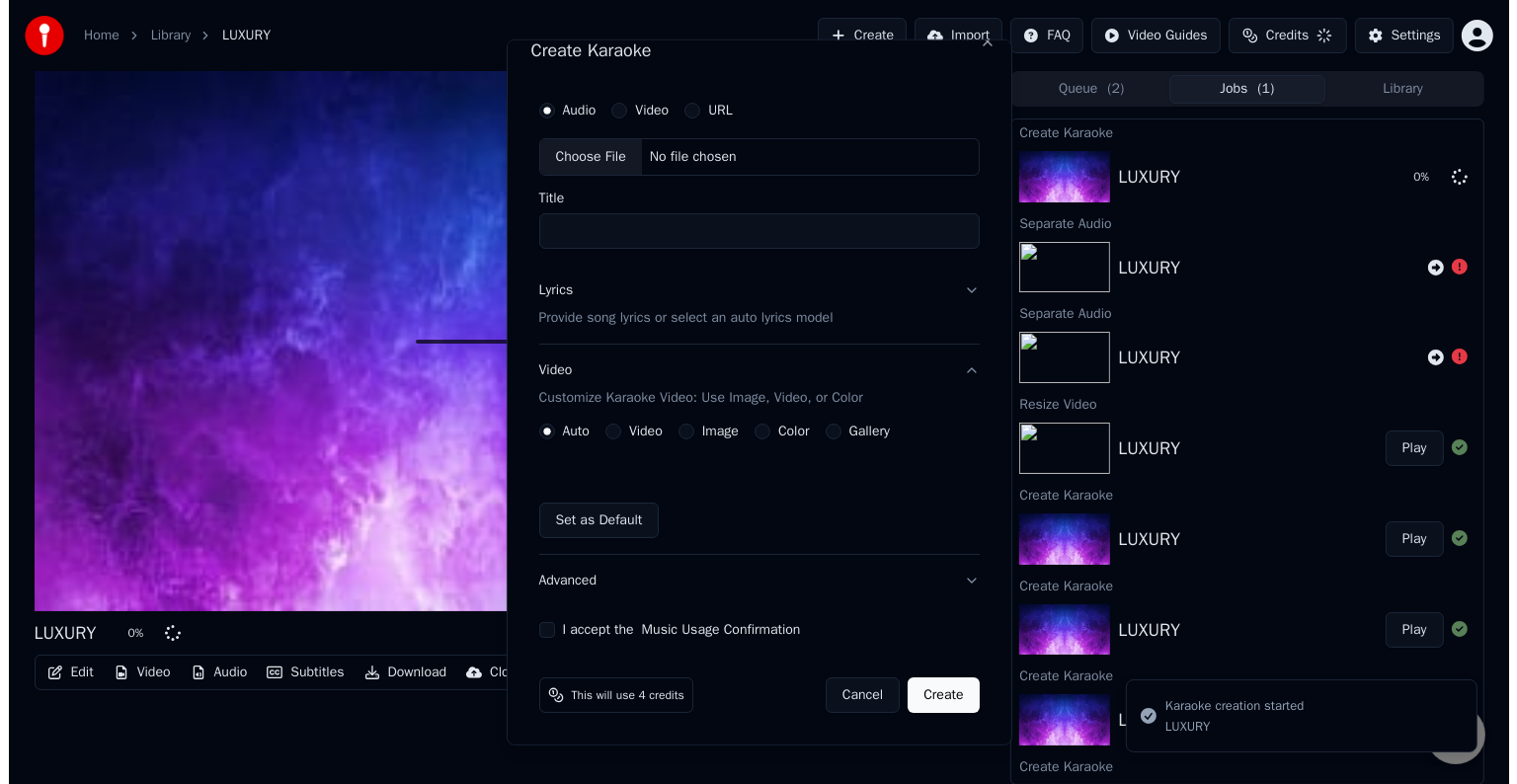 scroll, scrollTop: 22, scrollLeft: 0, axis: vertical 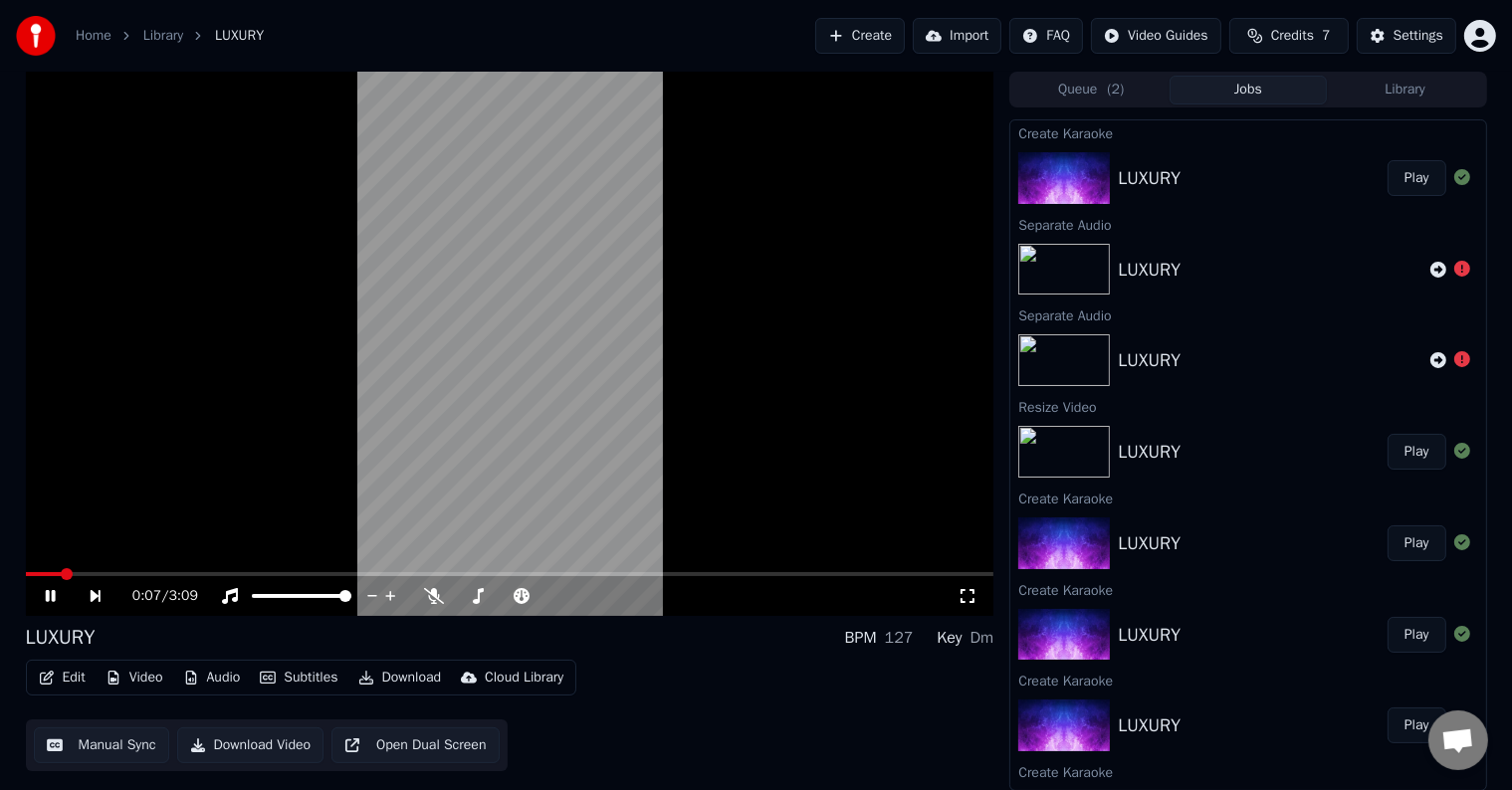 click on "Edit" at bounding box center (62, 678) 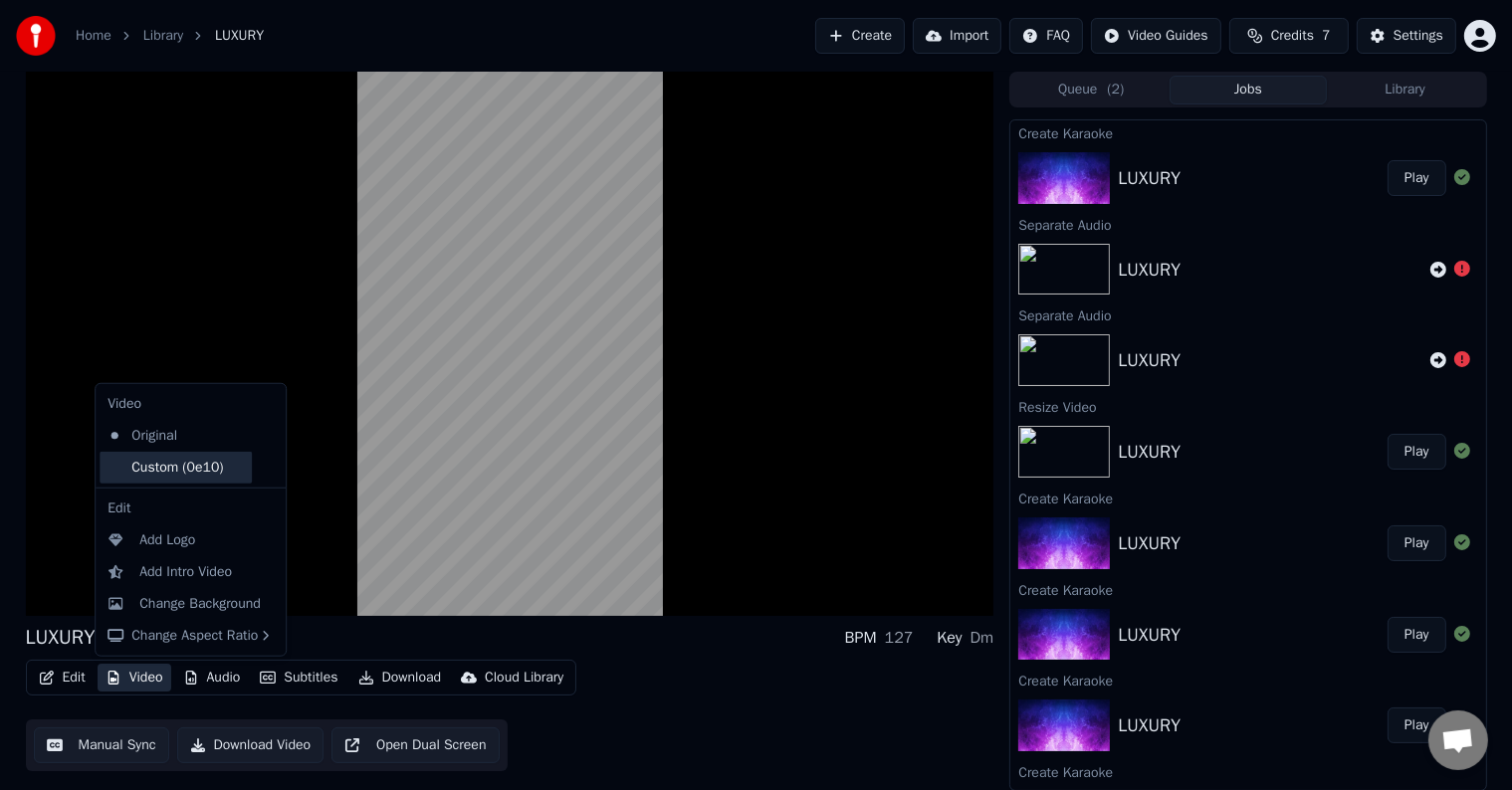 click on "Custom (0e10)" at bounding box center (175, 468) 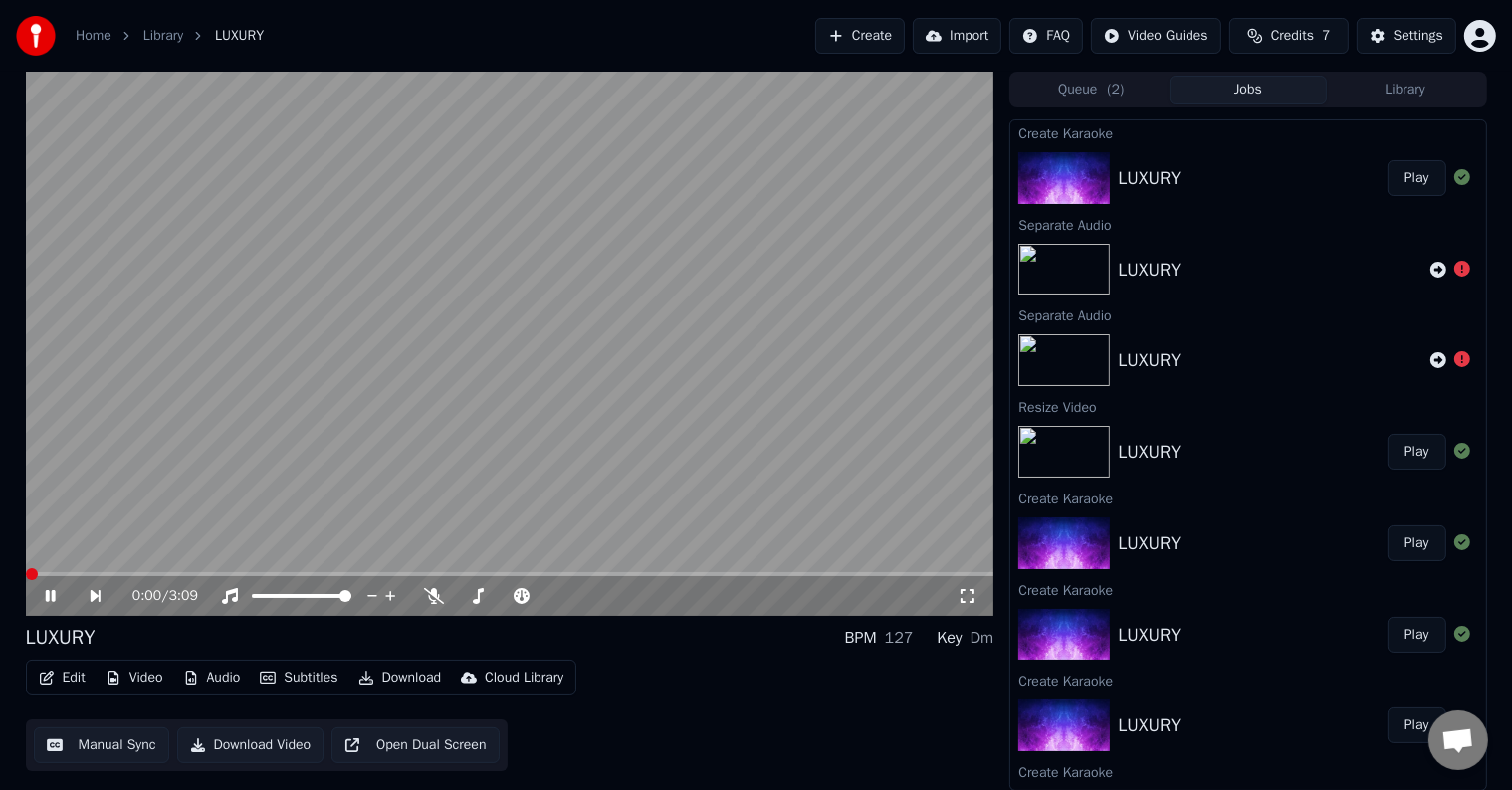 click 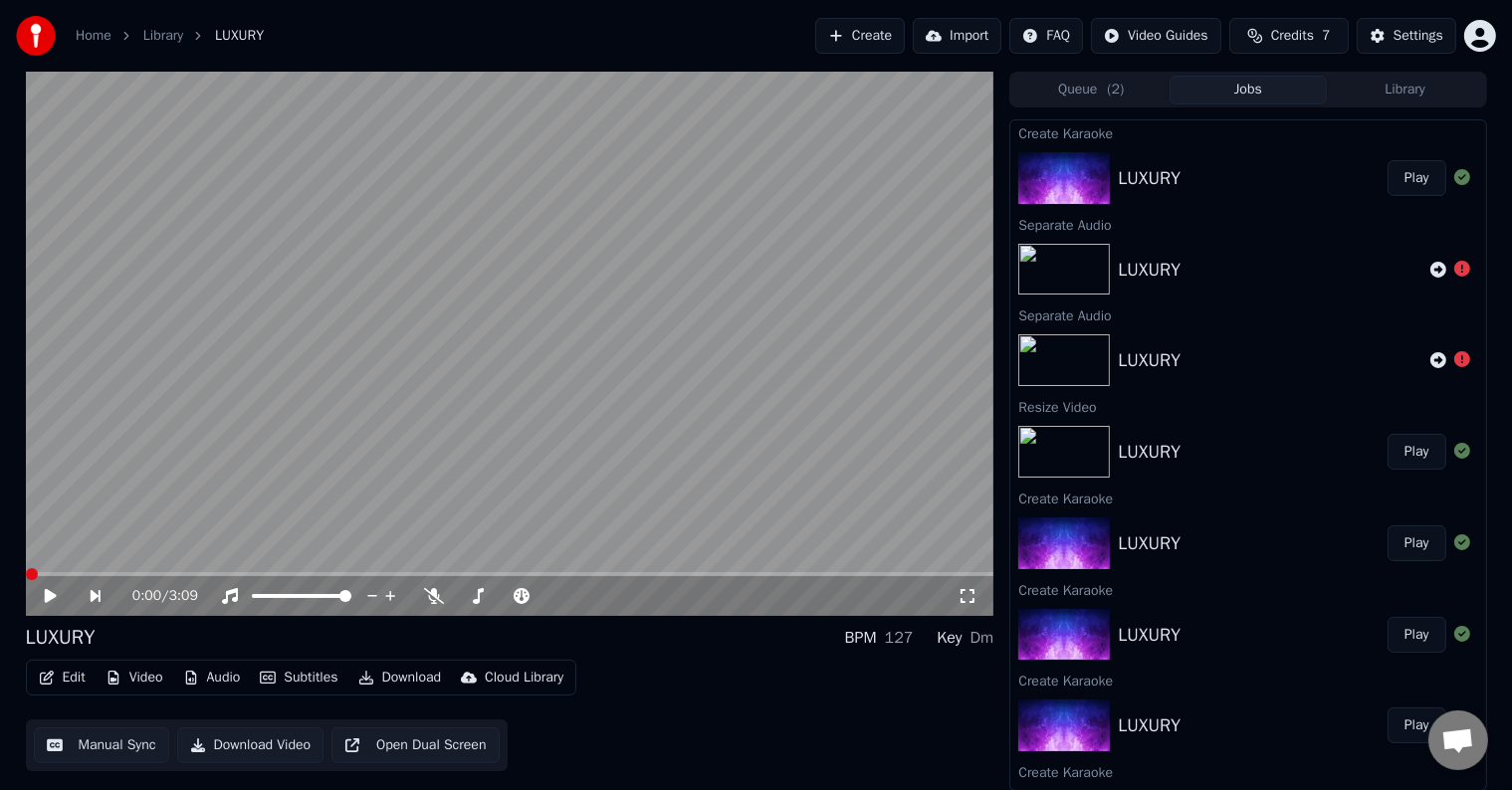 click 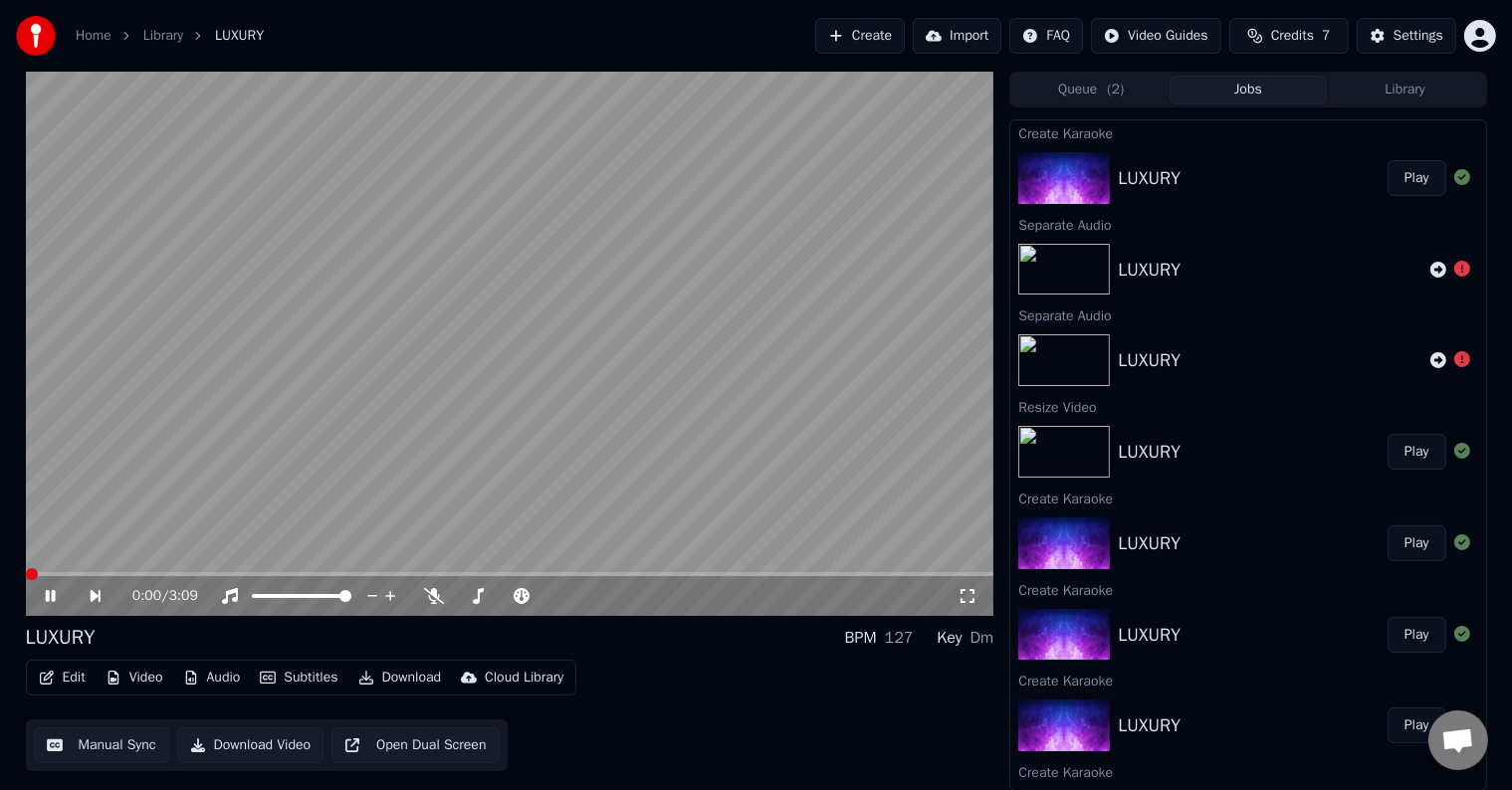 click at bounding box center (26, 574) 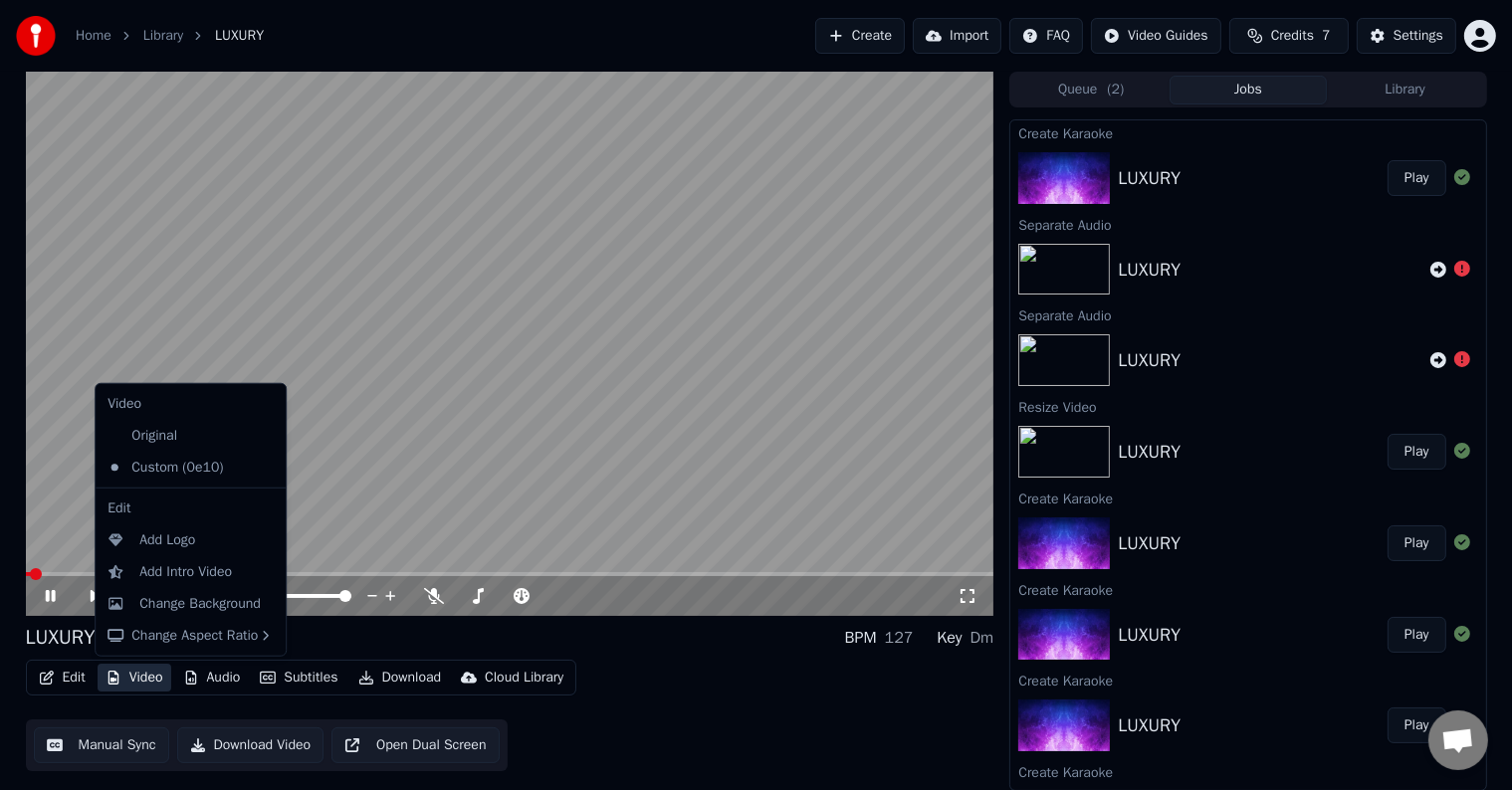 click on "Video" at bounding box center (134, 678) 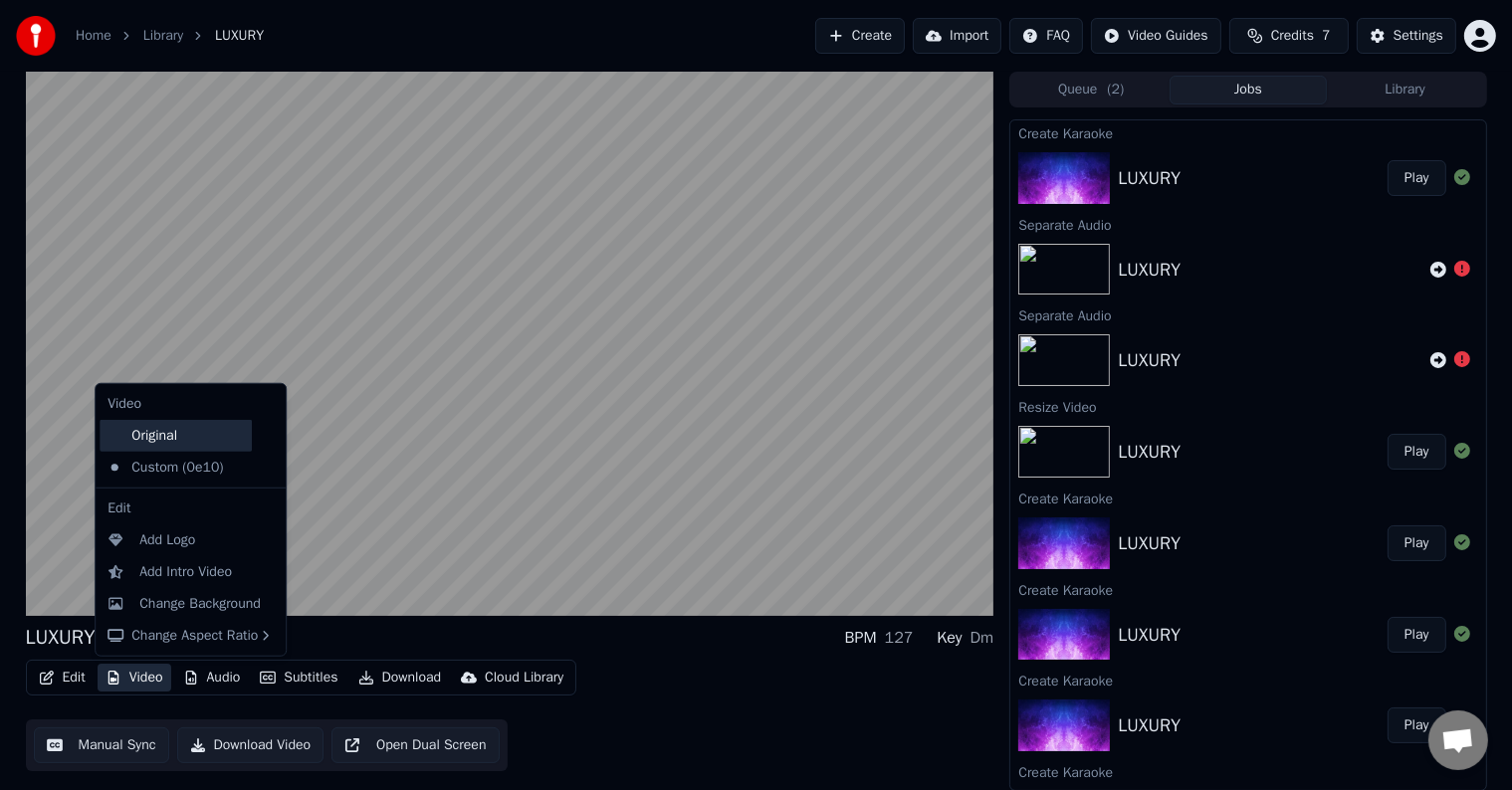 click on "Original" at bounding box center (175, 436) 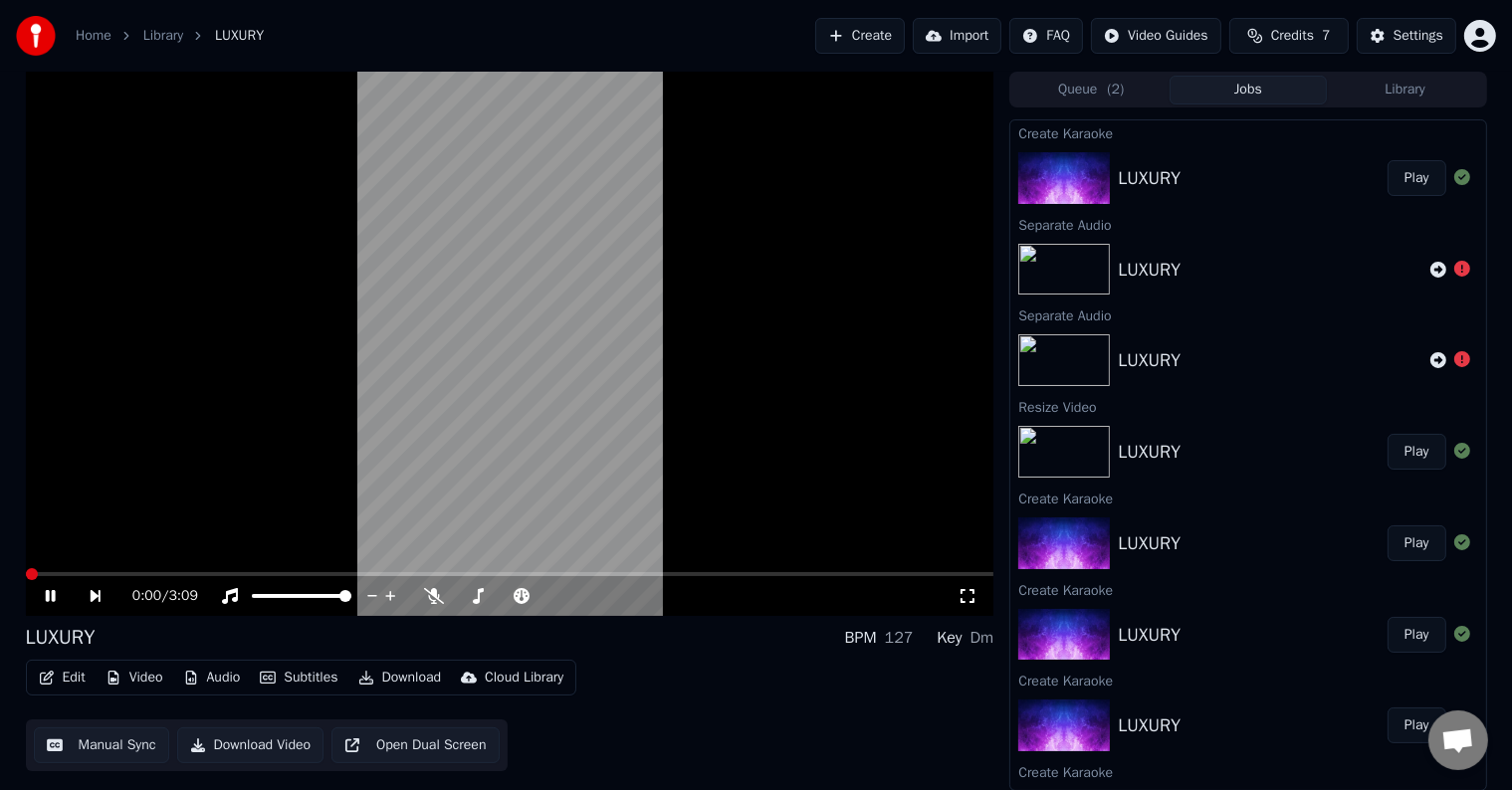 click at bounding box center (32, 574) 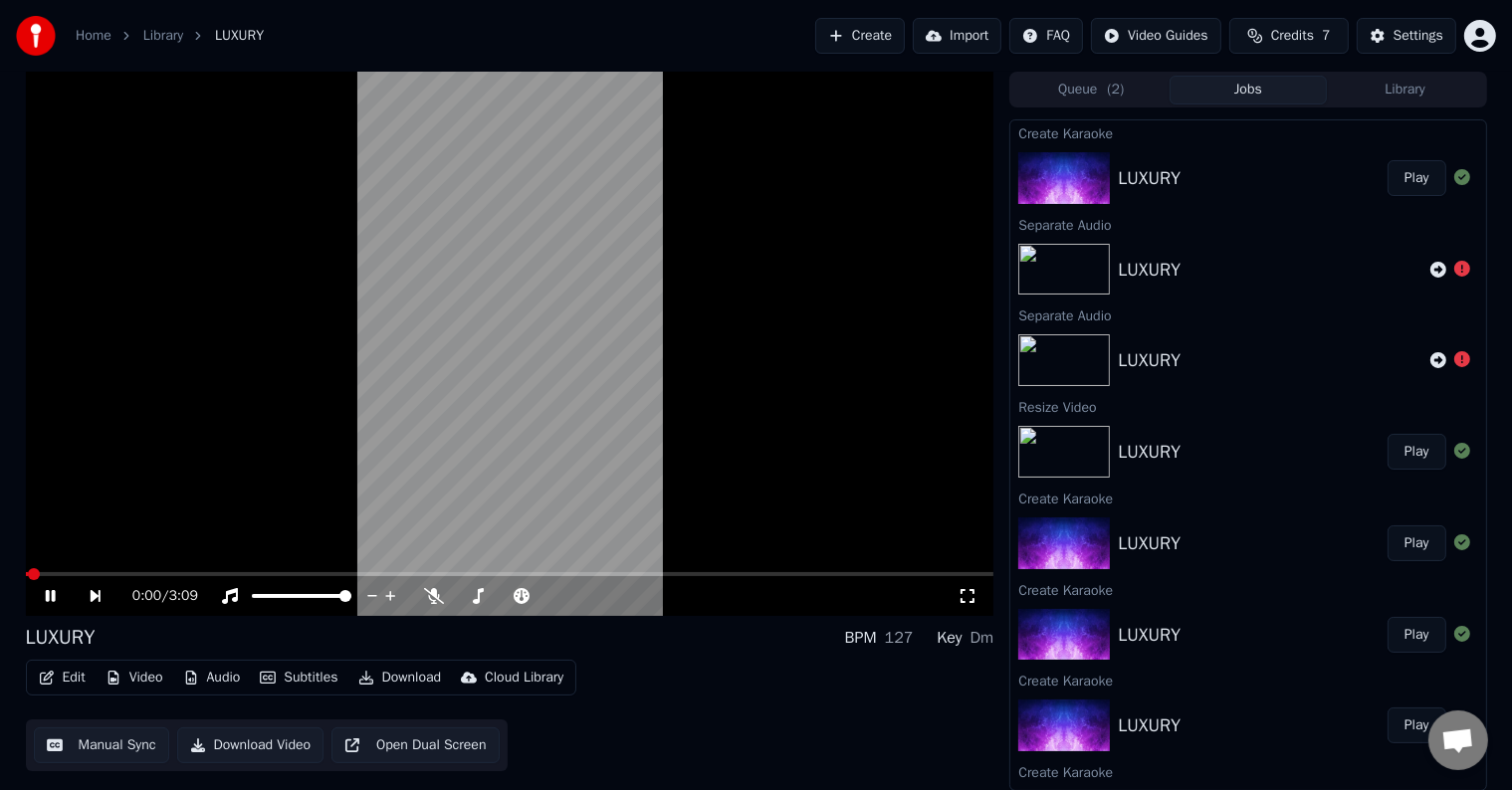 click 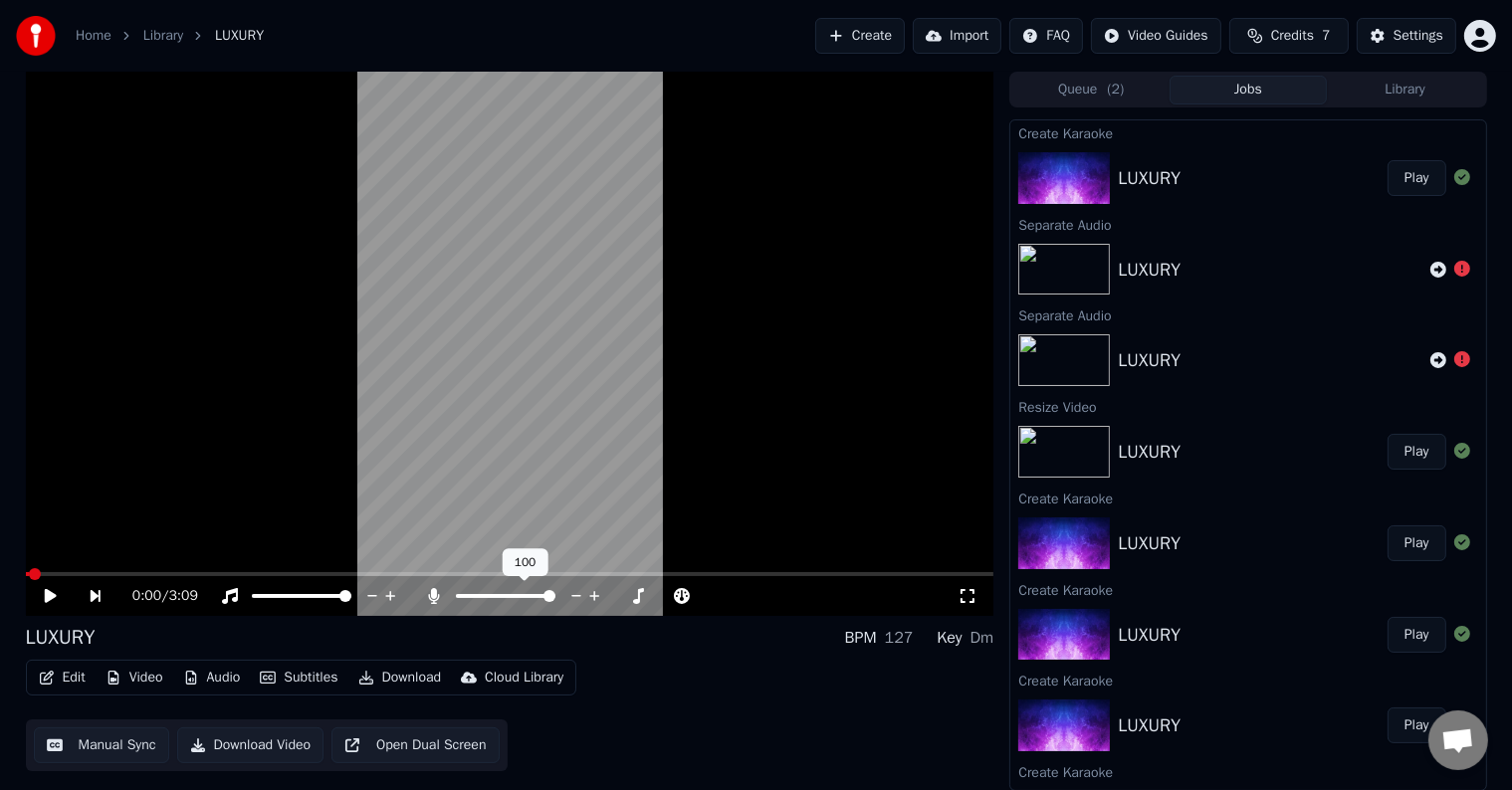 click at bounding box center [506, 596] 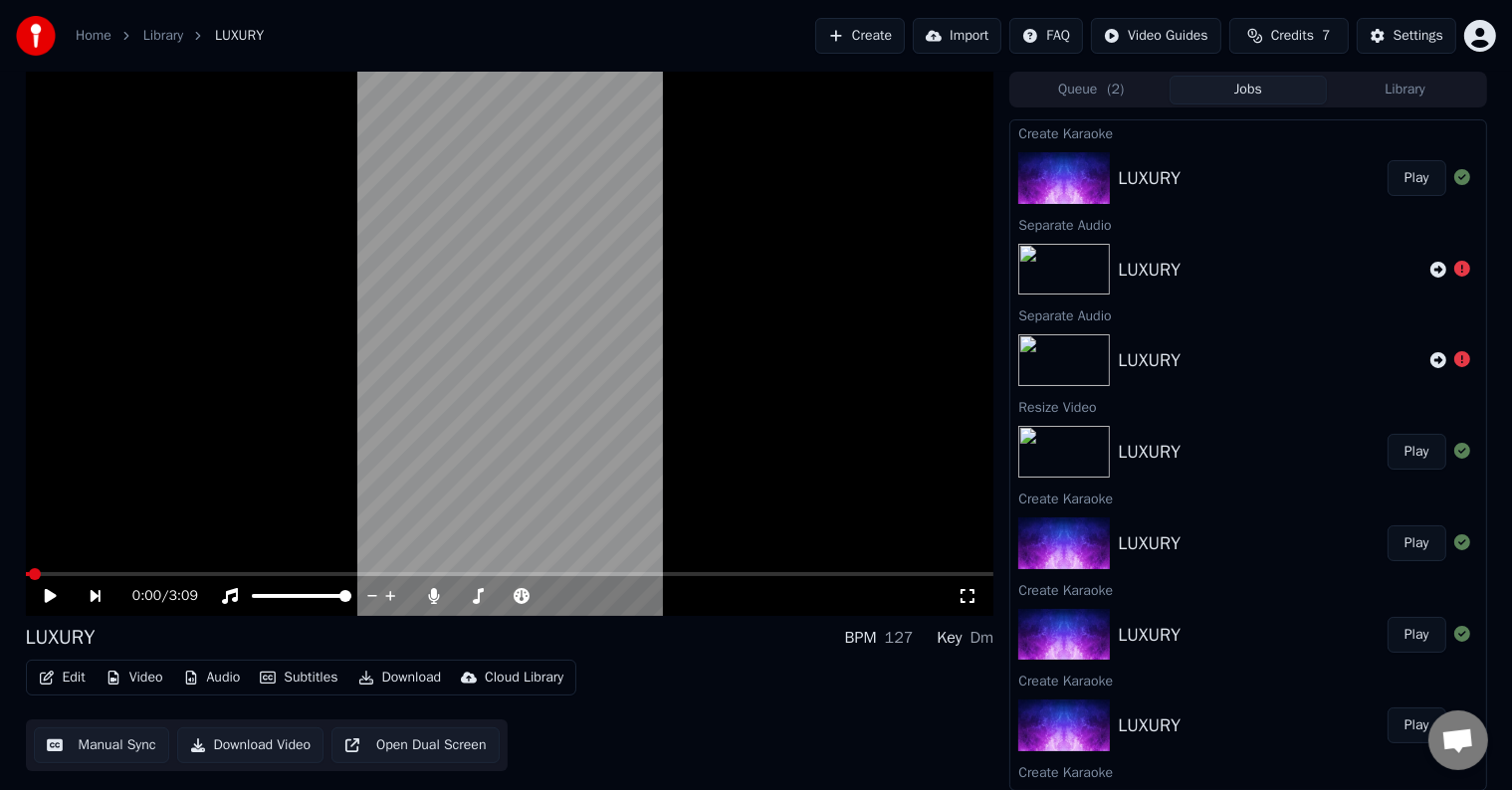 click 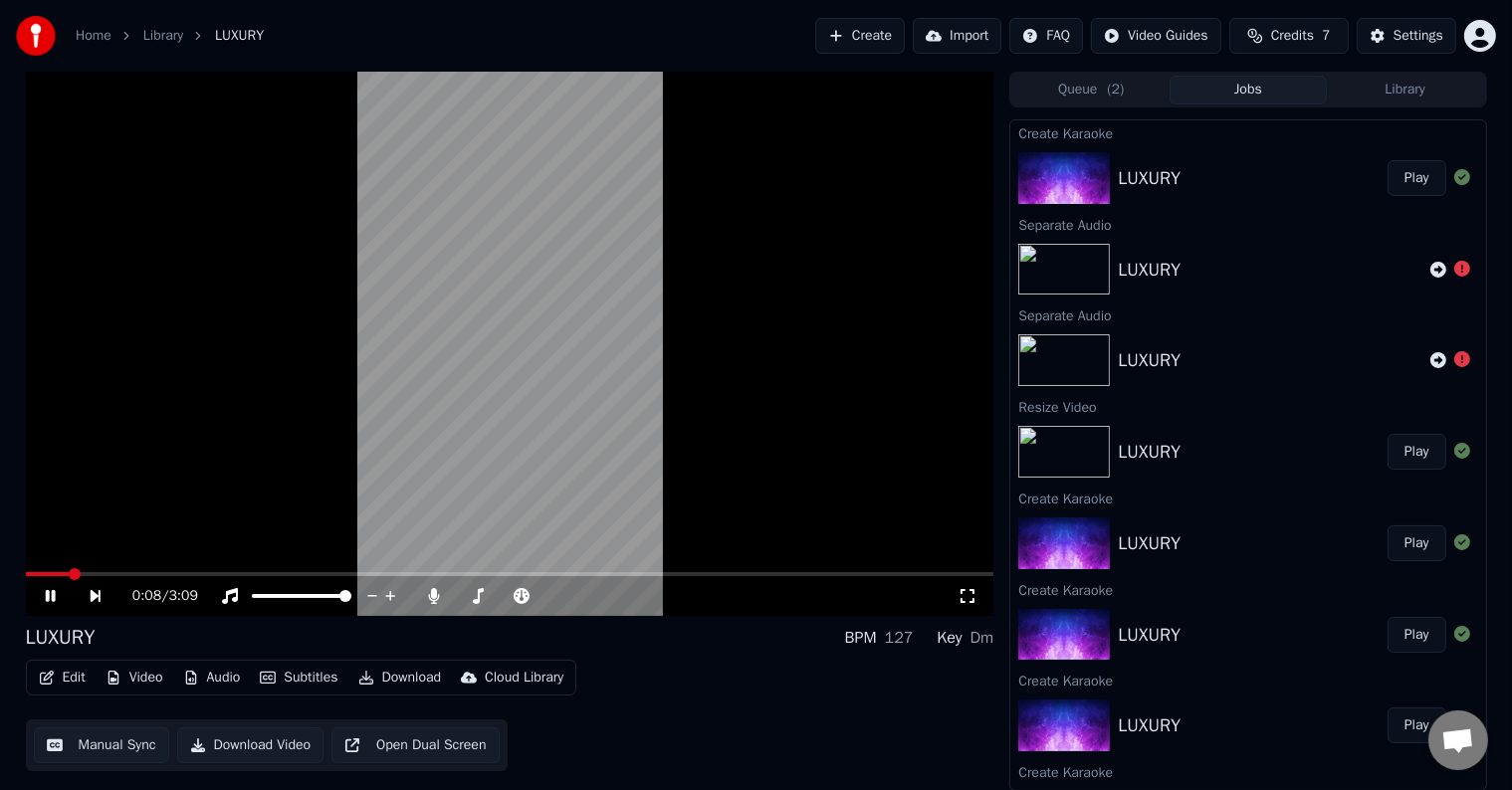 click 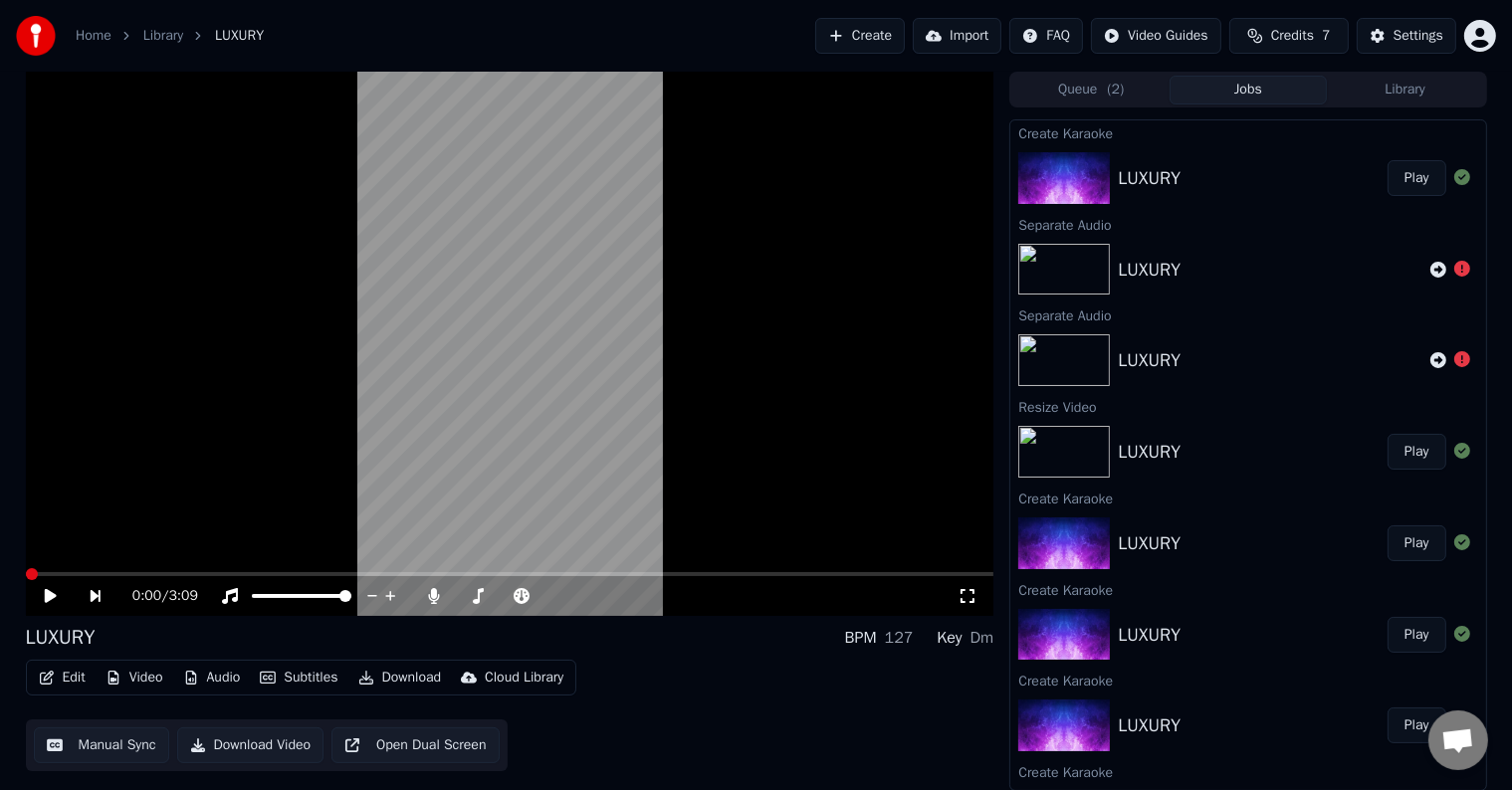 click at bounding box center [32, 574] 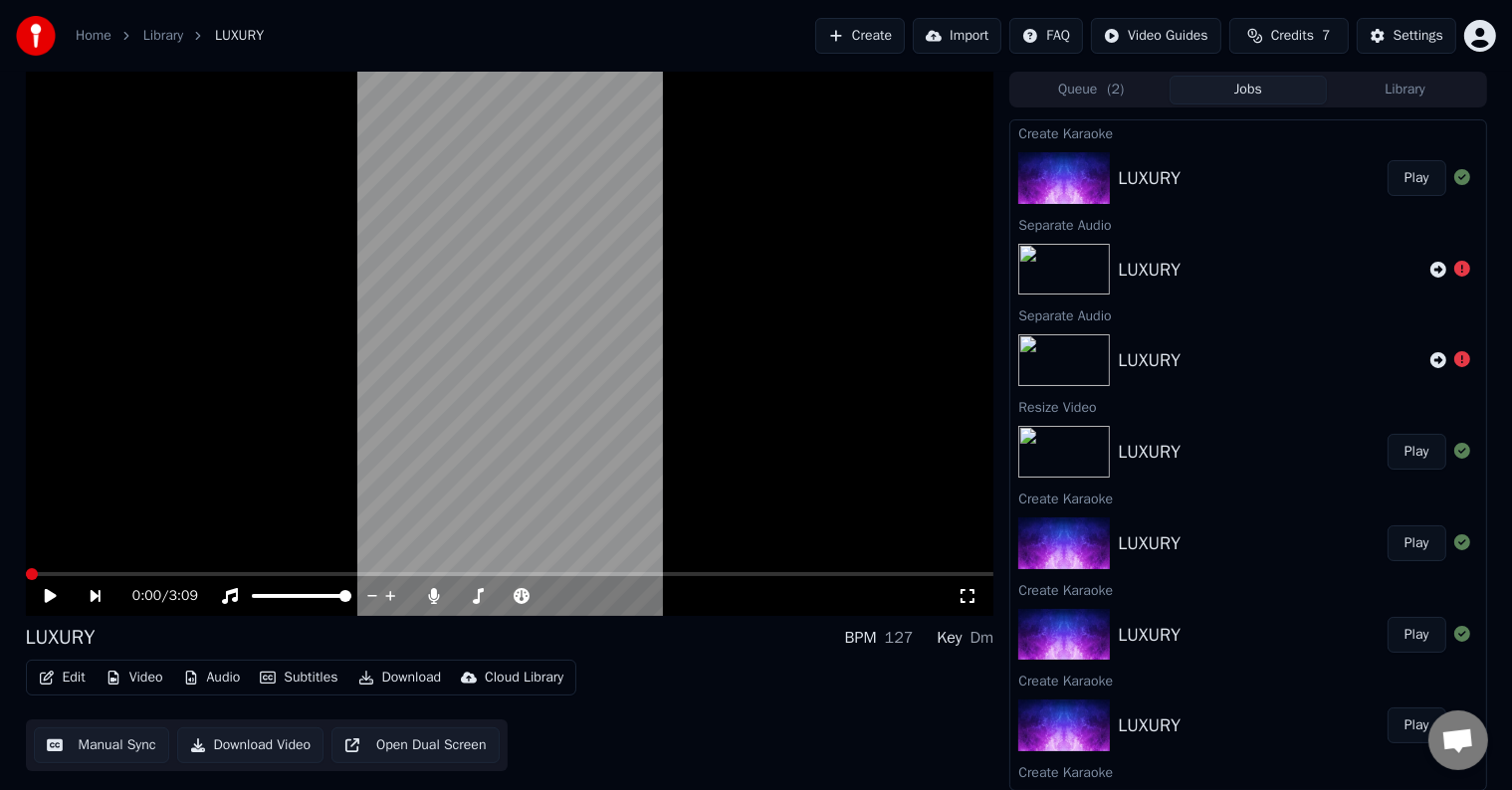 click on "Audio" at bounding box center (212, 678) 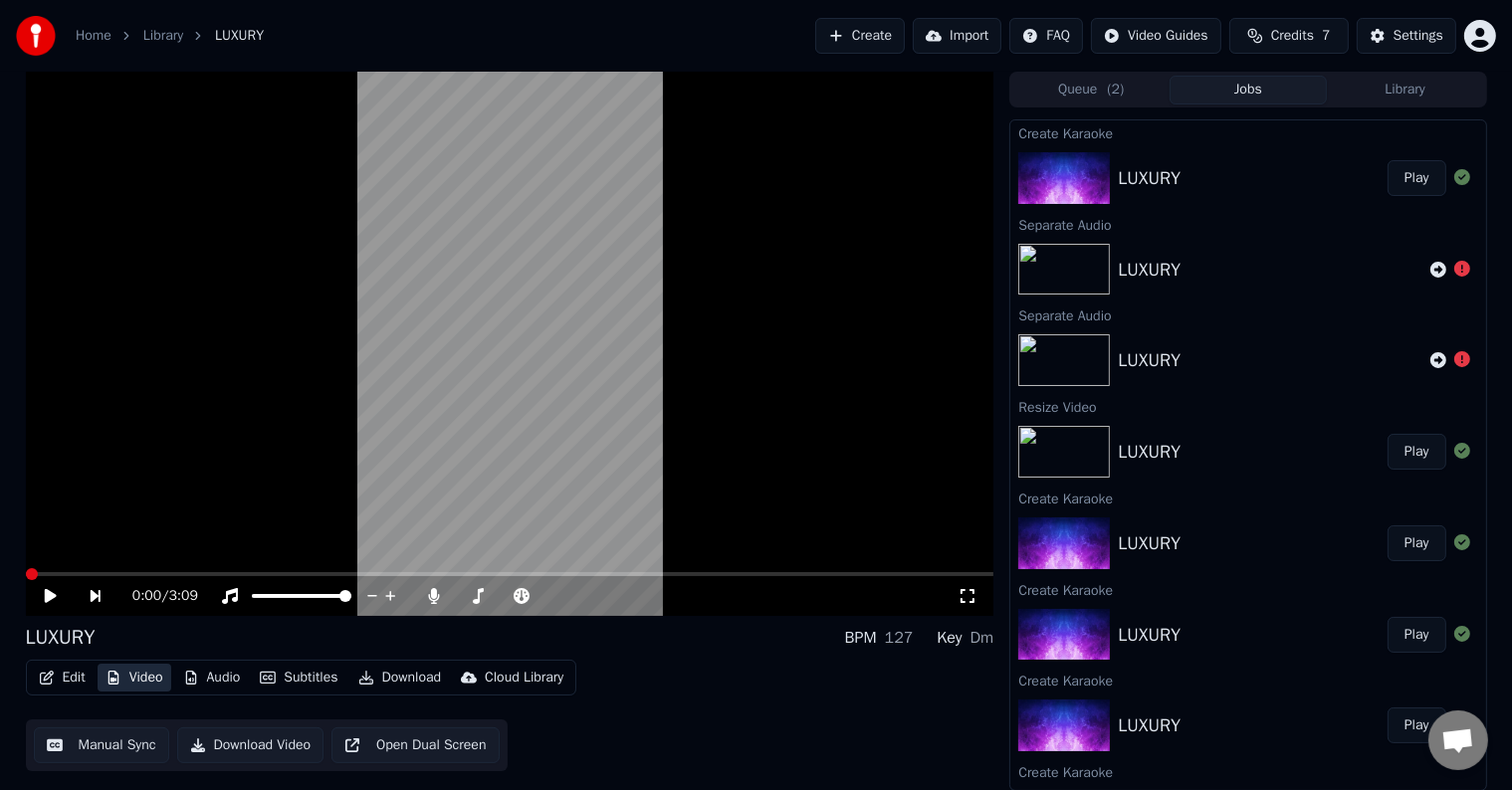 click on "Video" at bounding box center (134, 678) 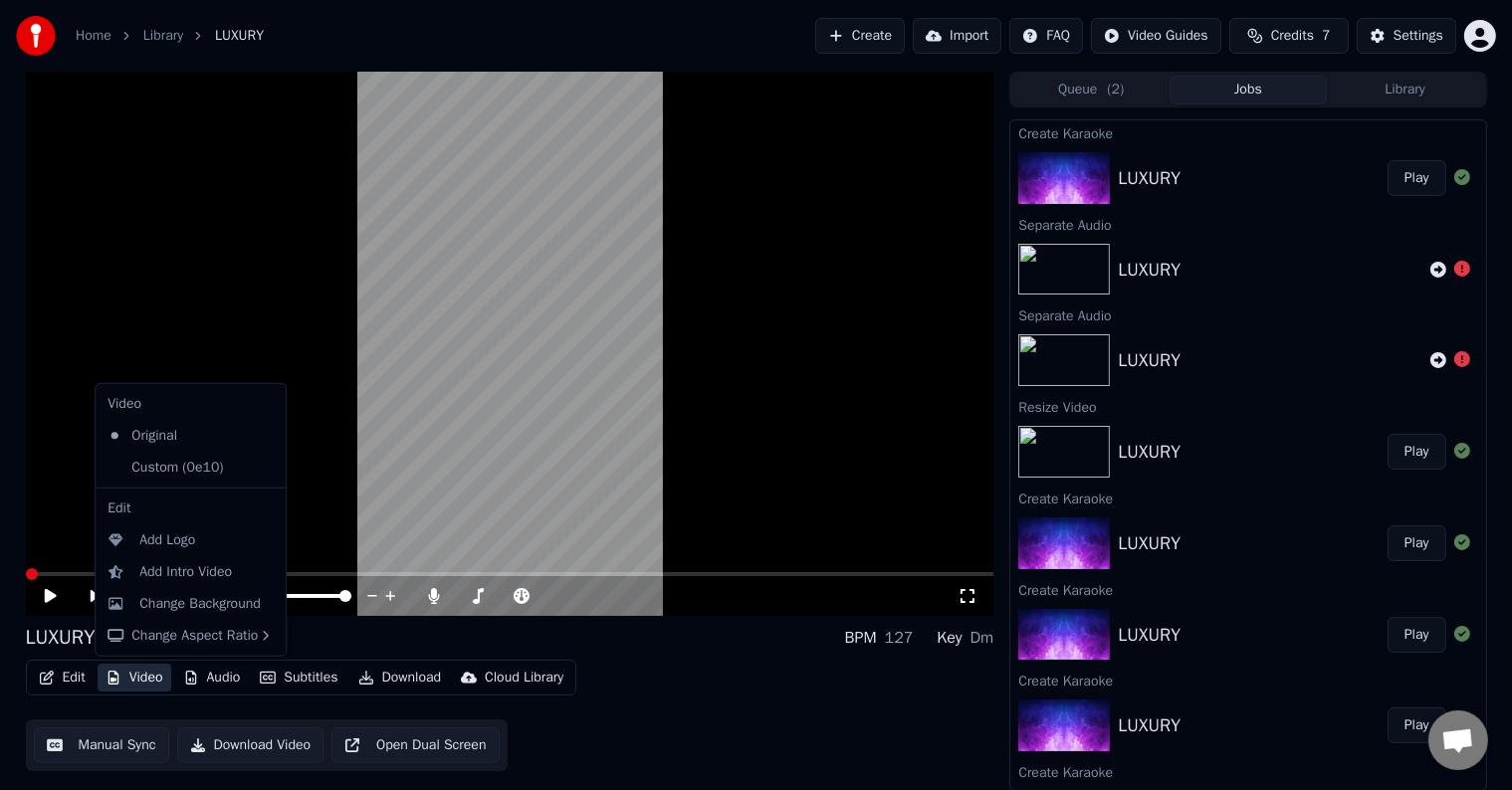 click on "Video" at bounding box center (134, 678) 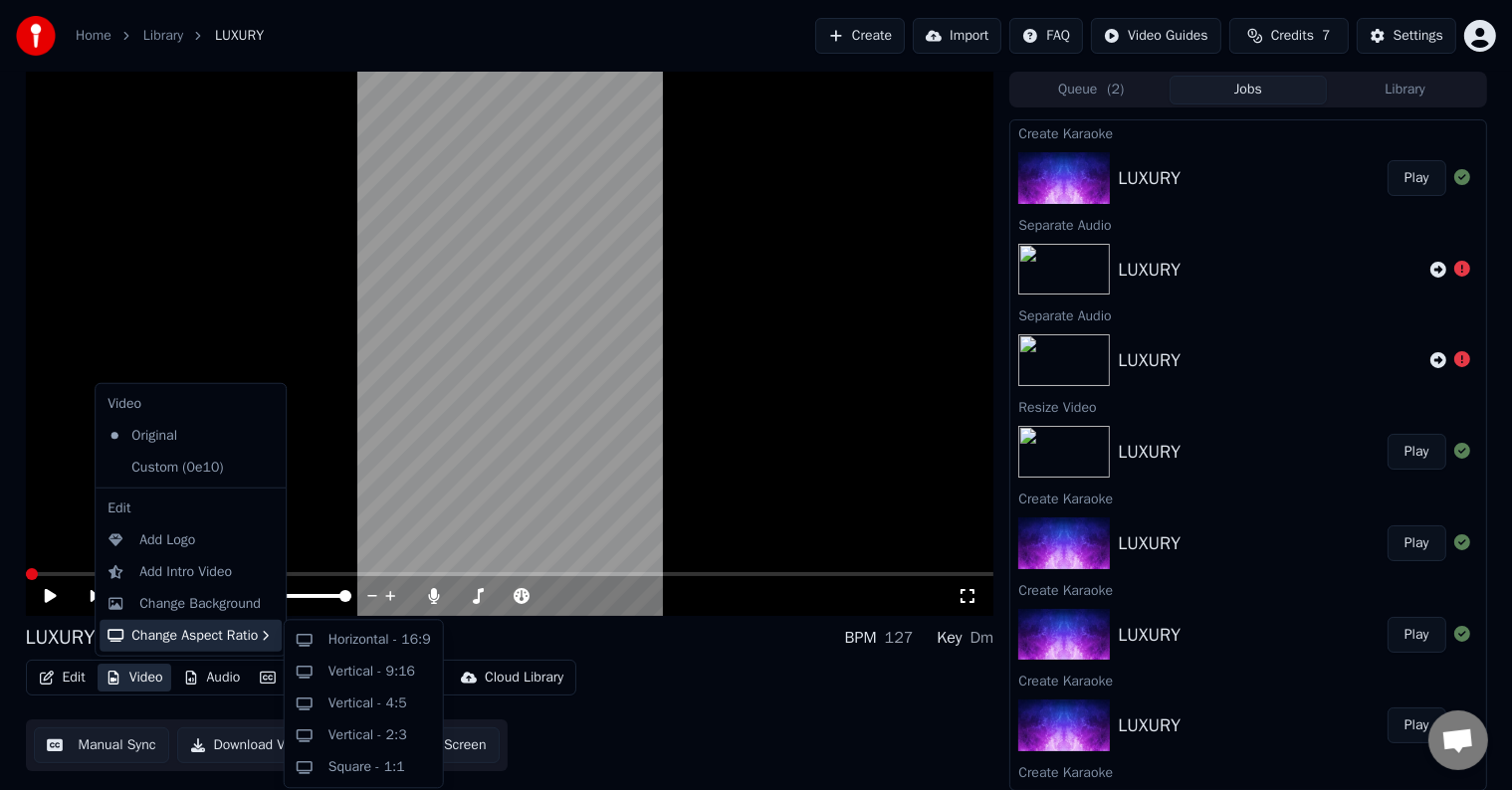 click on "Change Aspect Ratio" at bounding box center [190, 636] 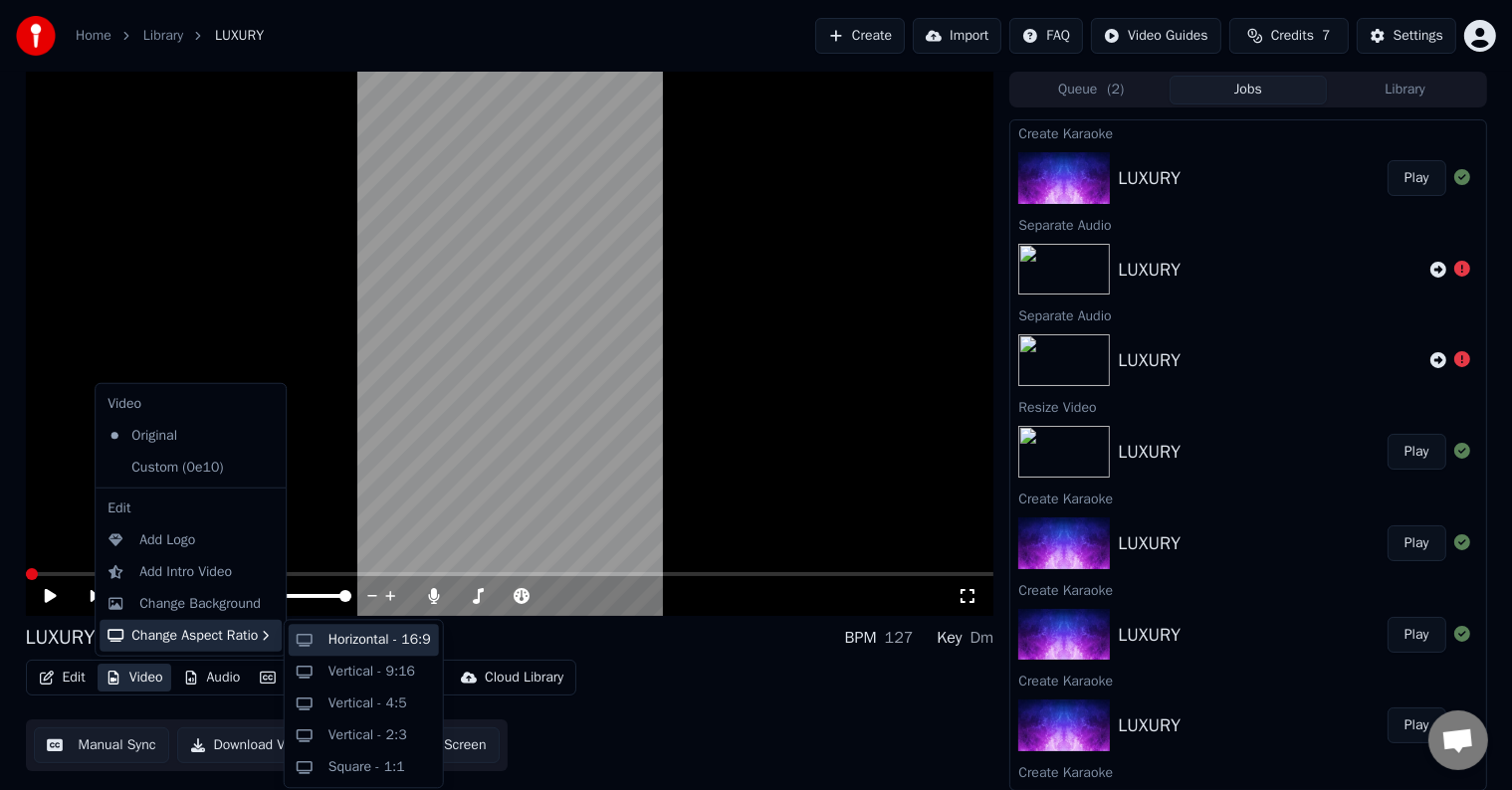 click on "Horizontal - 16:9" at bounding box center [379, 640] 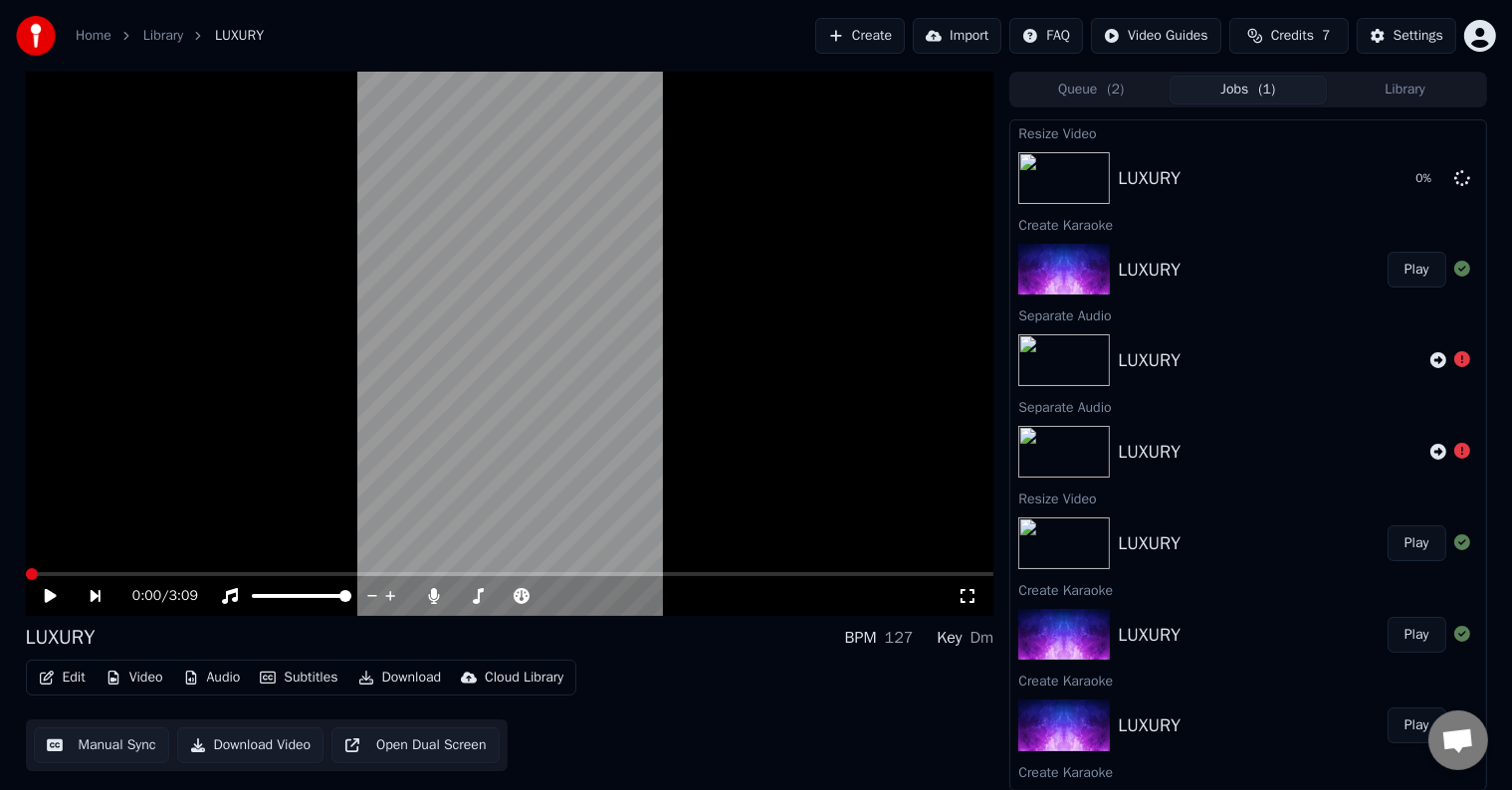 click on "LUXURY" at bounding box center [1252, 543] 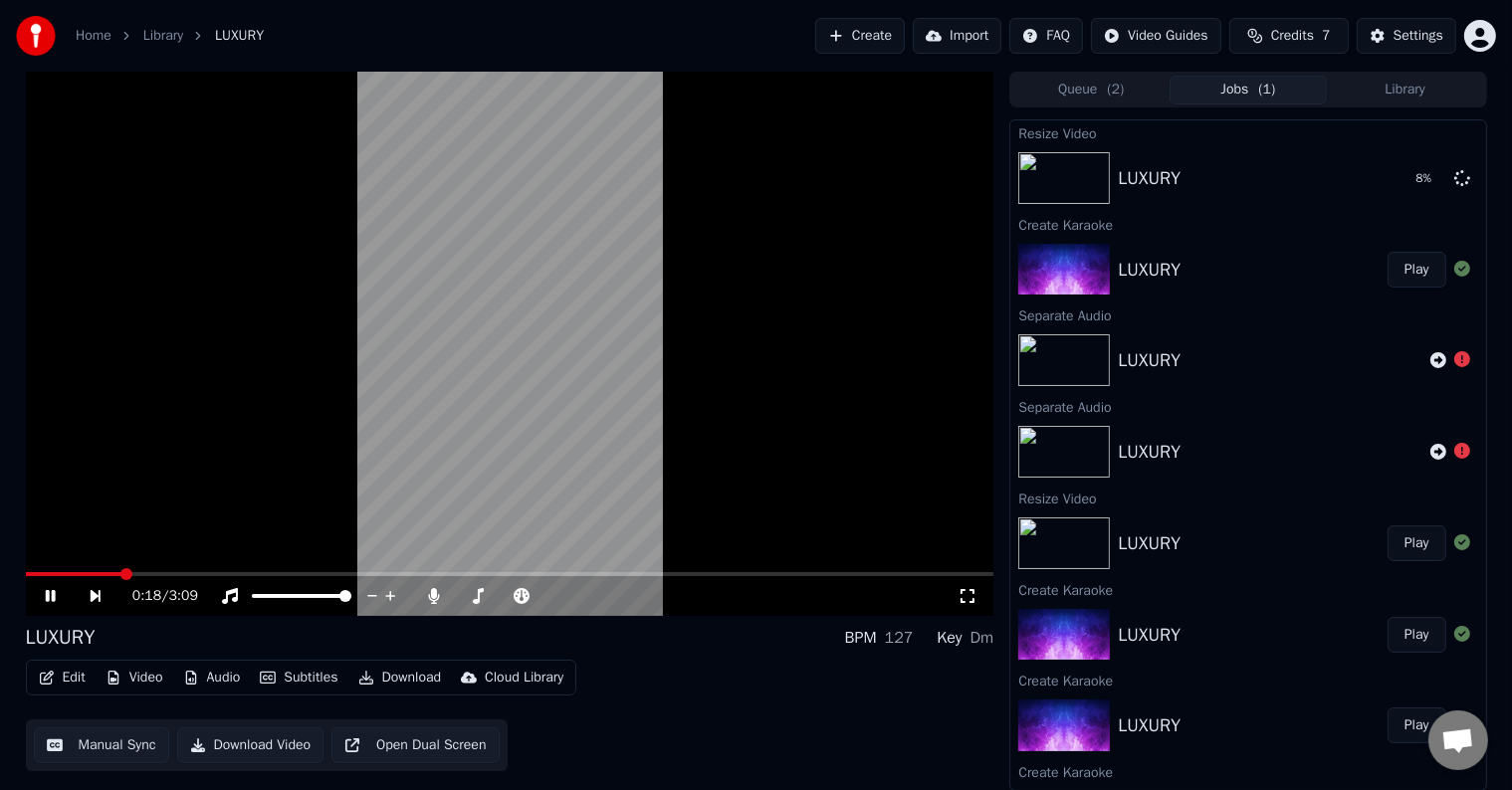 click 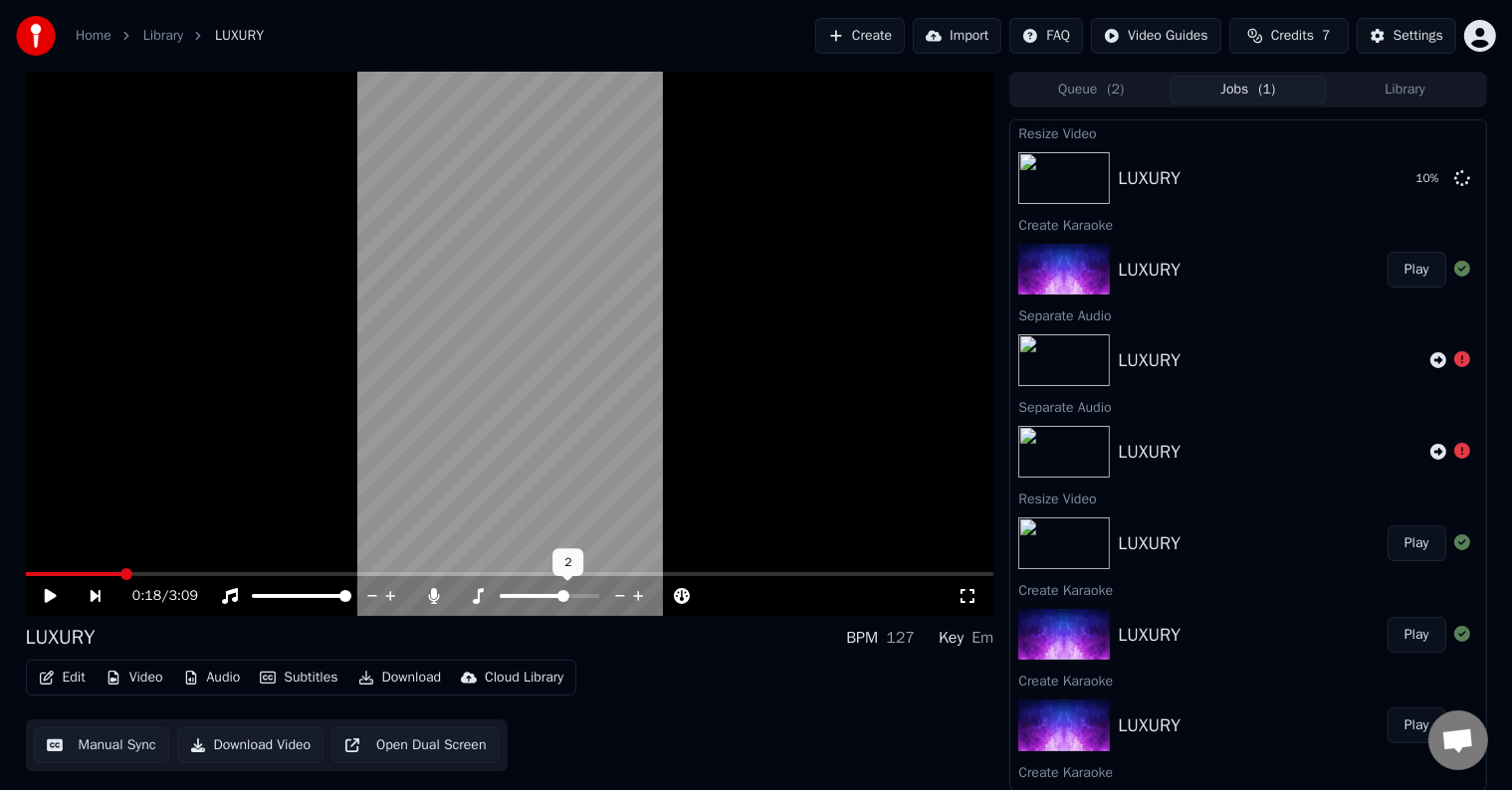 click at bounding box center [563, 596] 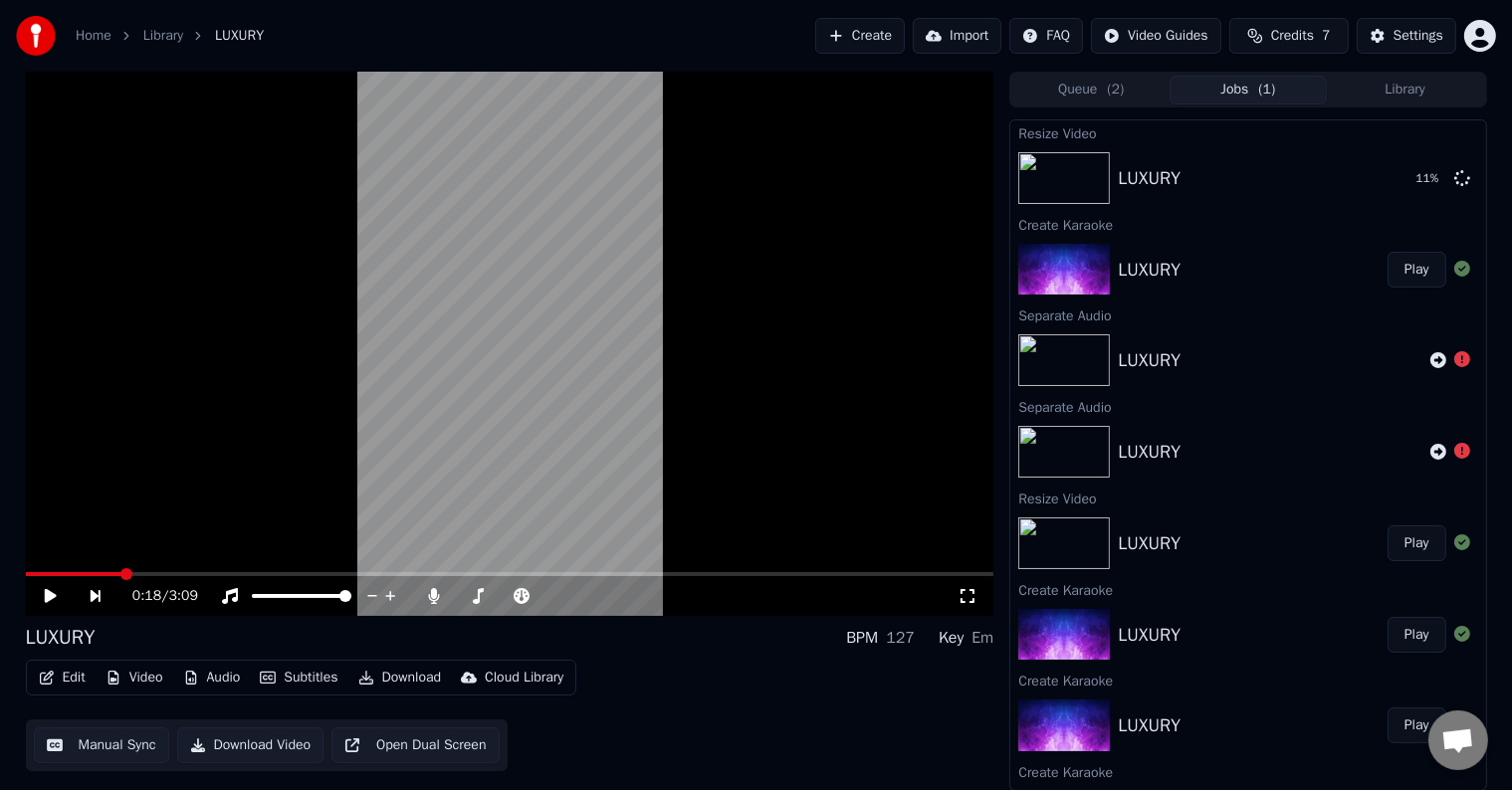 click 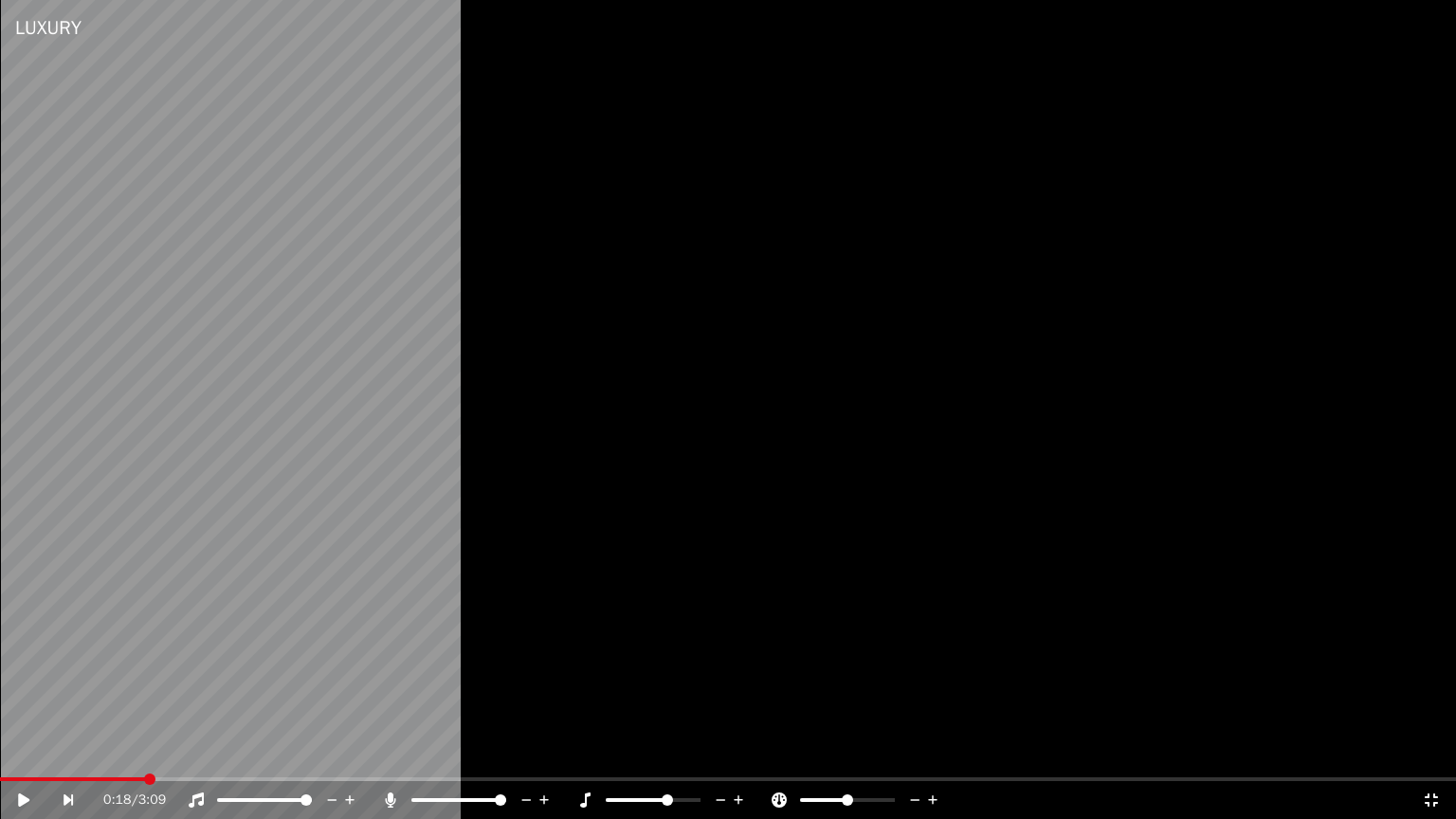 click 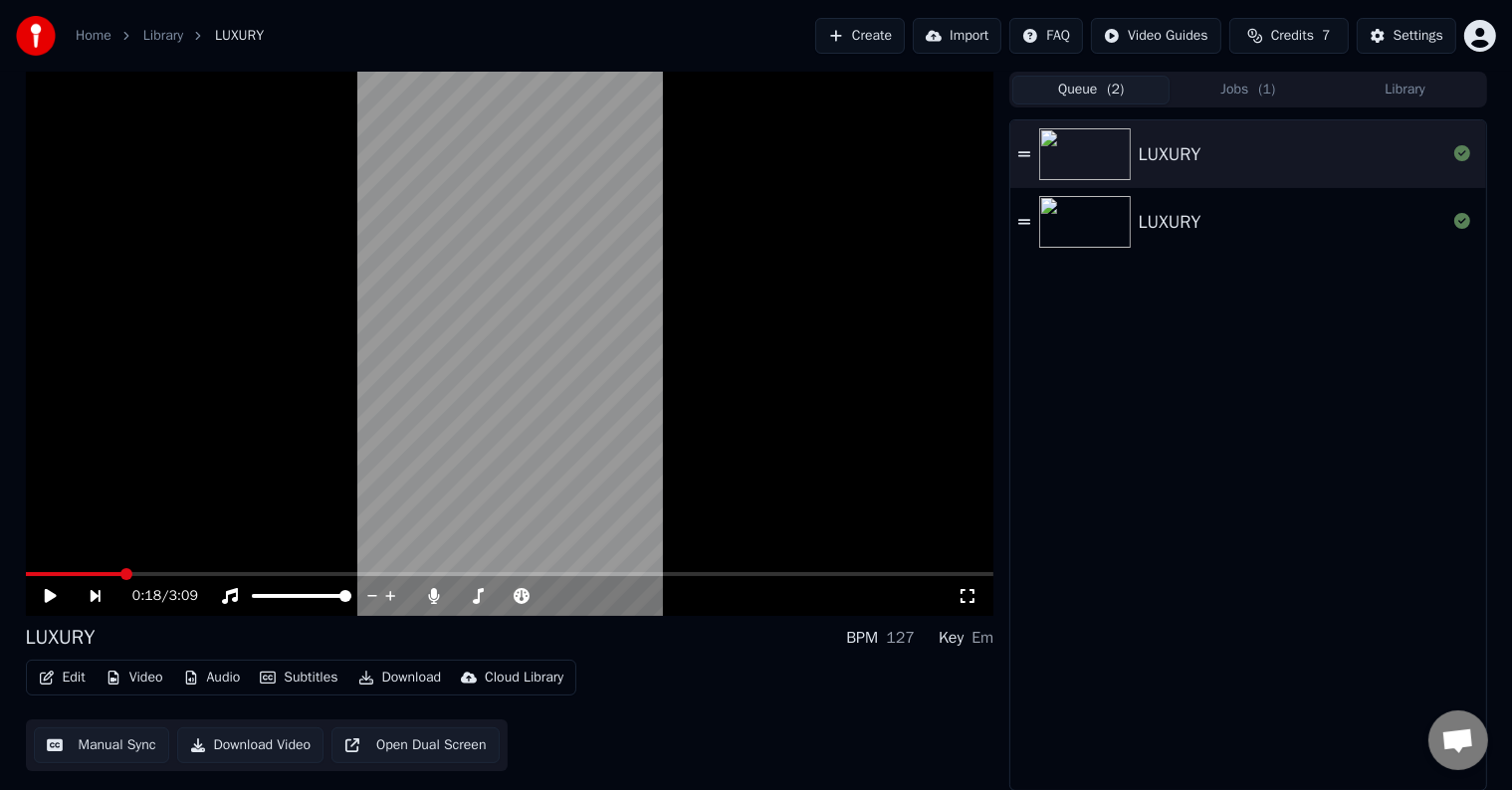 click on "( 2 )" at bounding box center (1116, 90) 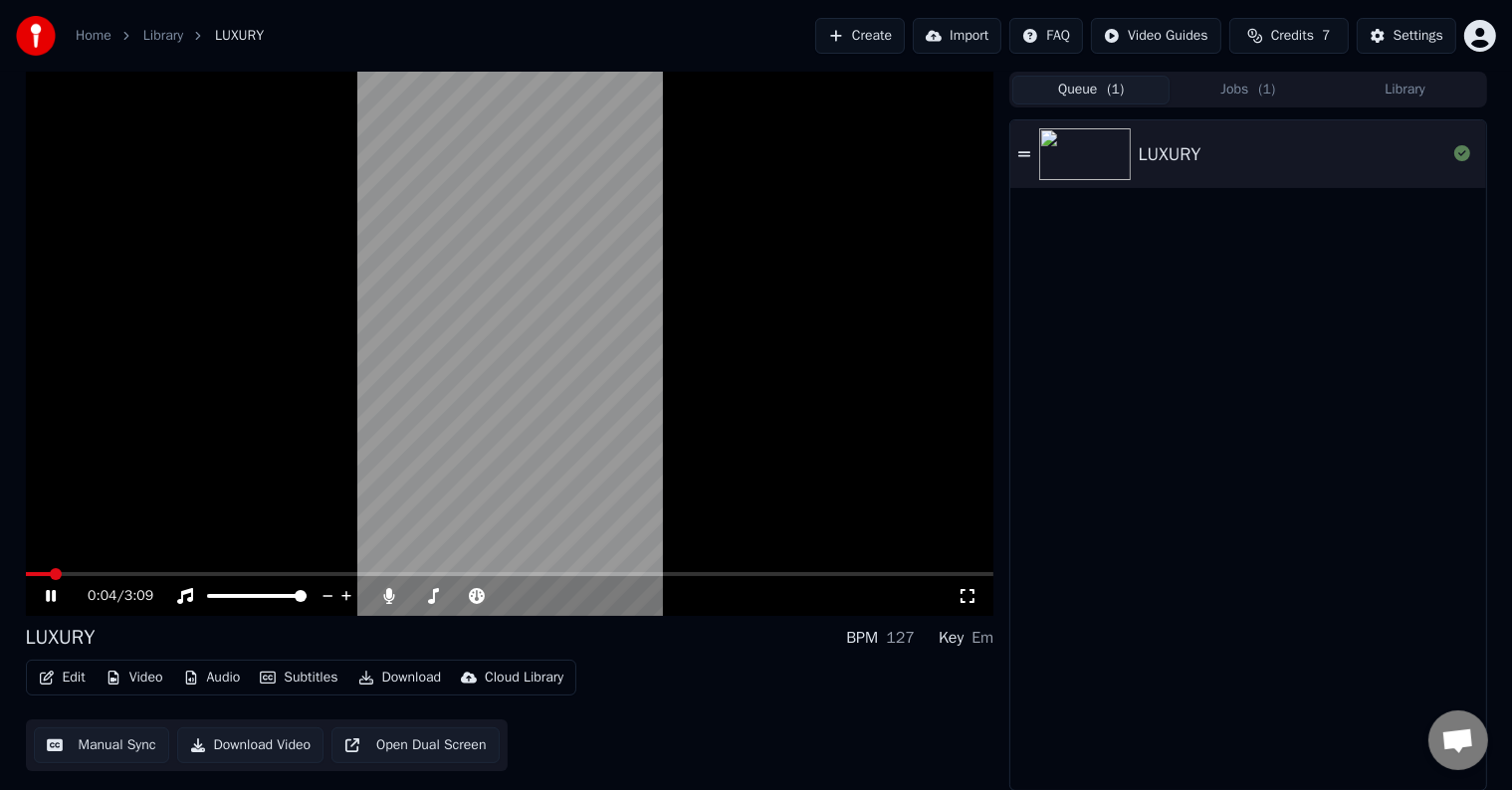 click 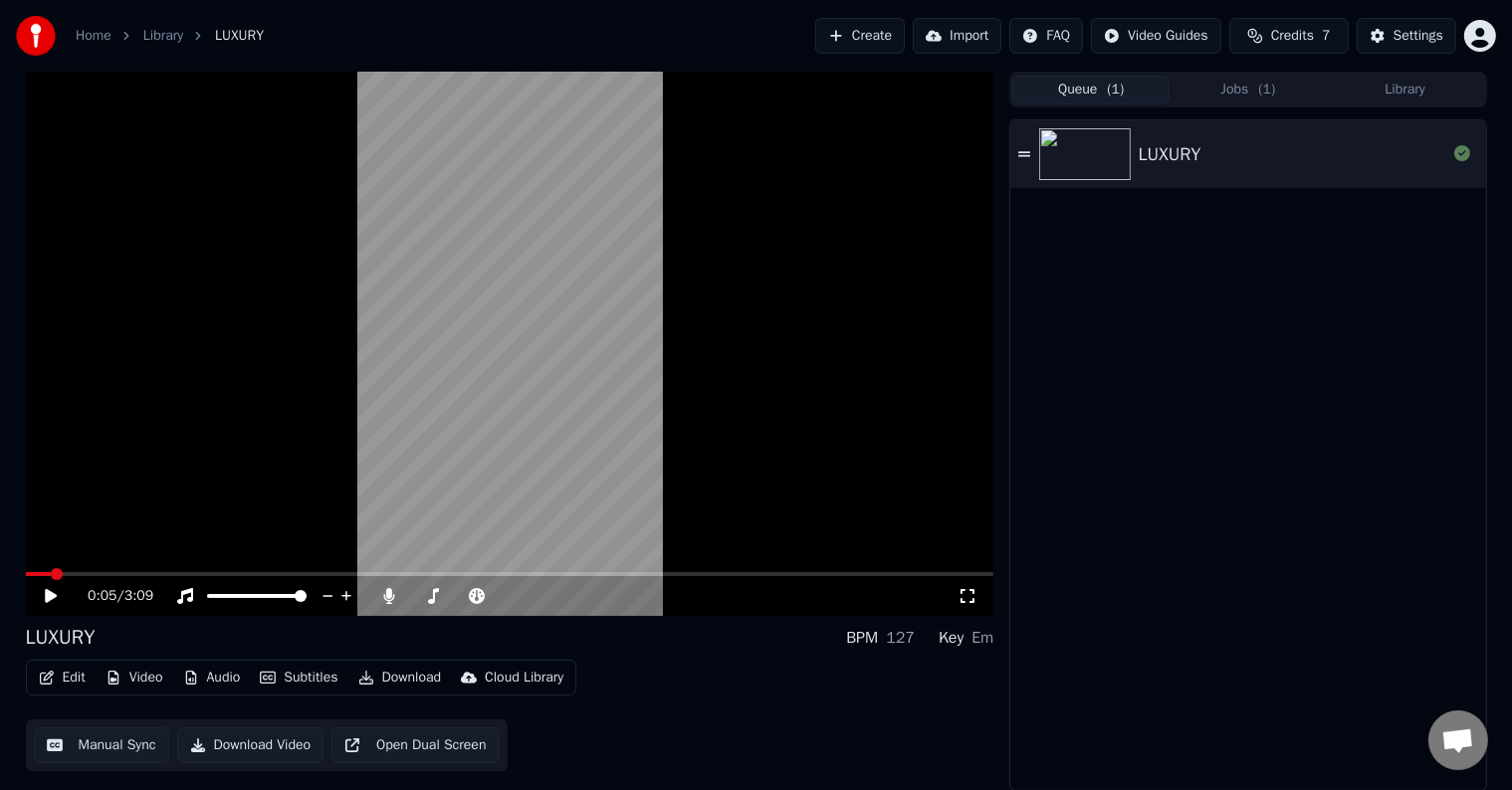 click on "Jobs ( 1 )" at bounding box center (1248, 90) 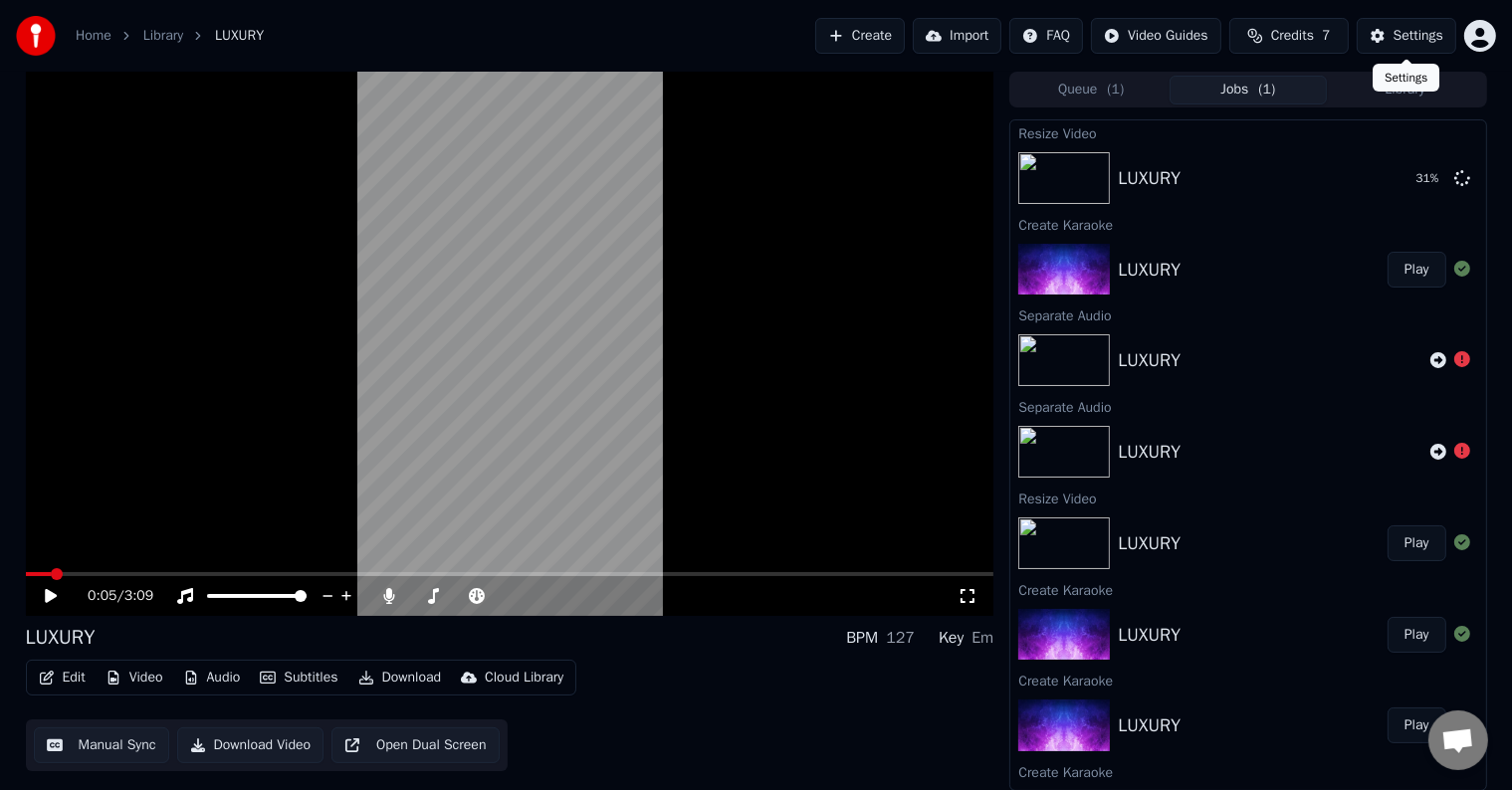 click on "Settings" at bounding box center [1406, 36] 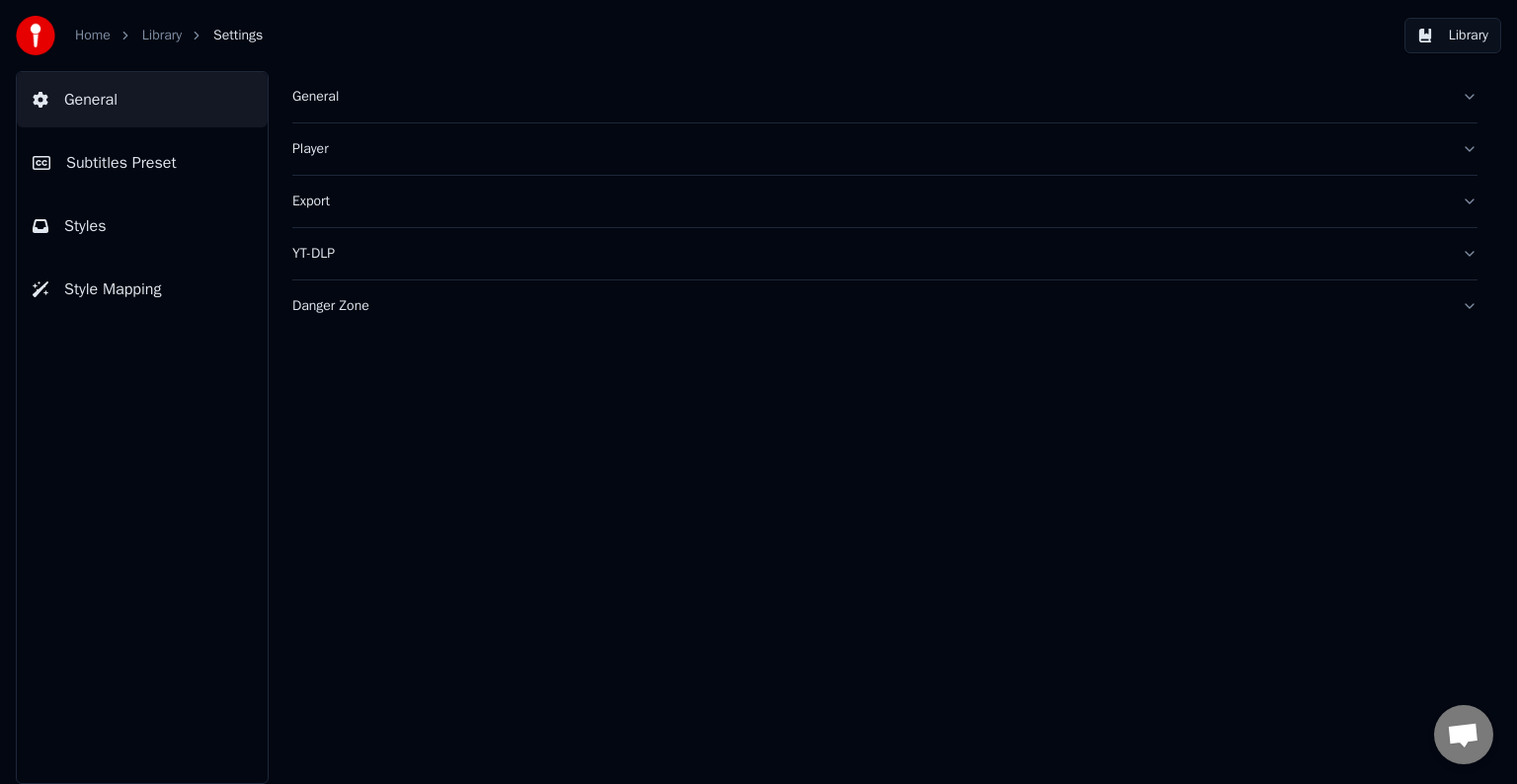 click on "Styles" at bounding box center [142, 226] 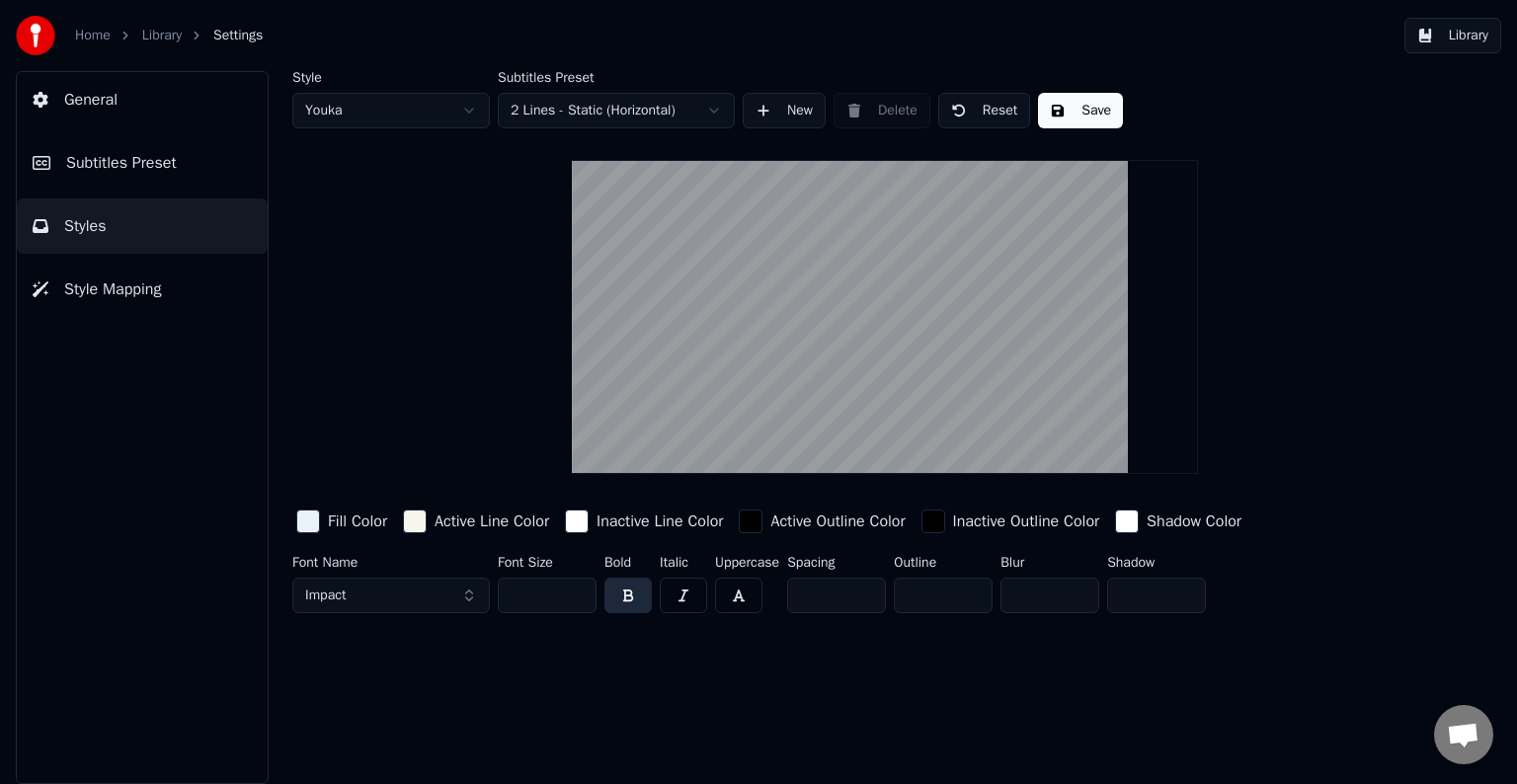 drag, startPoint x: 119, startPoint y: 160, endPoint x: 132, endPoint y: 164, distance: 13.60147 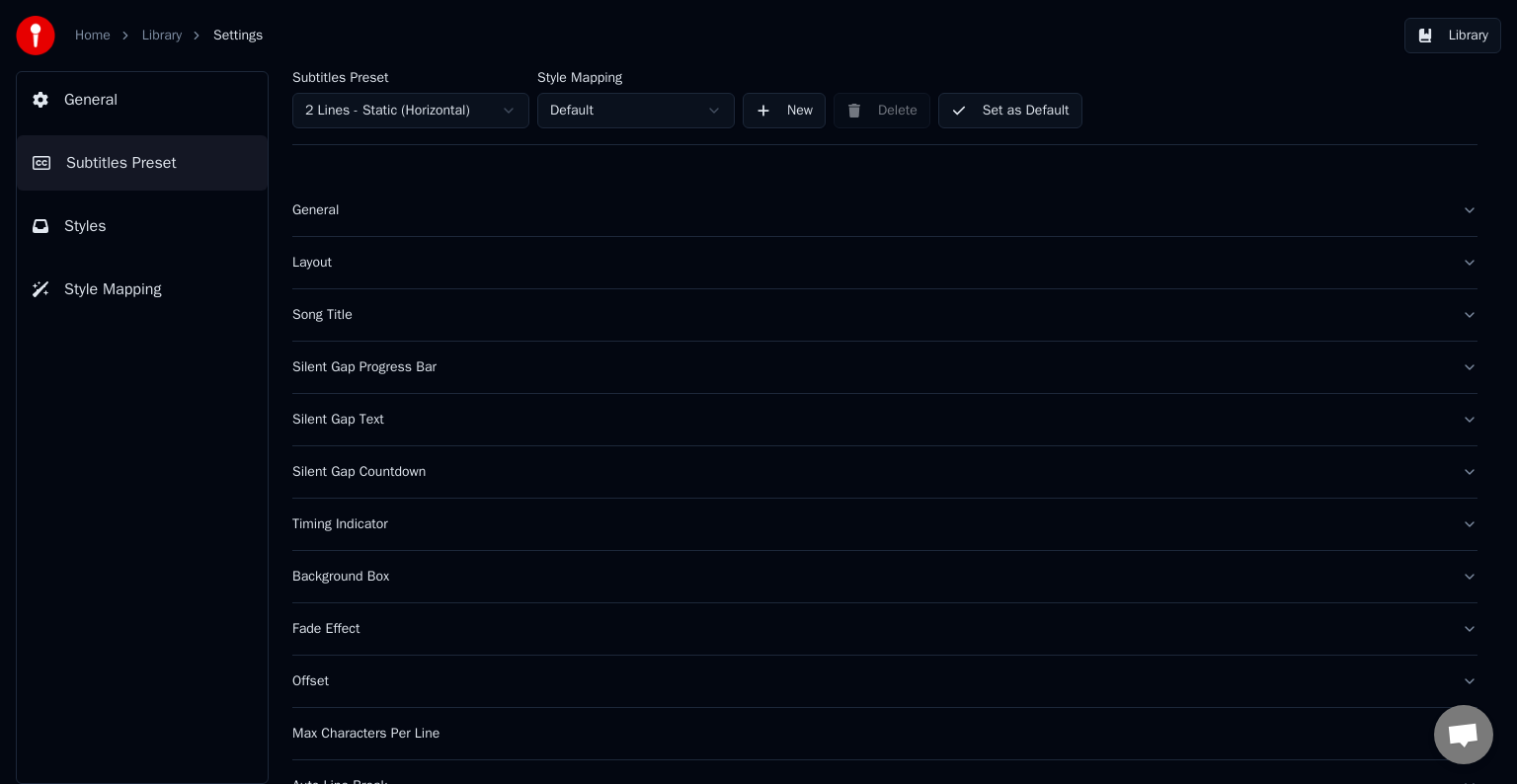 click on "Layout" at bounding box center [885, 263] 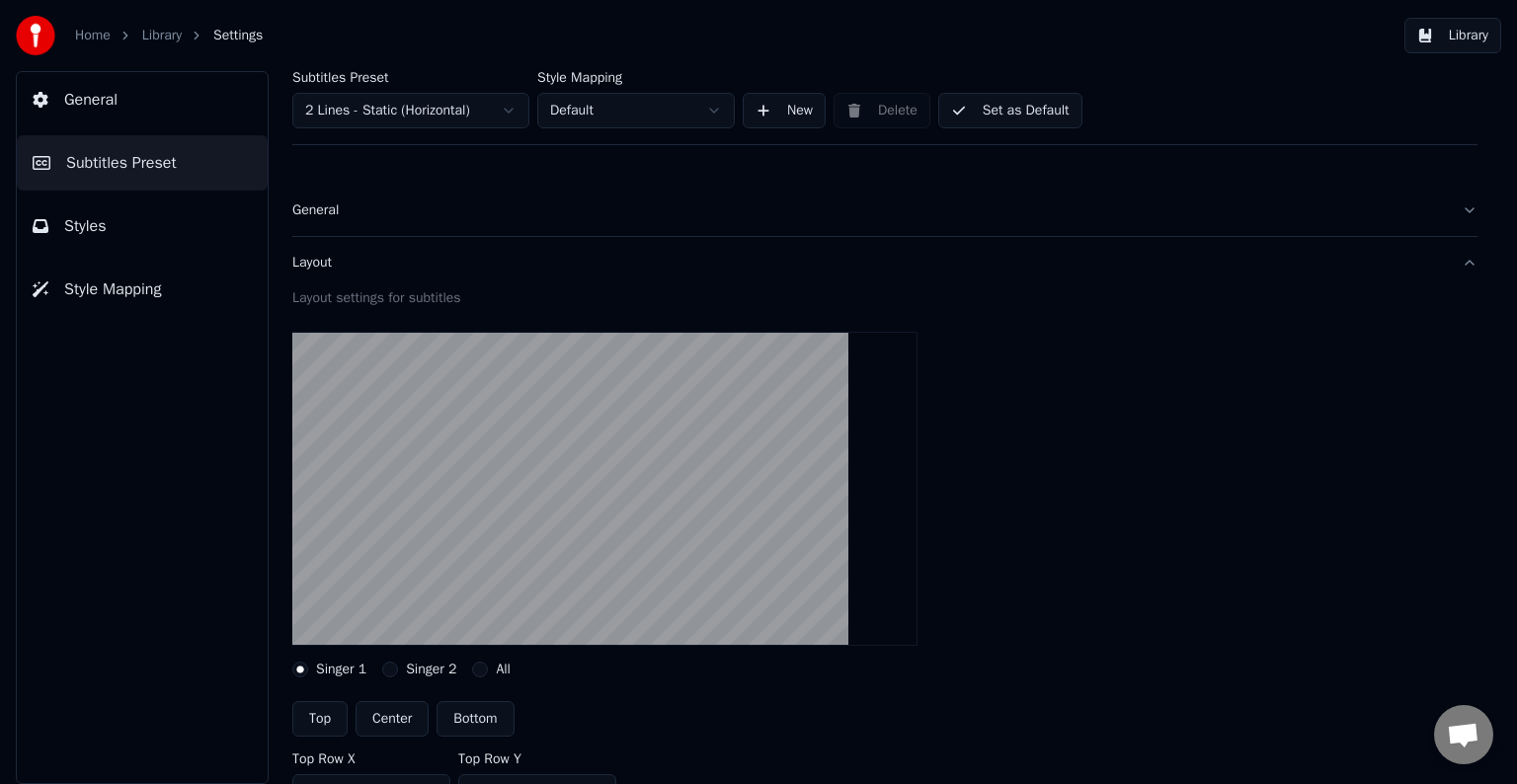 click on "Bottom" at bounding box center (475, 719) 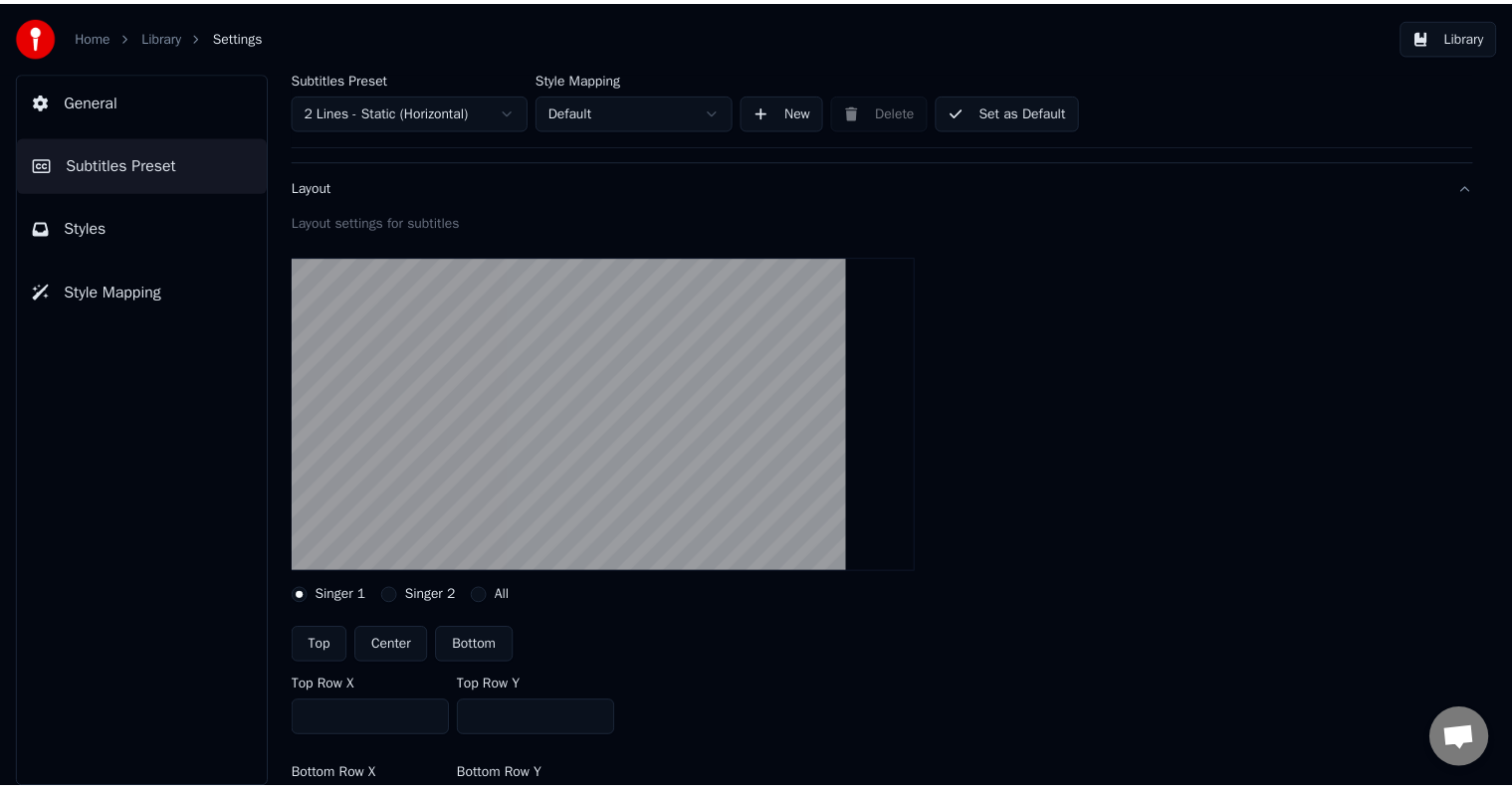 scroll, scrollTop: 0, scrollLeft: 0, axis: both 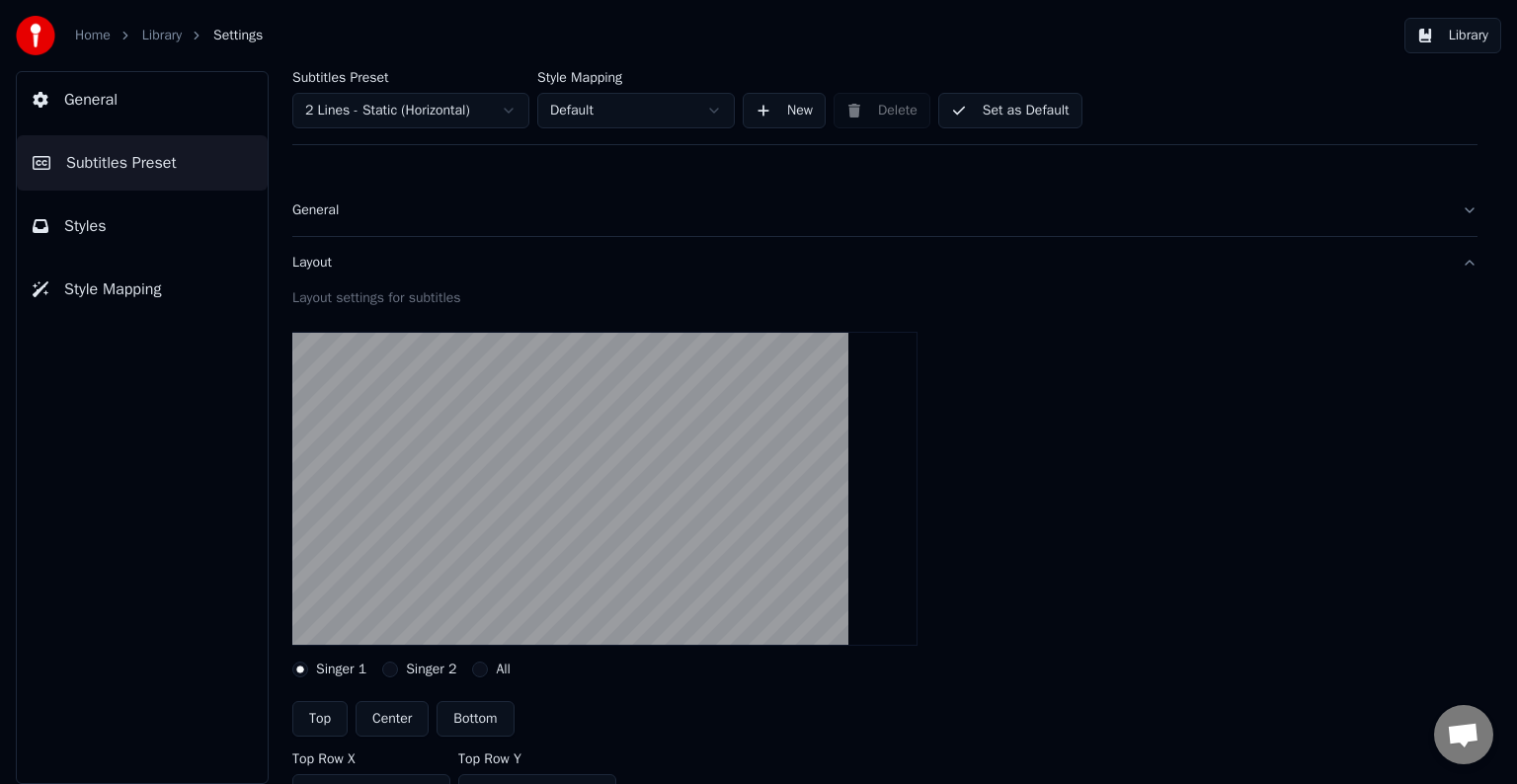 click on "Set as Default" at bounding box center [1010, 111] 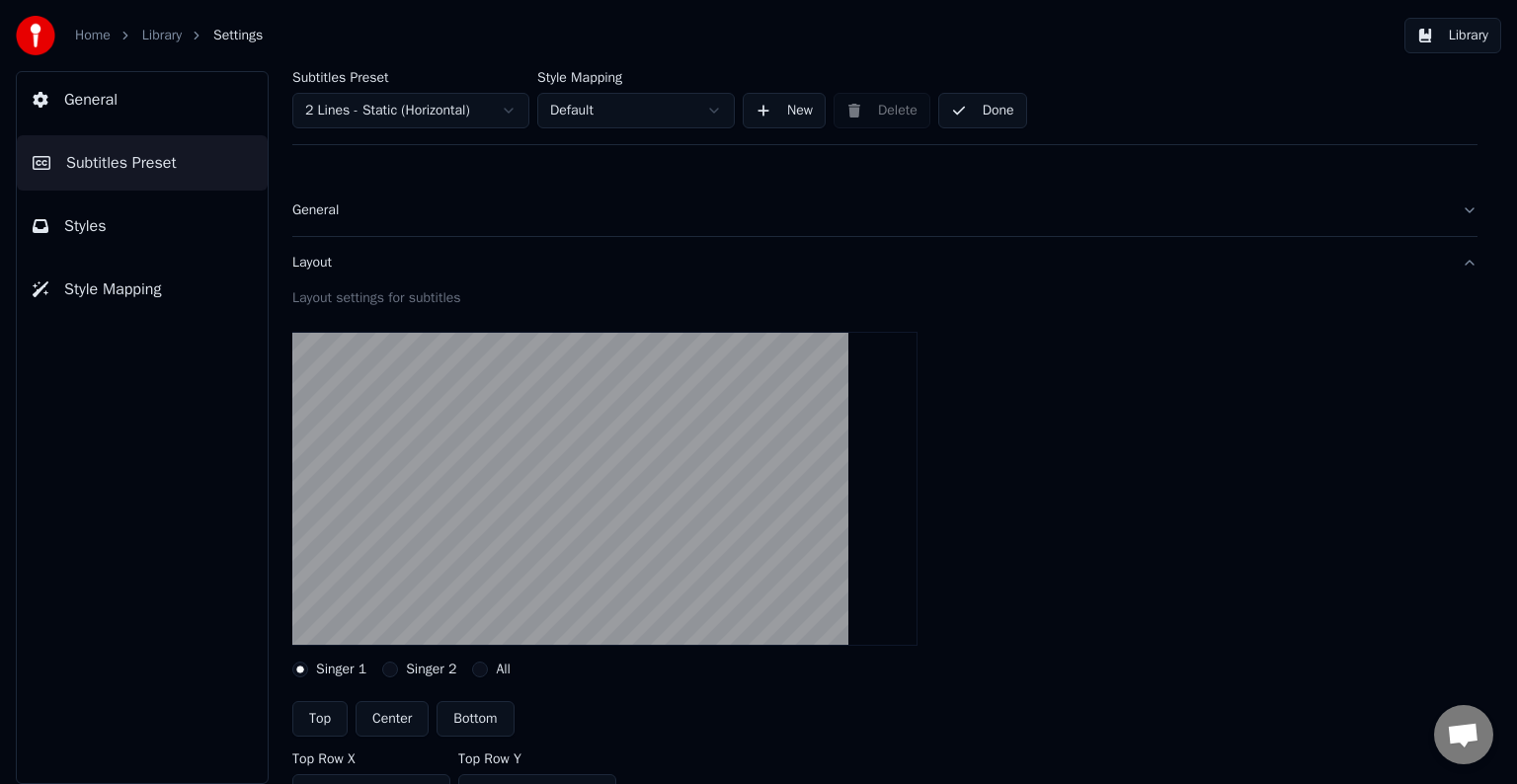 click on "Home" at bounding box center (93, 36) 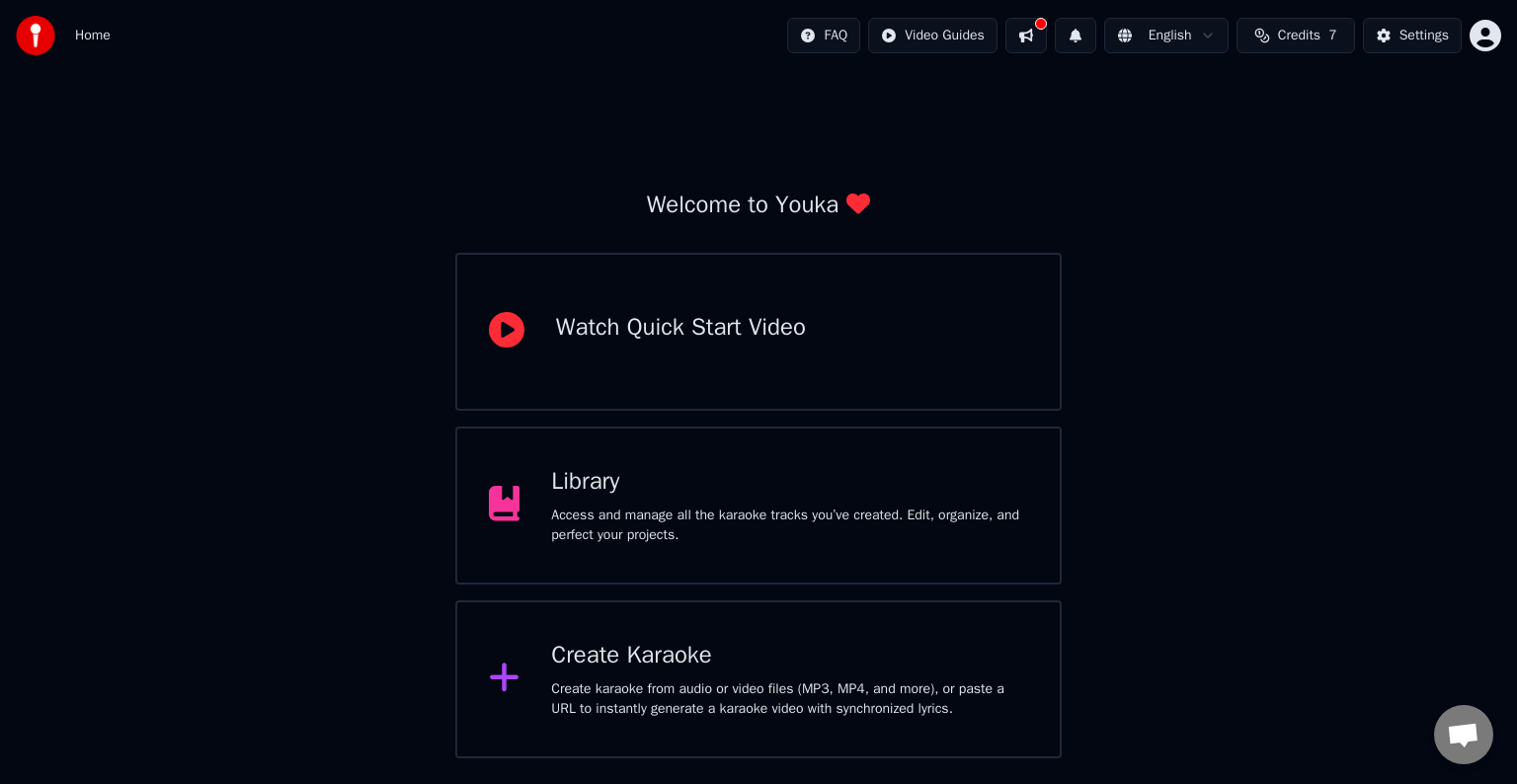 click at bounding box center [1026, 36] 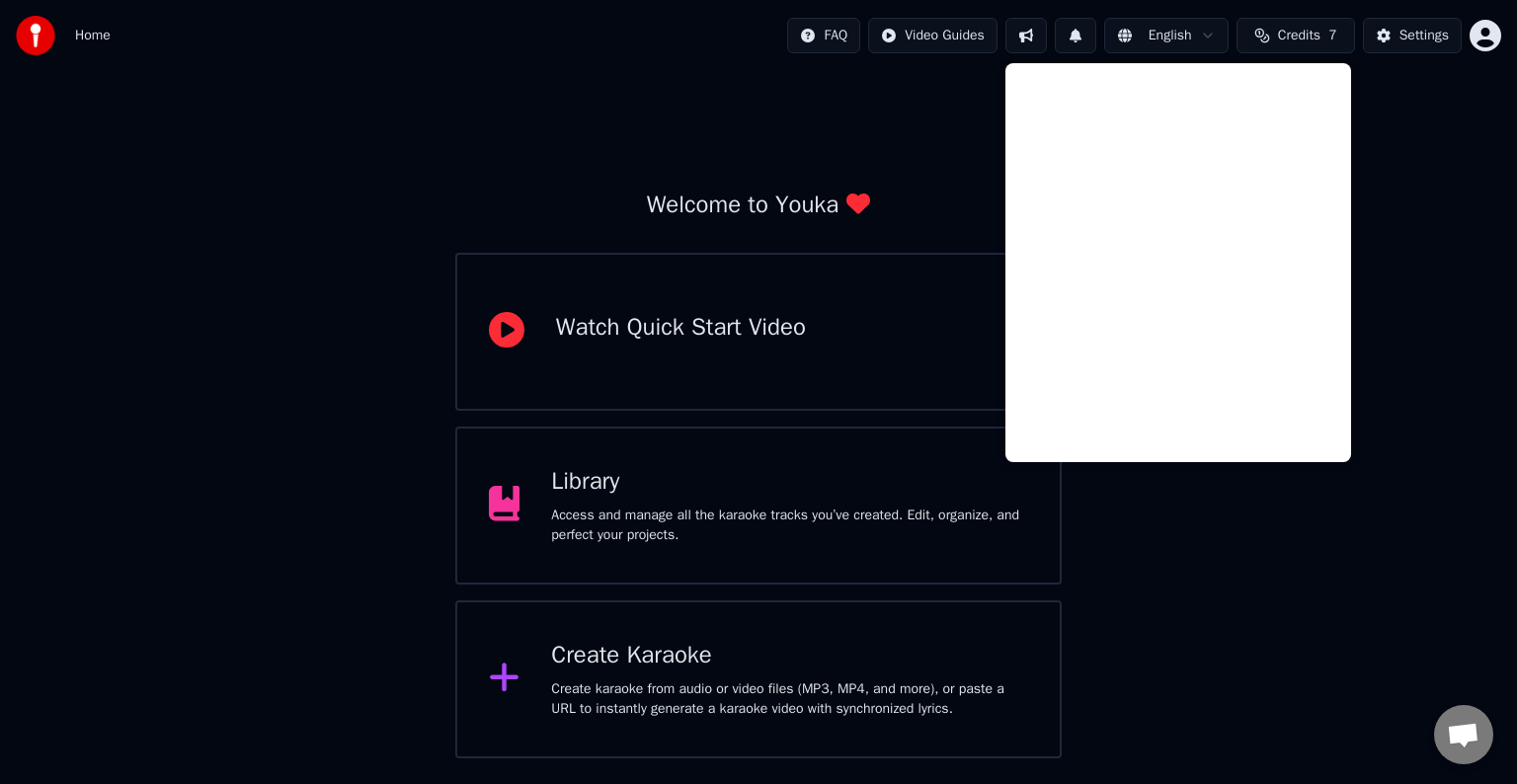 click on "Welcome to Youka Watch Quick Start Video Library Access and manage all the karaoke tracks you’ve created. Edit, organize, and perfect your projects. Create Karaoke Create karaoke from audio or video files (MP3, MP4, and more), or paste a URL to instantly generate a karaoke video with synchronized lyrics." at bounding box center [758, 415] 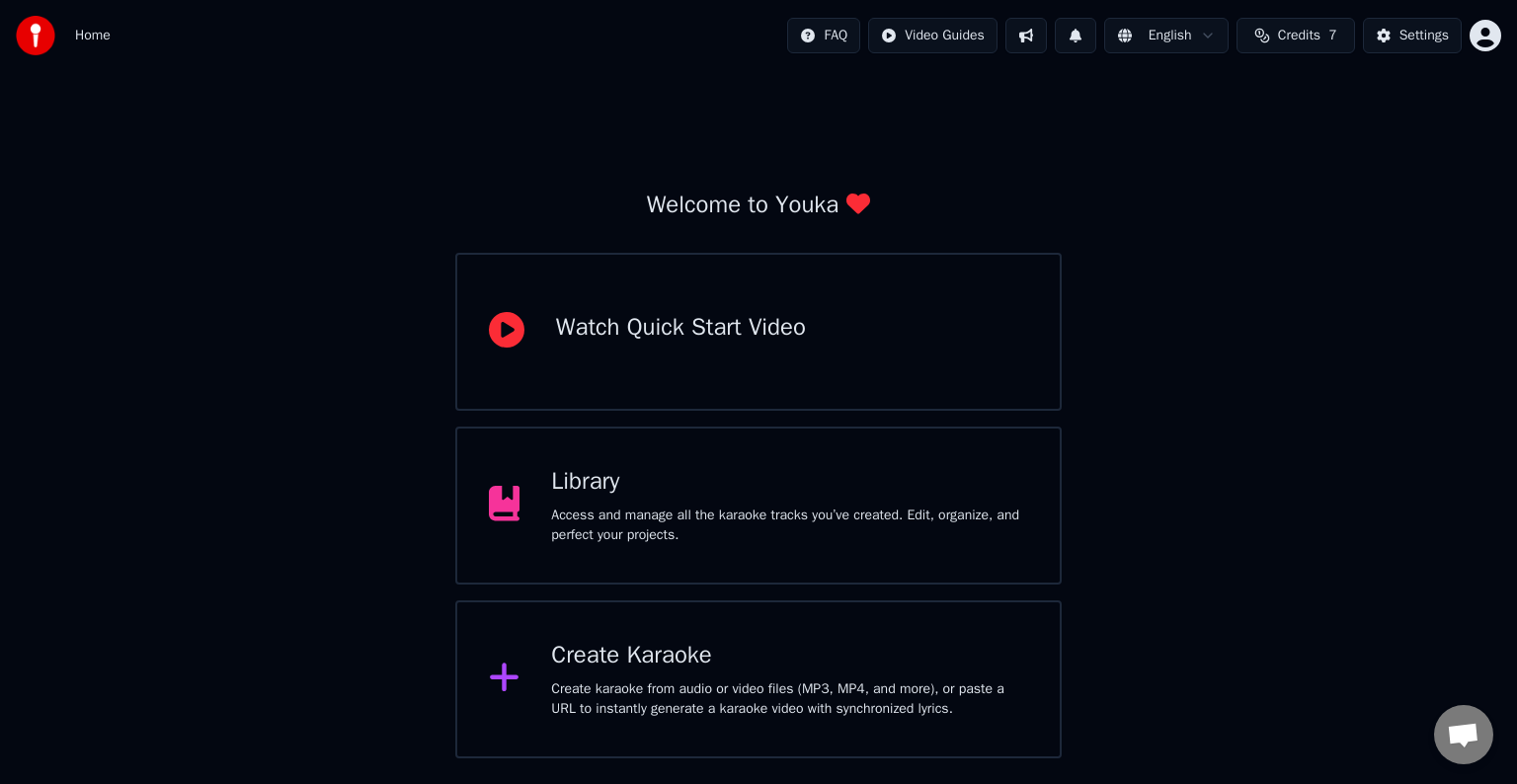 click on "Library" at bounding box center (789, 482) 